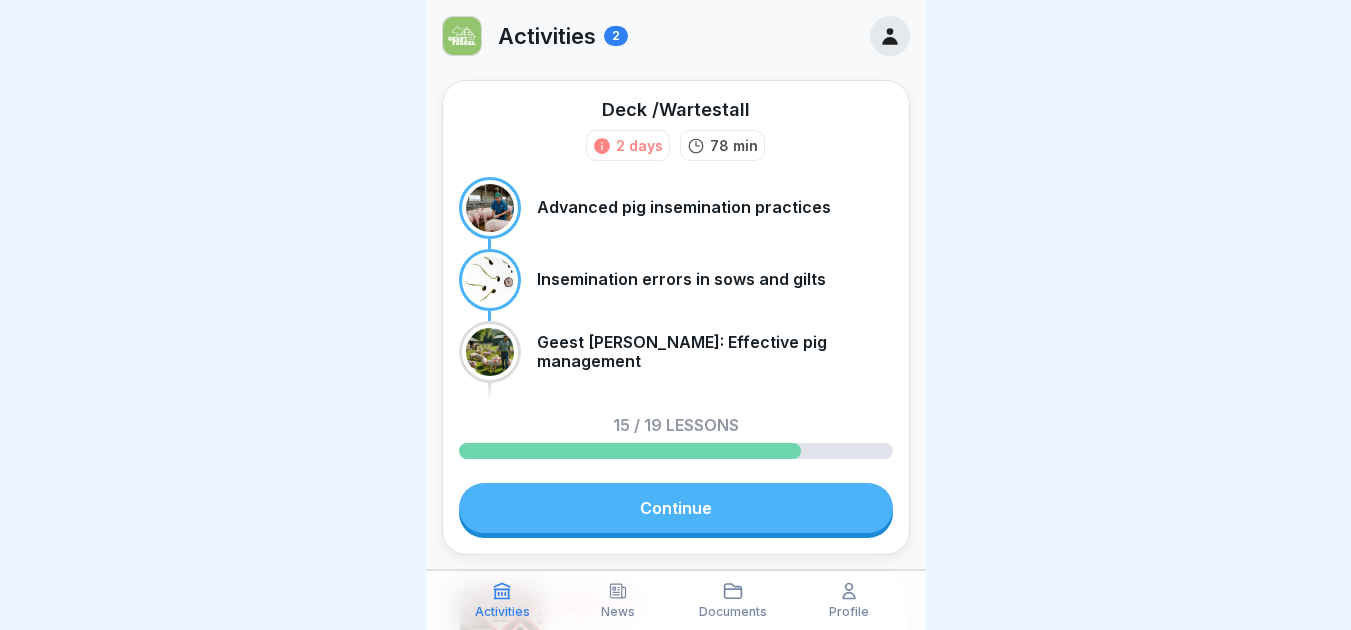 scroll, scrollTop: 0, scrollLeft: 0, axis: both 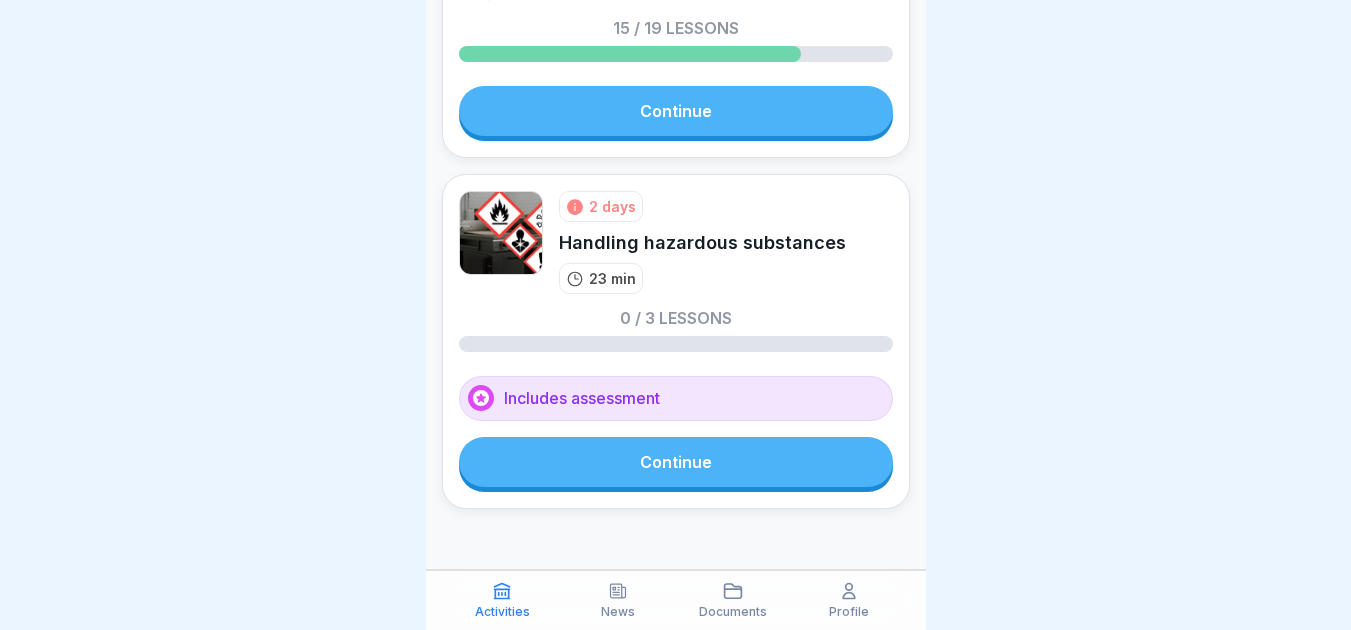 click on "Continue" at bounding box center [676, 462] 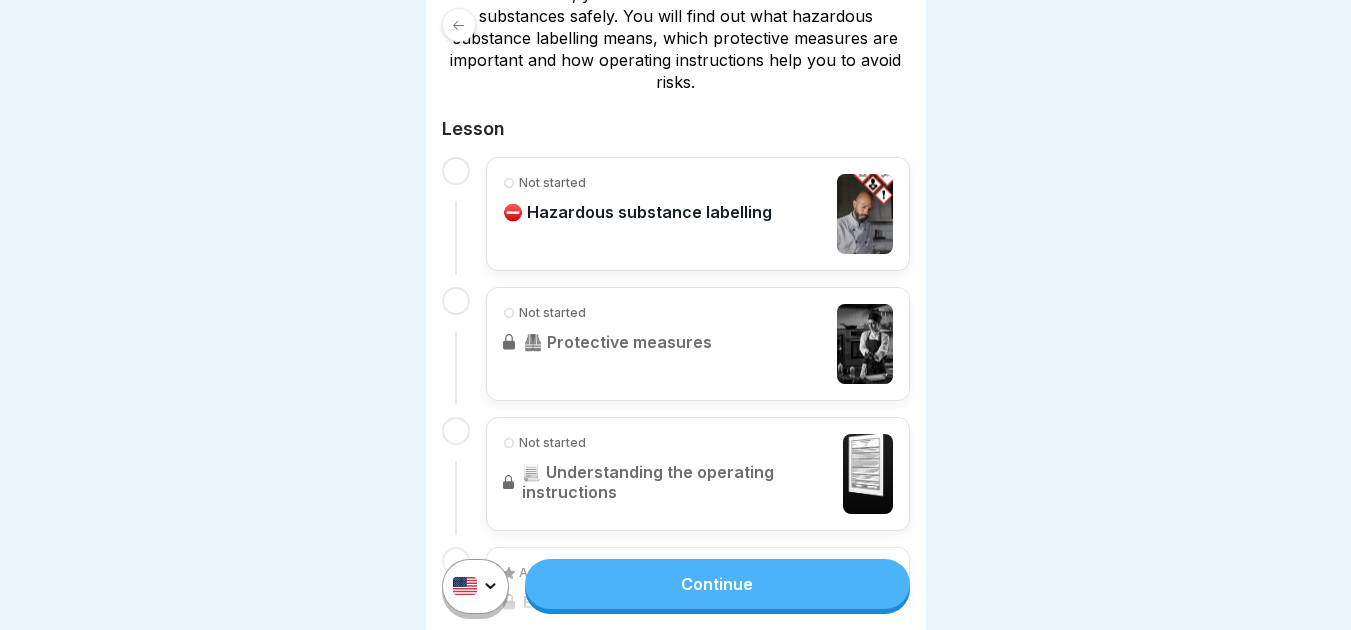 scroll, scrollTop: 0, scrollLeft: 0, axis: both 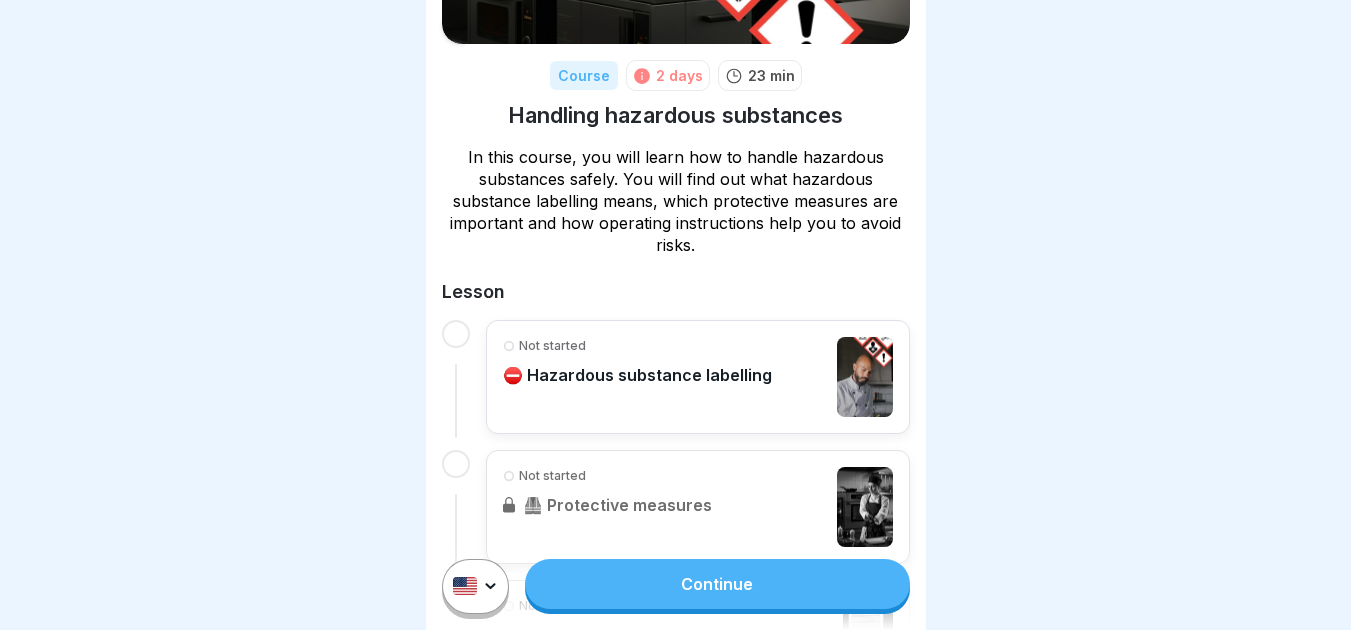 drag, startPoint x: 695, startPoint y: 247, endPoint x: 541, endPoint y: 159, distance: 177.36967 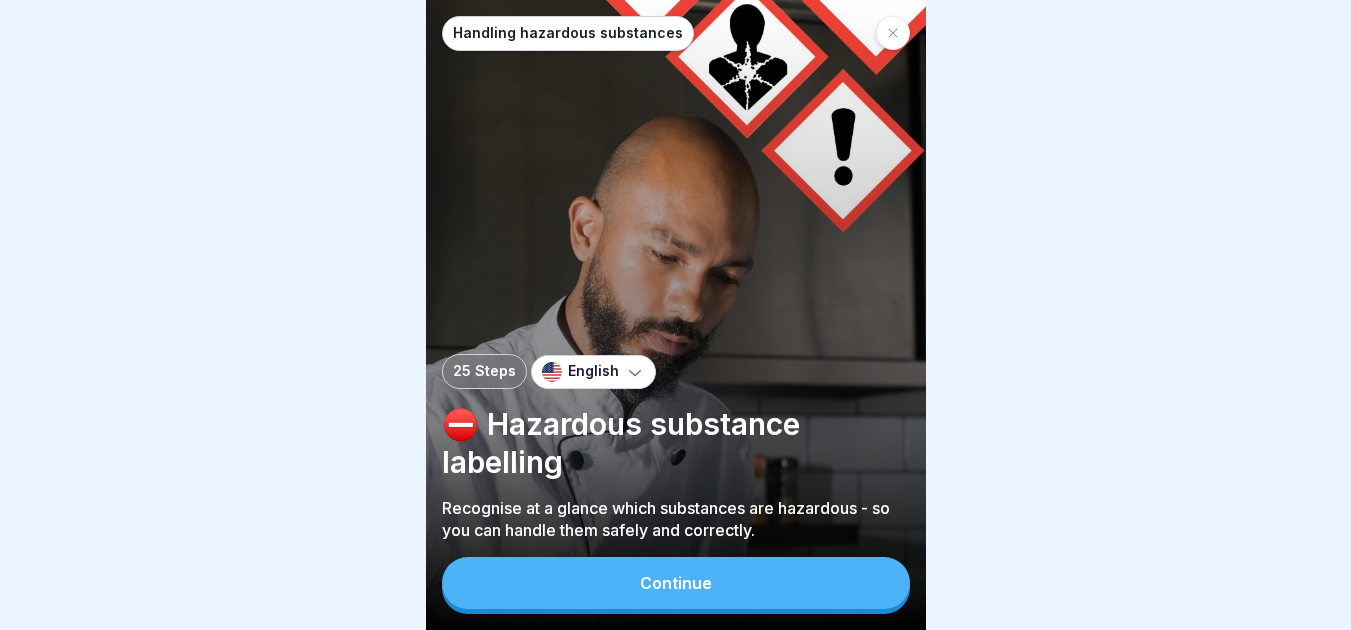 scroll, scrollTop: 0, scrollLeft: 0, axis: both 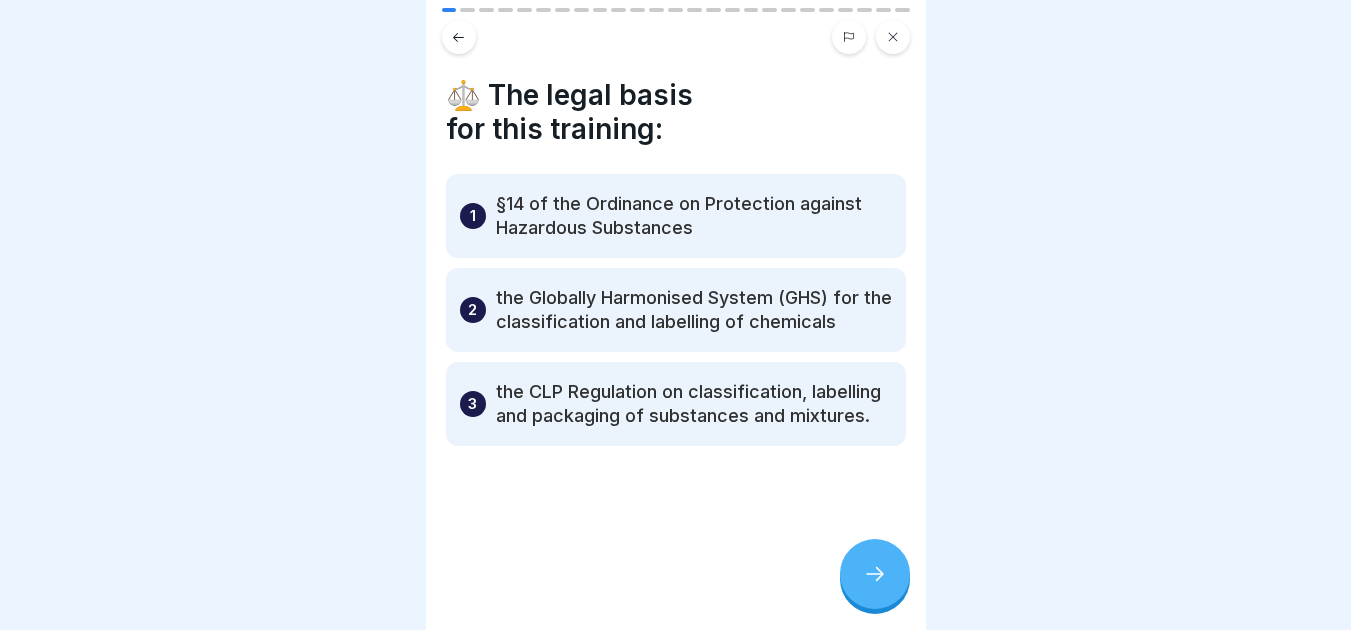 click 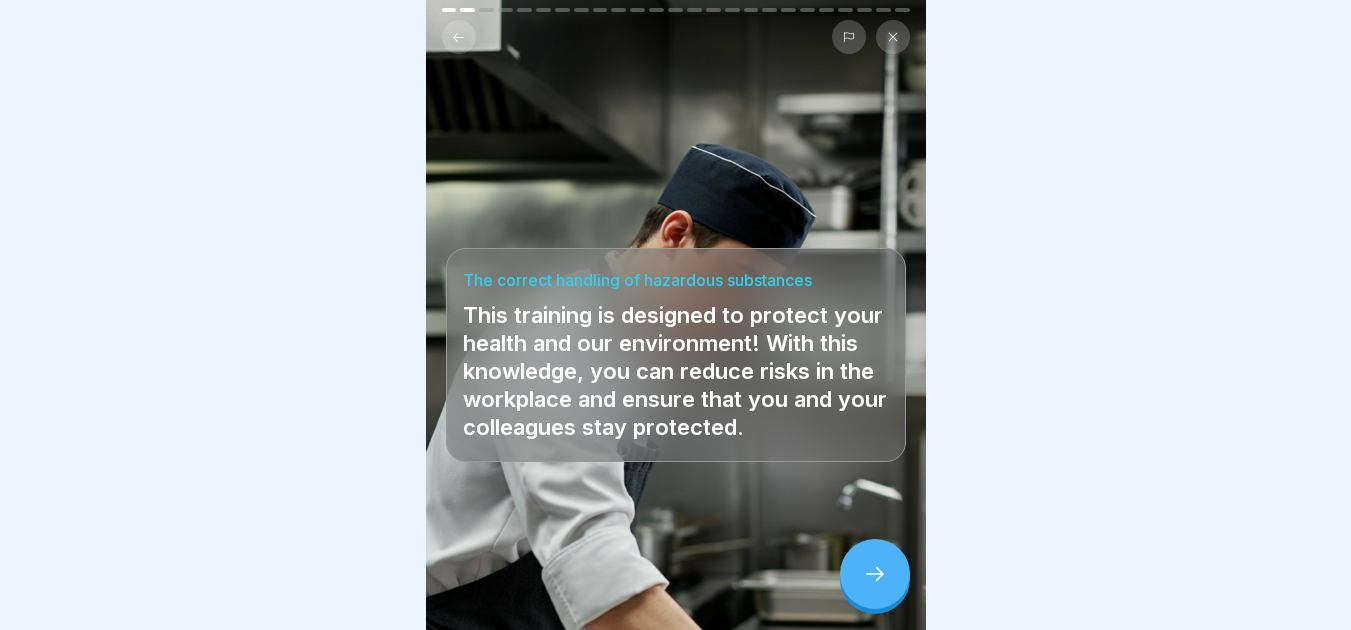 click 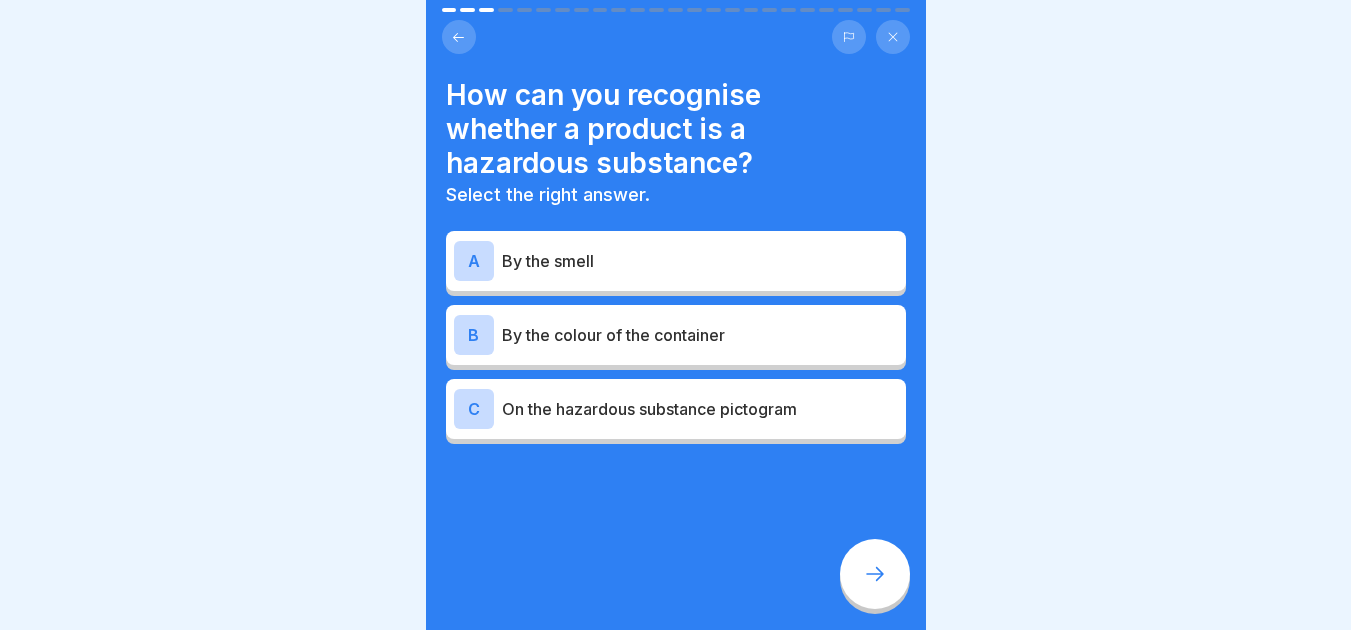 click on "C On the hazardous substance pictogram" at bounding box center [676, 409] 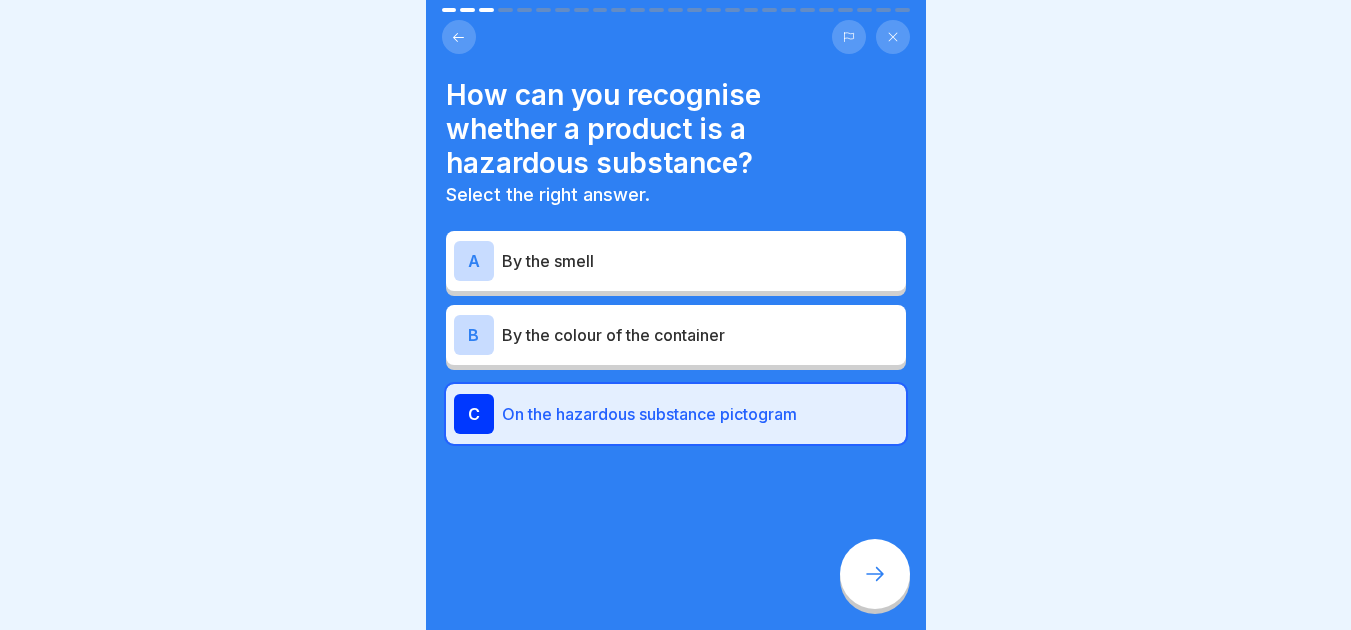 click at bounding box center (875, 574) 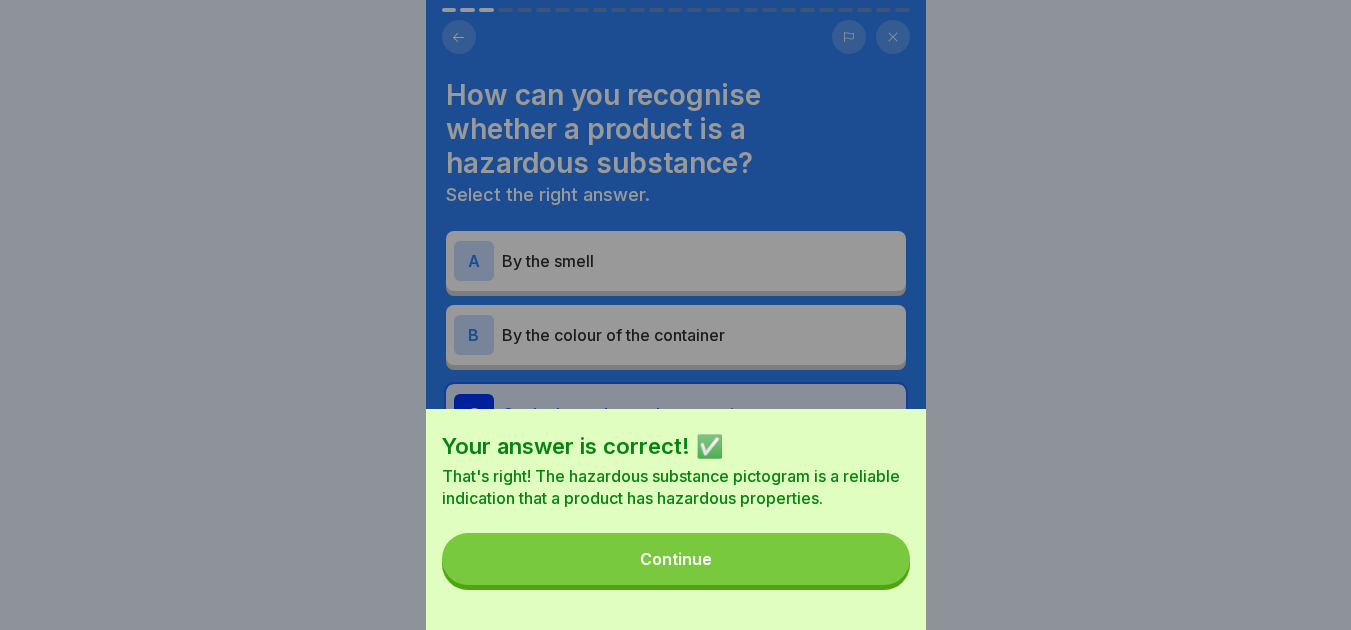 click on "Continue" at bounding box center [676, 559] 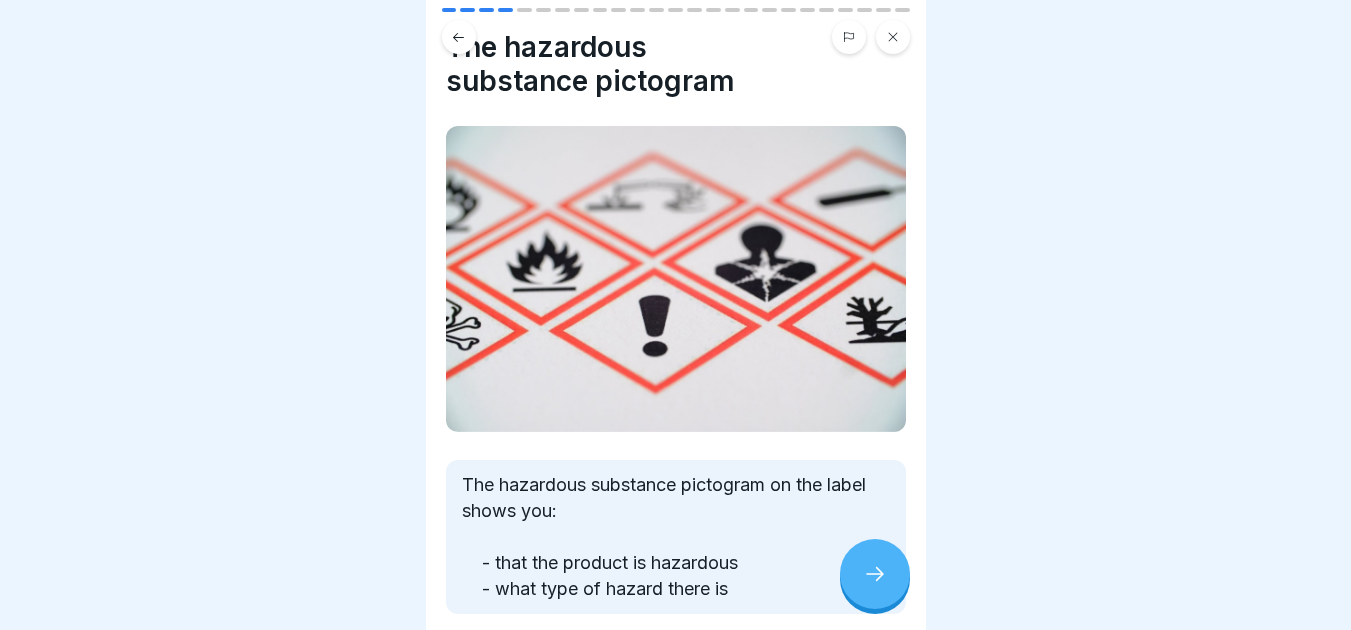 scroll, scrollTop: 64, scrollLeft: 0, axis: vertical 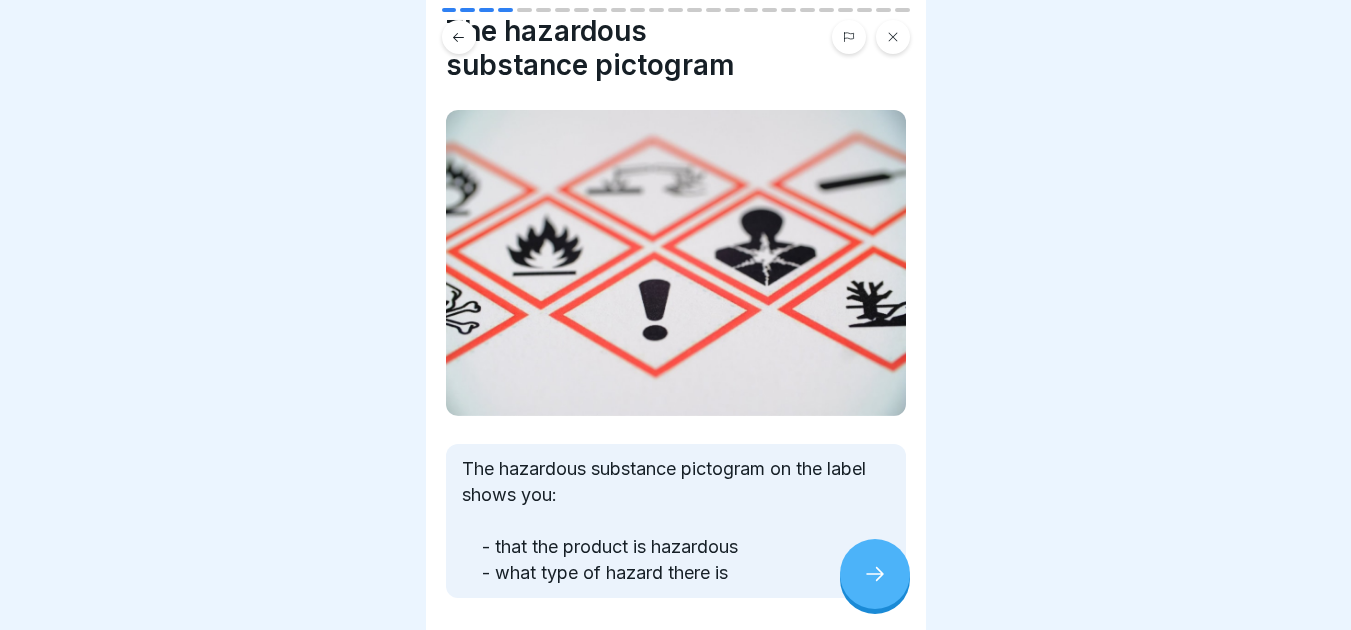 click at bounding box center (875, 574) 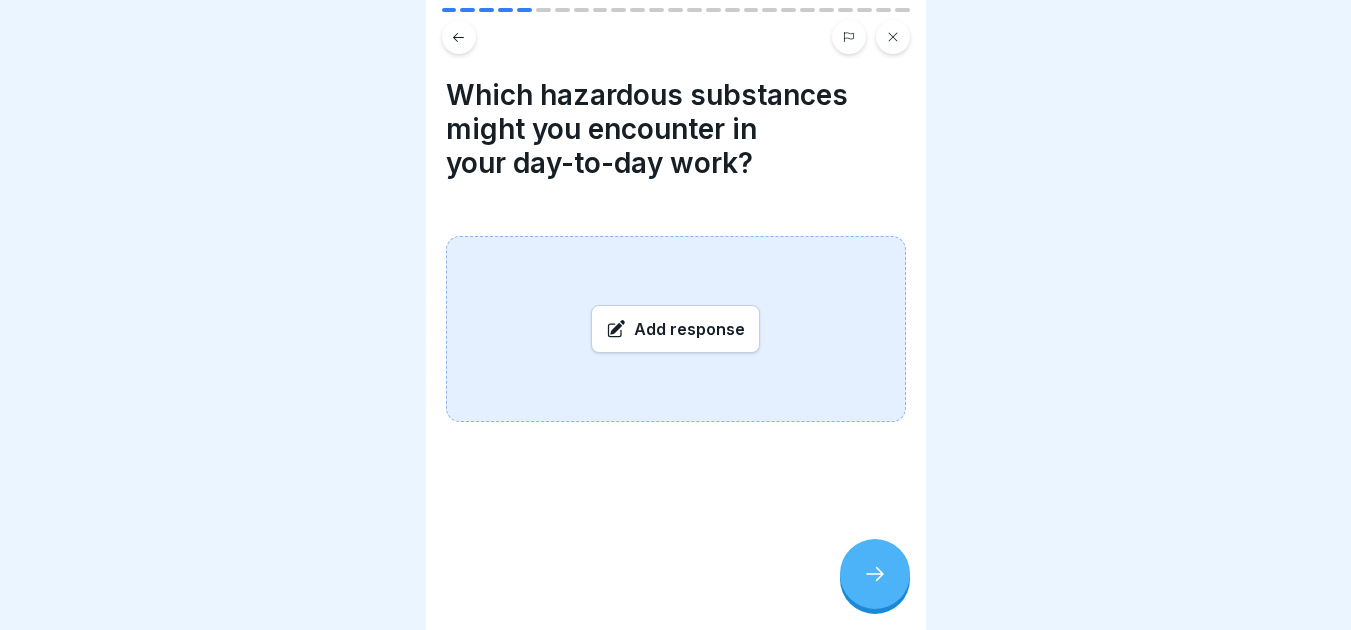 click on "Add response" at bounding box center [675, 329] 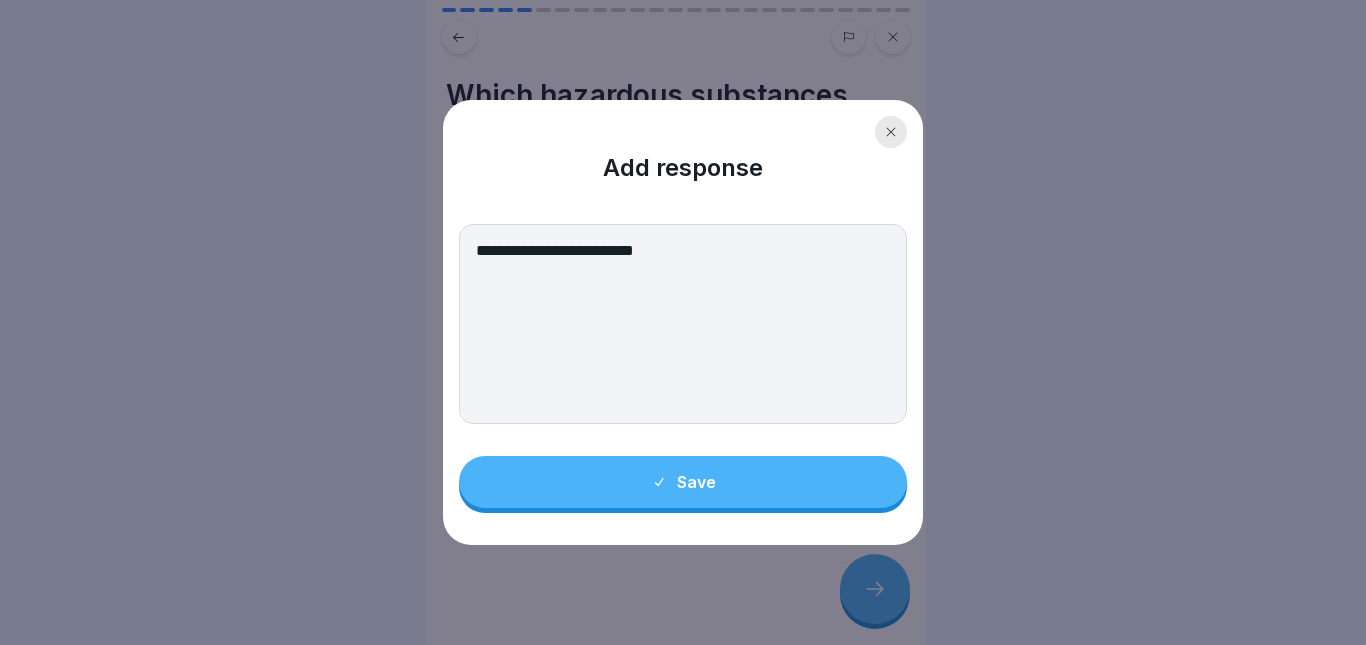 type on "**********" 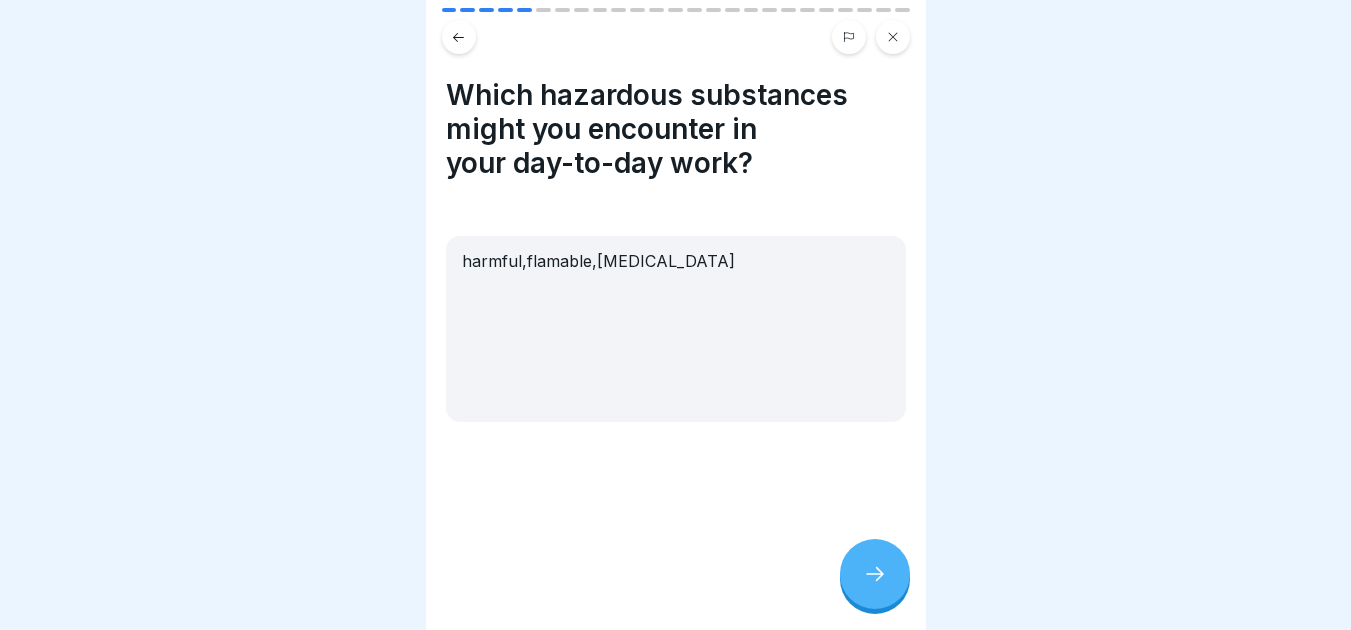 click at bounding box center (875, 574) 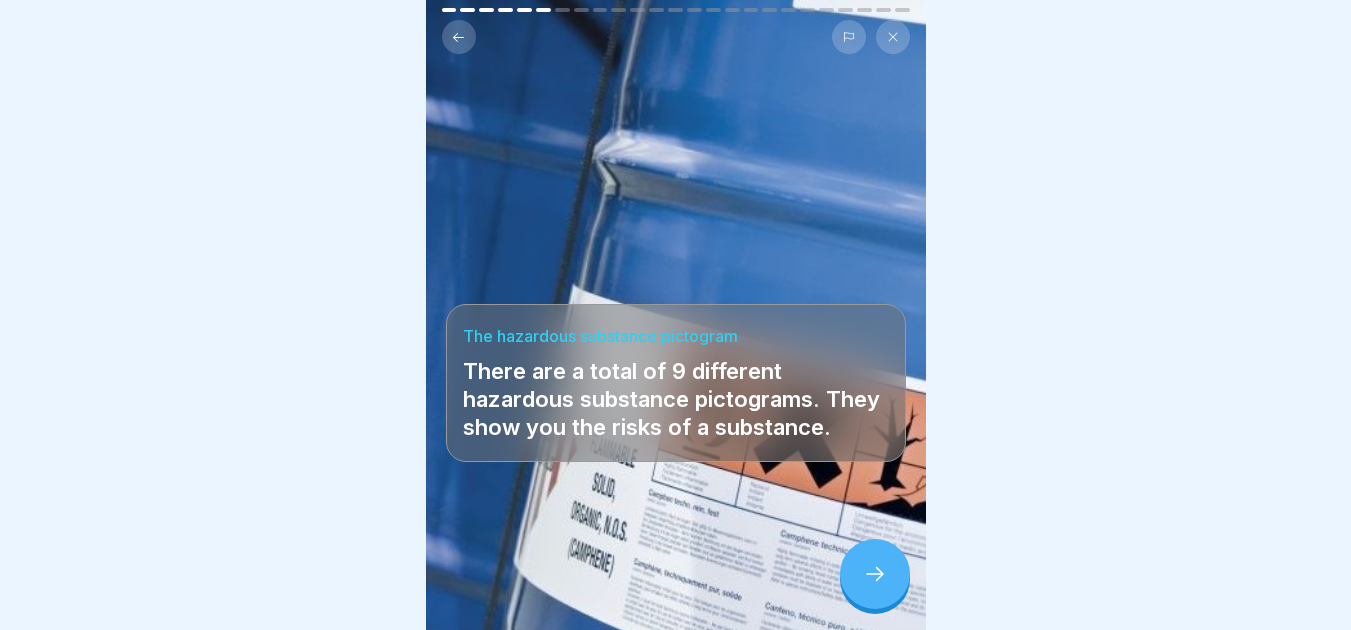 click at bounding box center [875, 574] 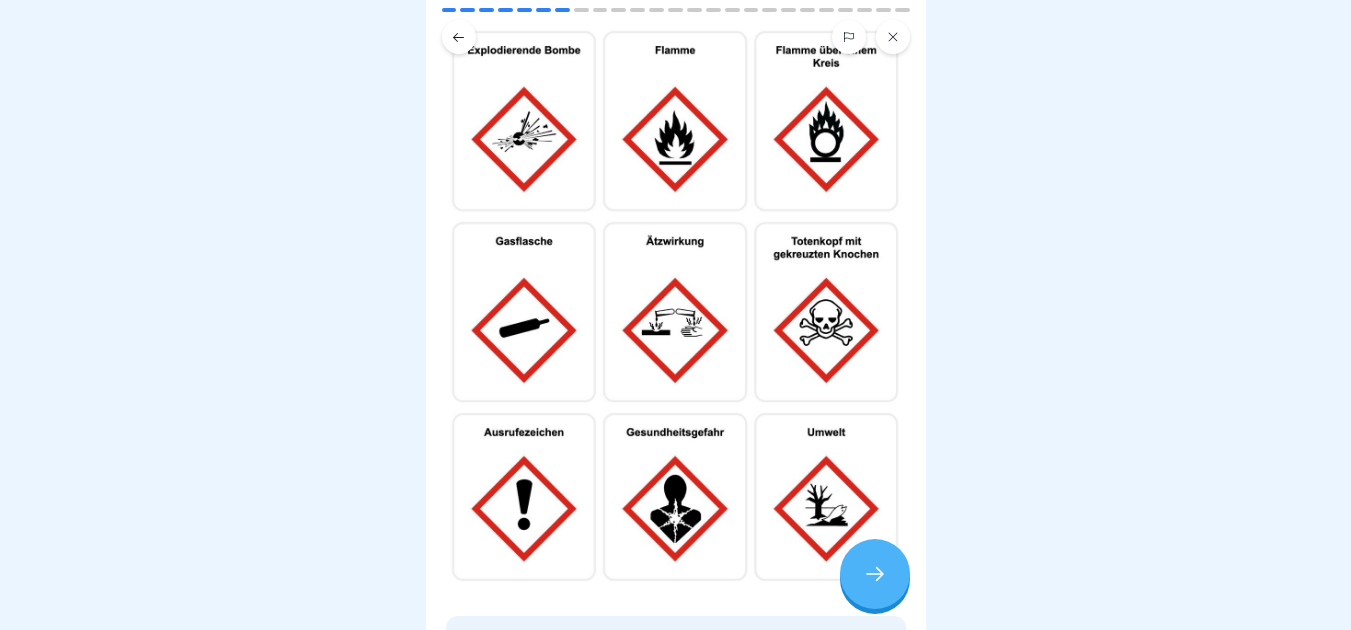 scroll, scrollTop: 113, scrollLeft: 0, axis: vertical 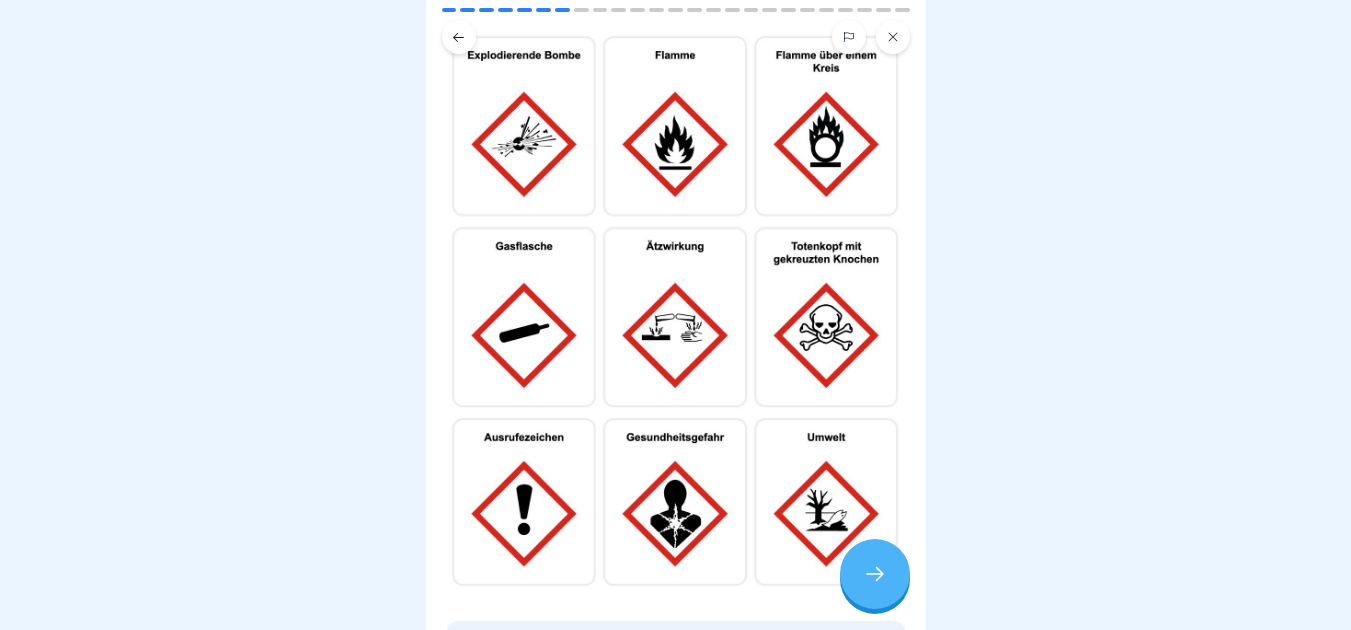 click 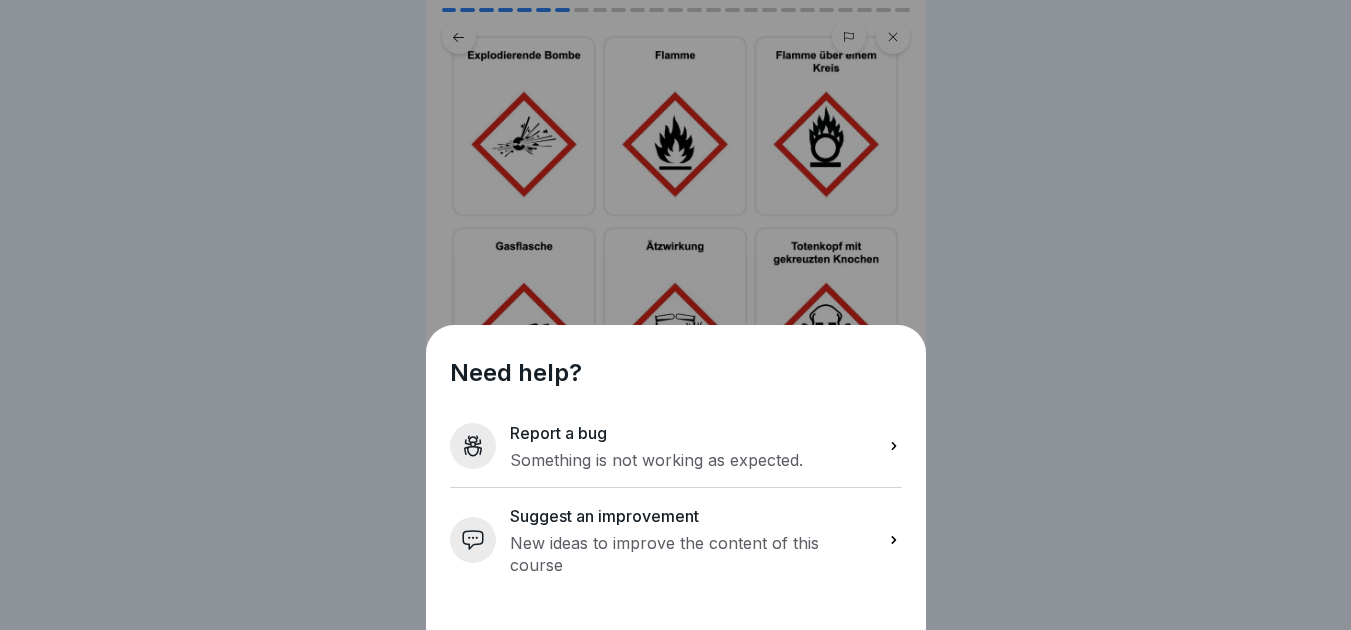 click on "Need help? Report a bug Something is not working as expected. Suggest an improvement New ideas to improve the content of this course" at bounding box center (675, 315) 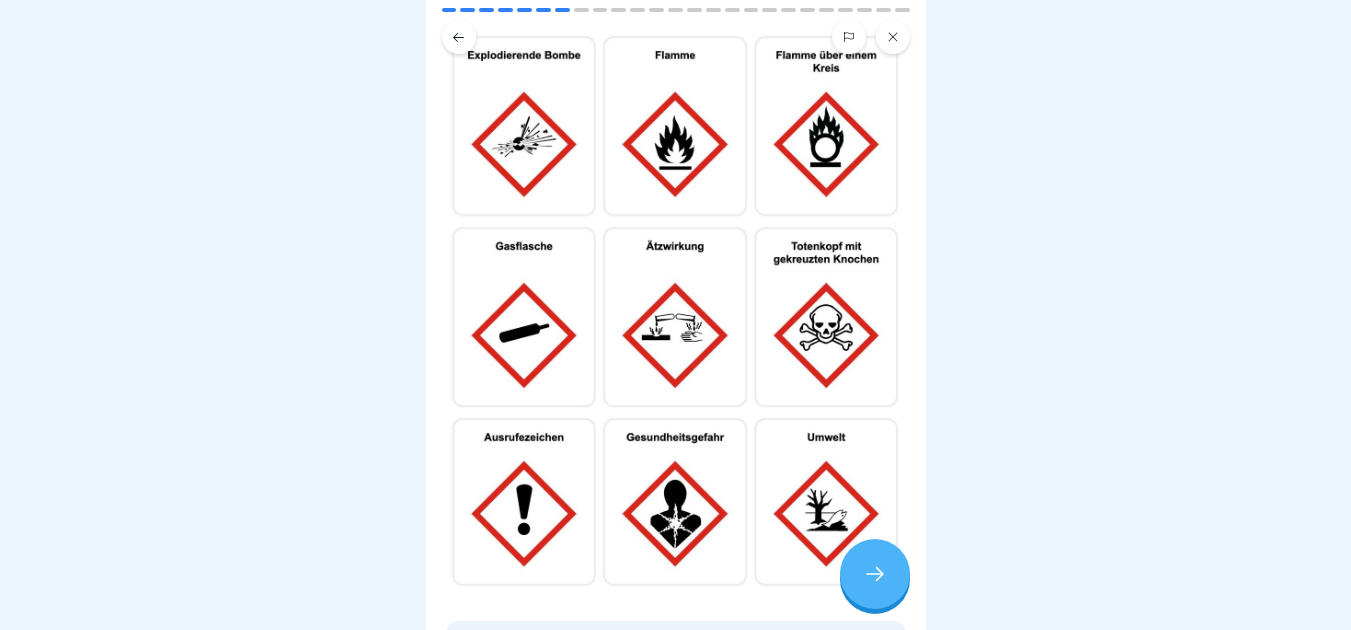 click at bounding box center (875, 574) 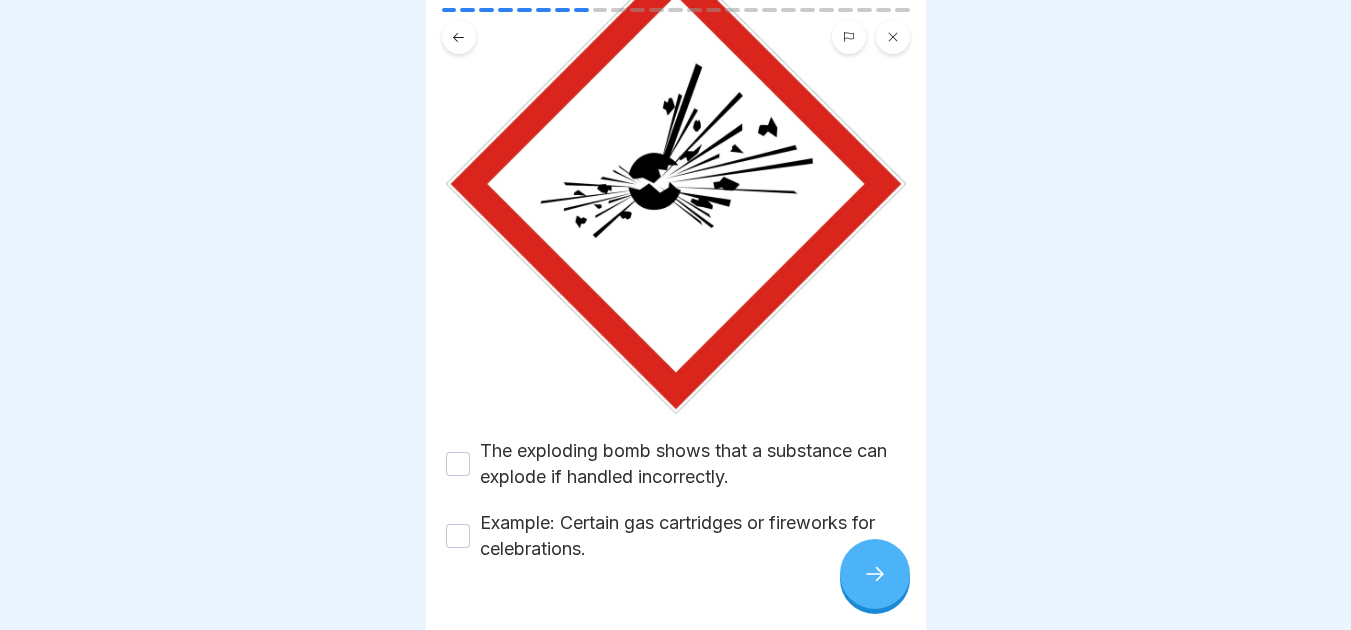 scroll, scrollTop: 224, scrollLeft: 0, axis: vertical 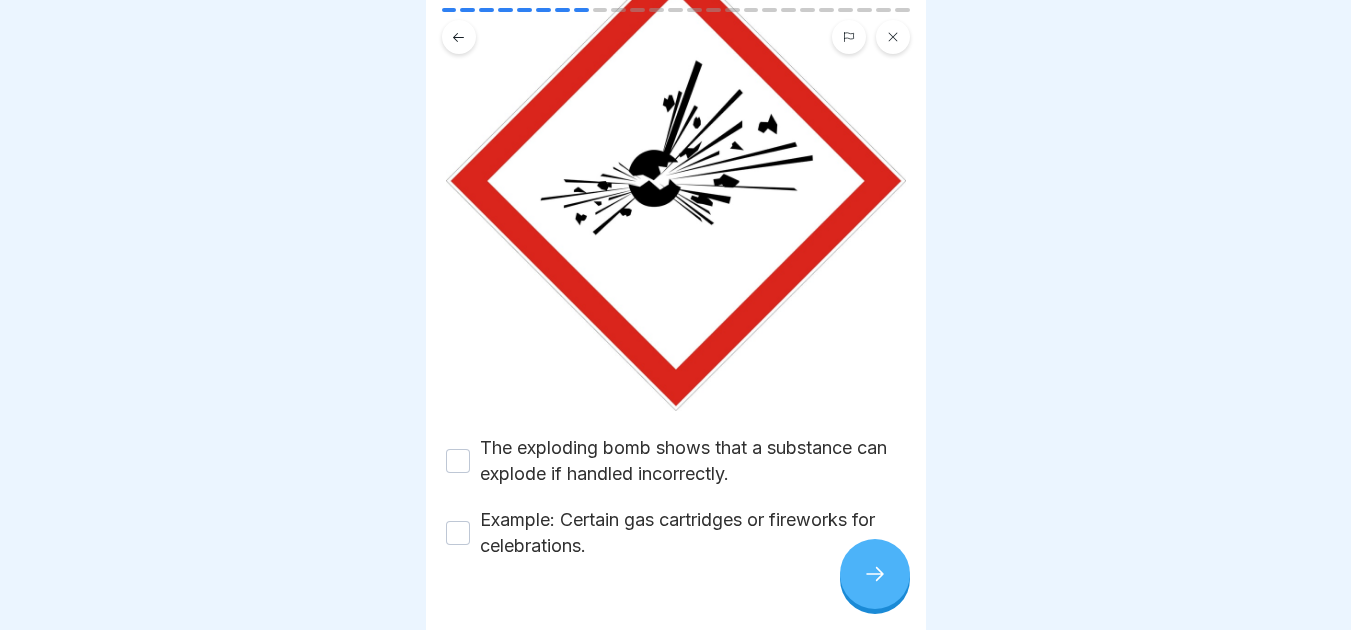 click on "The exploding bomb shows that a substance can explode if handled incorrectly." at bounding box center [458, 461] 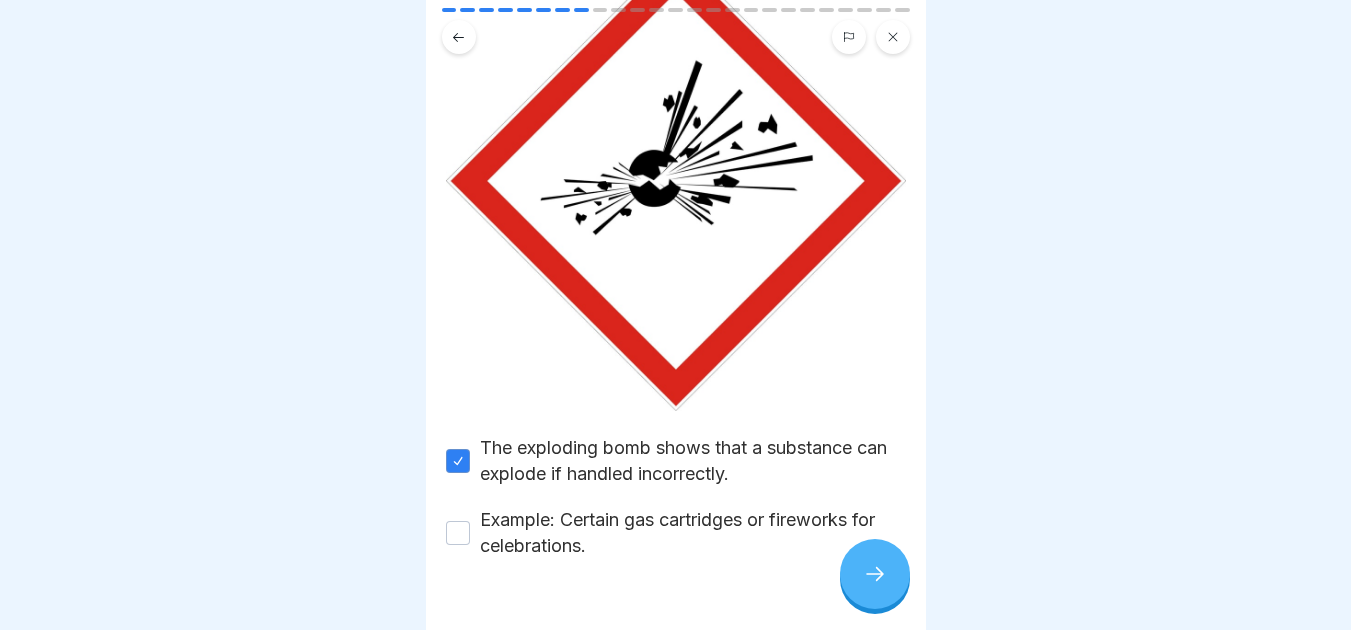 click on "Example: Certain gas cartridges or fireworks for celebrations." at bounding box center [458, 533] 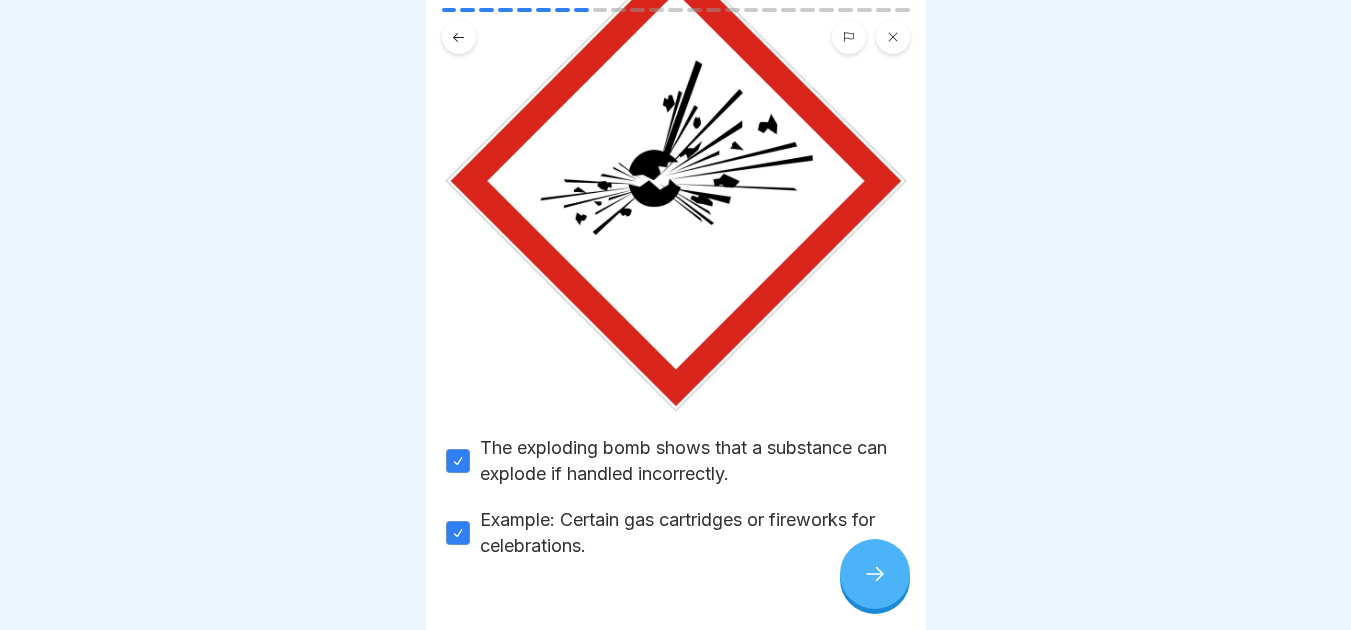 click at bounding box center [875, 574] 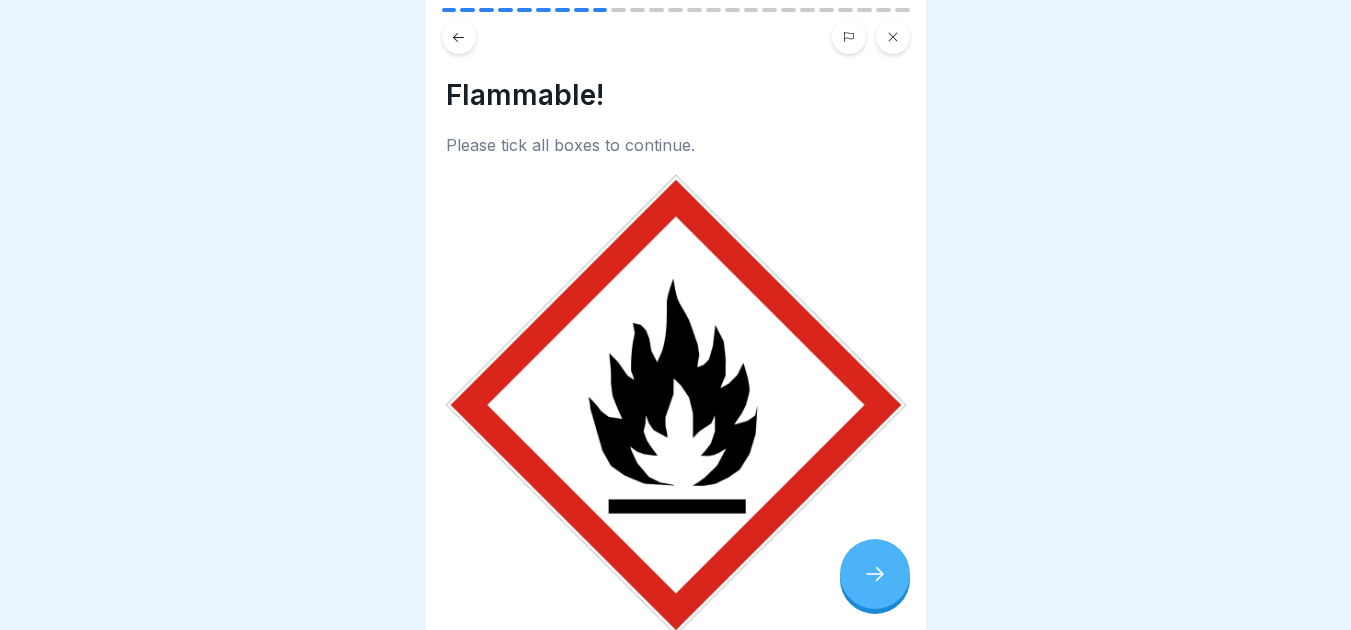 click on "Handling hazardous substances 25 Steps English ⛔️ Hazardous substance labelling Recognise at a glance which substances are hazardous - so you can handle them safely and correctly. Continue ⚖️ The legal basis for this training: 1 §14 of the Ordinance on Protection against Hazardous Substances 2 the Globally Harmonised System (GHS) for the classification and labelling of chemicals 3 the CLP Regulation on classification, labelling and packaging of substances and mixtures. The correct handling of hazardous substances This training is designed to protect your health and our environment! With this knowledge, you can reduce risks in the workplace and ensure that you and your colleagues stay protected. How can you recognise whether a product is a hazardous substance? Select the right answer. A By the smell B By the colour of the container C On the hazardous substance pictogram The hazardous substance pictogram Which hazardous substances might you encounter in your day-to-day work? harmful,flamable,[MEDICAL_DATA]" at bounding box center [676, 315] 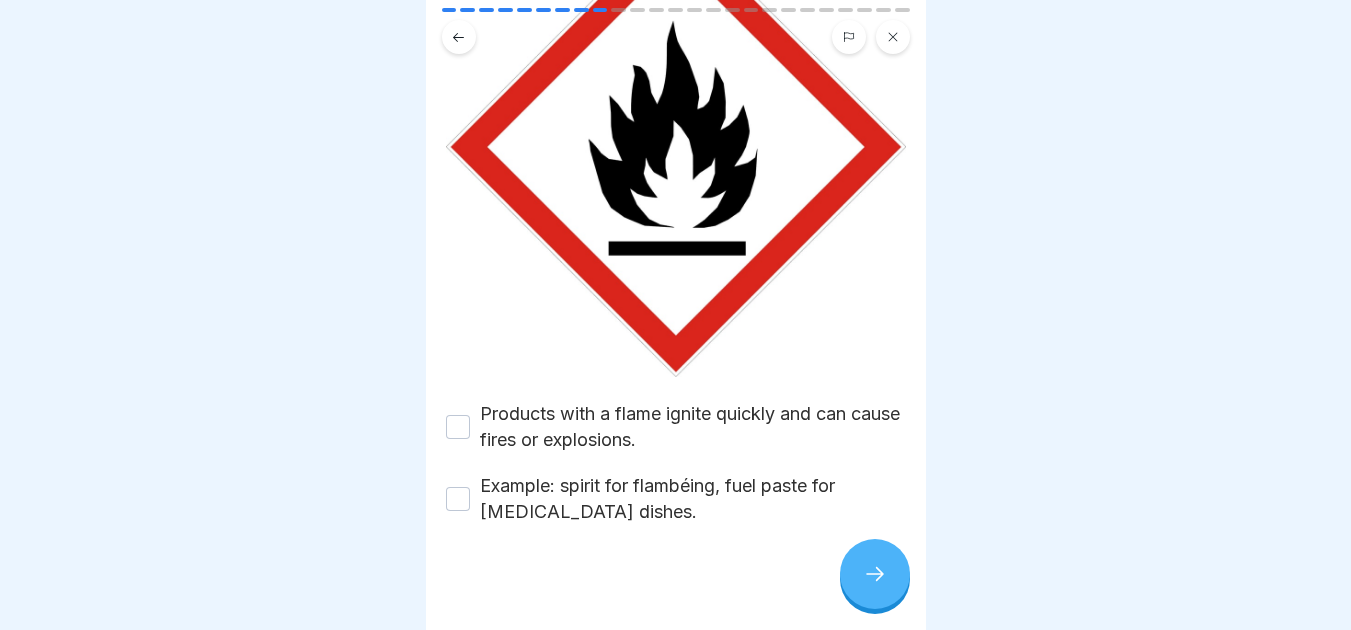 click on "Products with a flame ignite quickly and can cause fires or explosions." at bounding box center [693, 427] 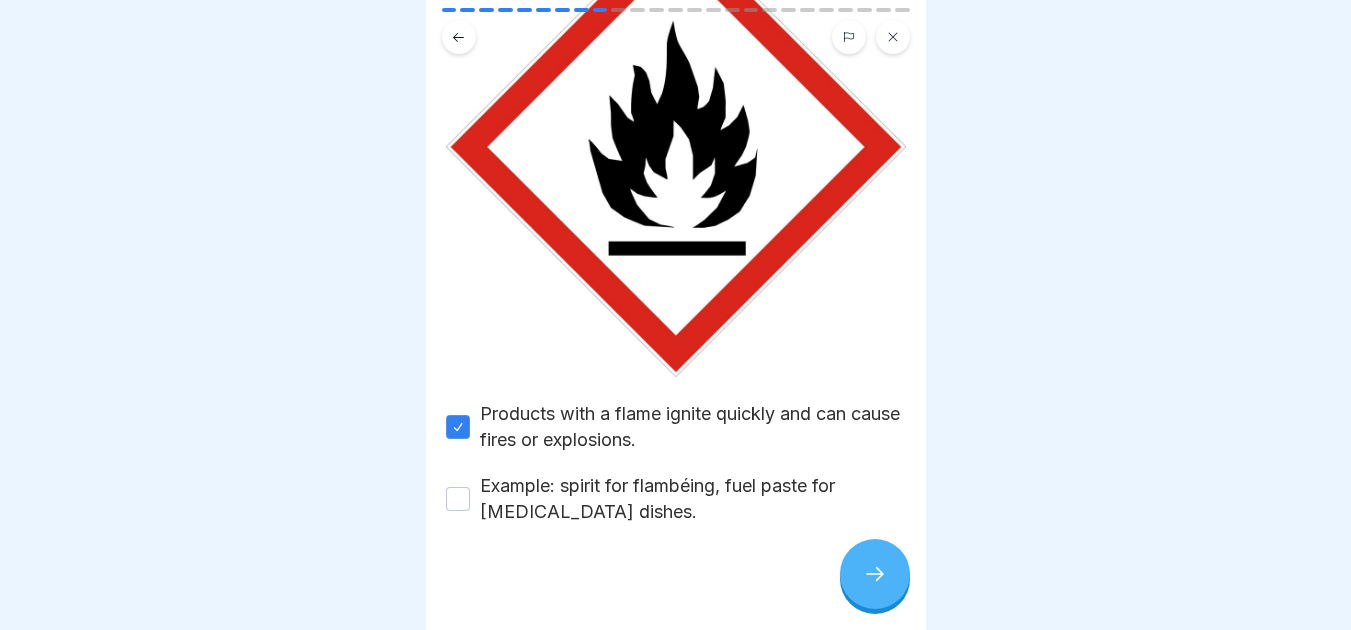 click on "Example: spirit for flambéing, fuel paste for [MEDICAL_DATA] dishes." at bounding box center (693, 499) 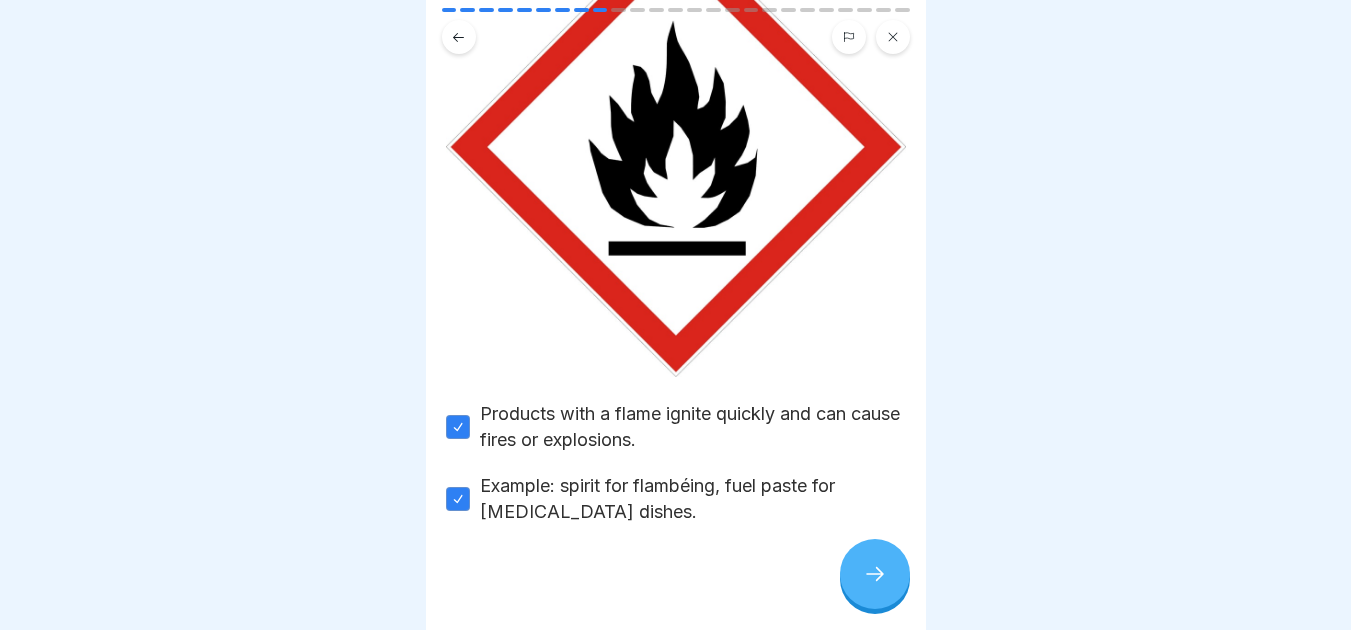 click at bounding box center (875, 574) 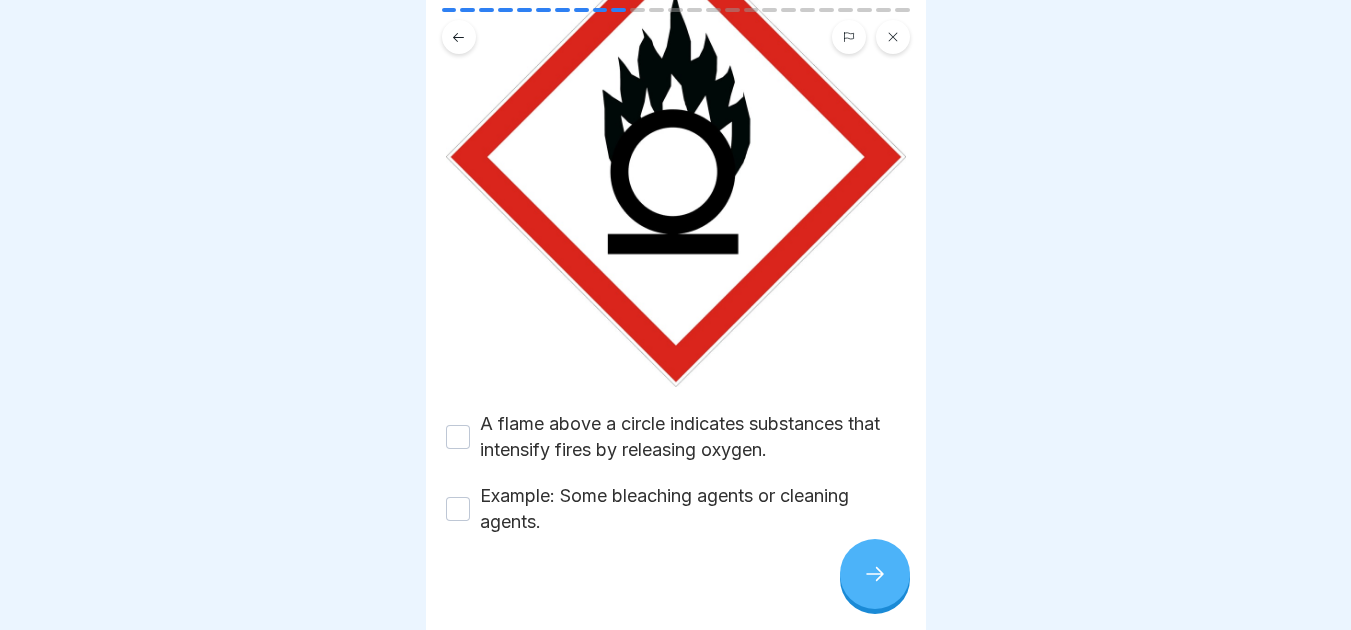 scroll, scrollTop: 258, scrollLeft: 0, axis: vertical 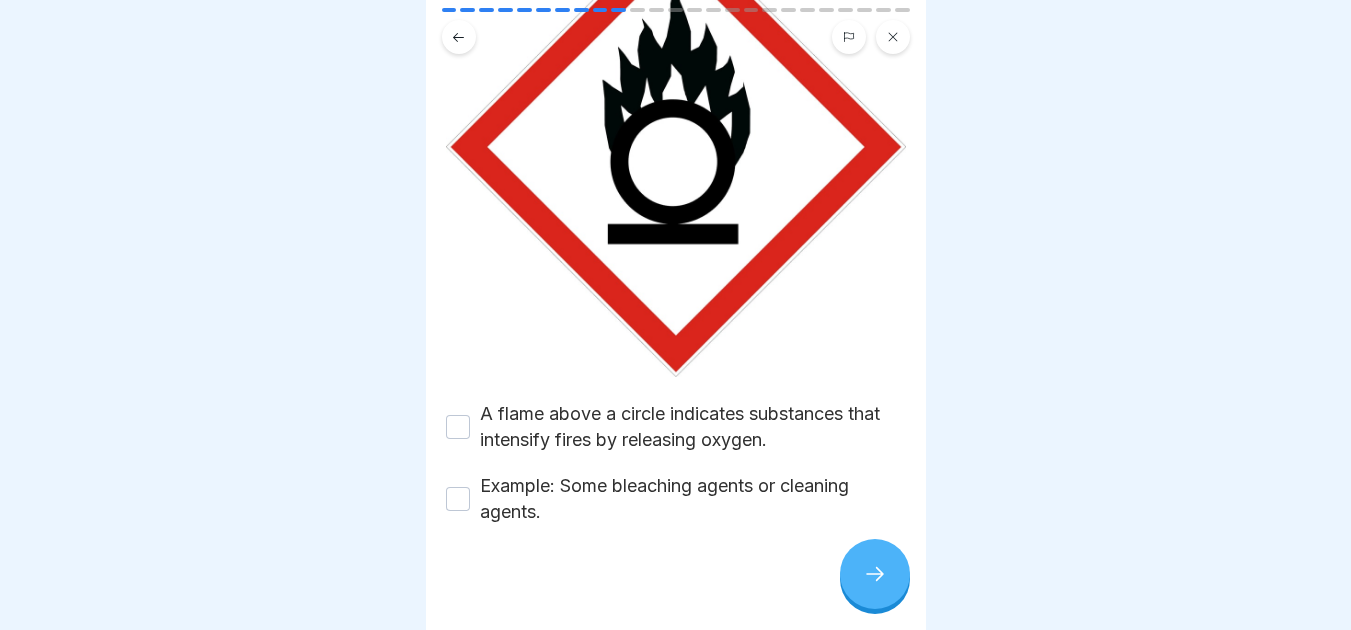 click on "A flame above a circle indicates substances that intensify fires by releasing oxygen." at bounding box center (693, 427) 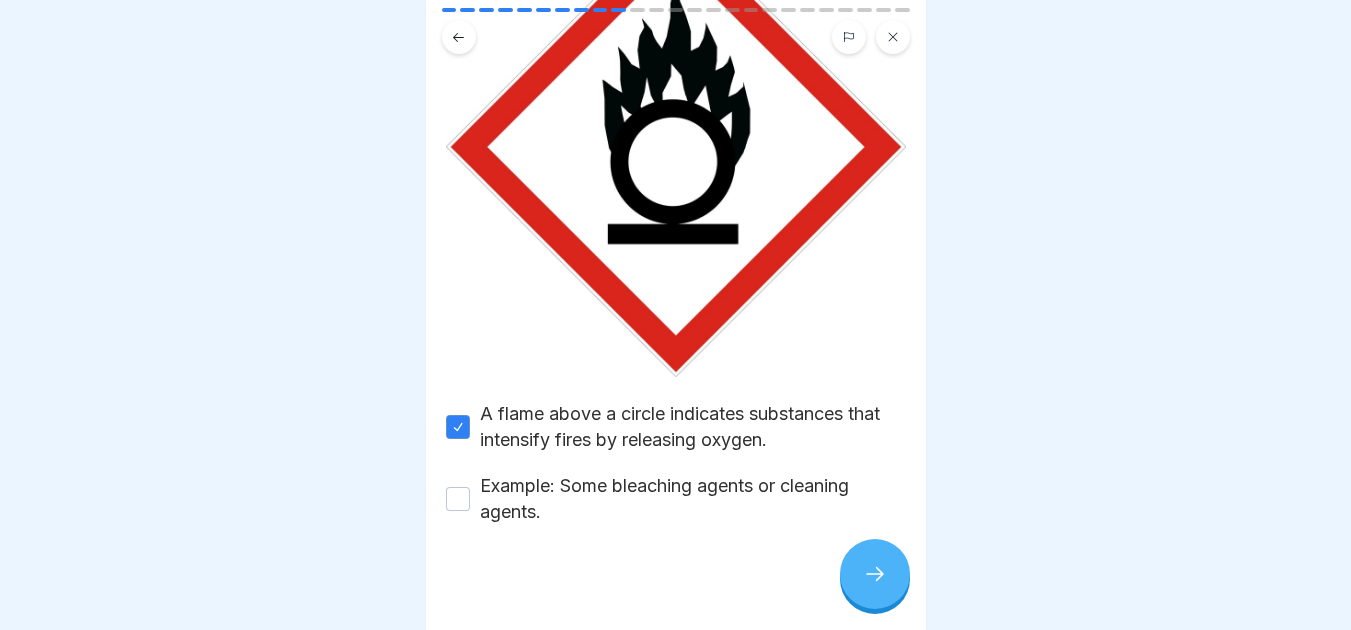 click on "Example: Some bleaching agents or cleaning agents." at bounding box center (693, 499) 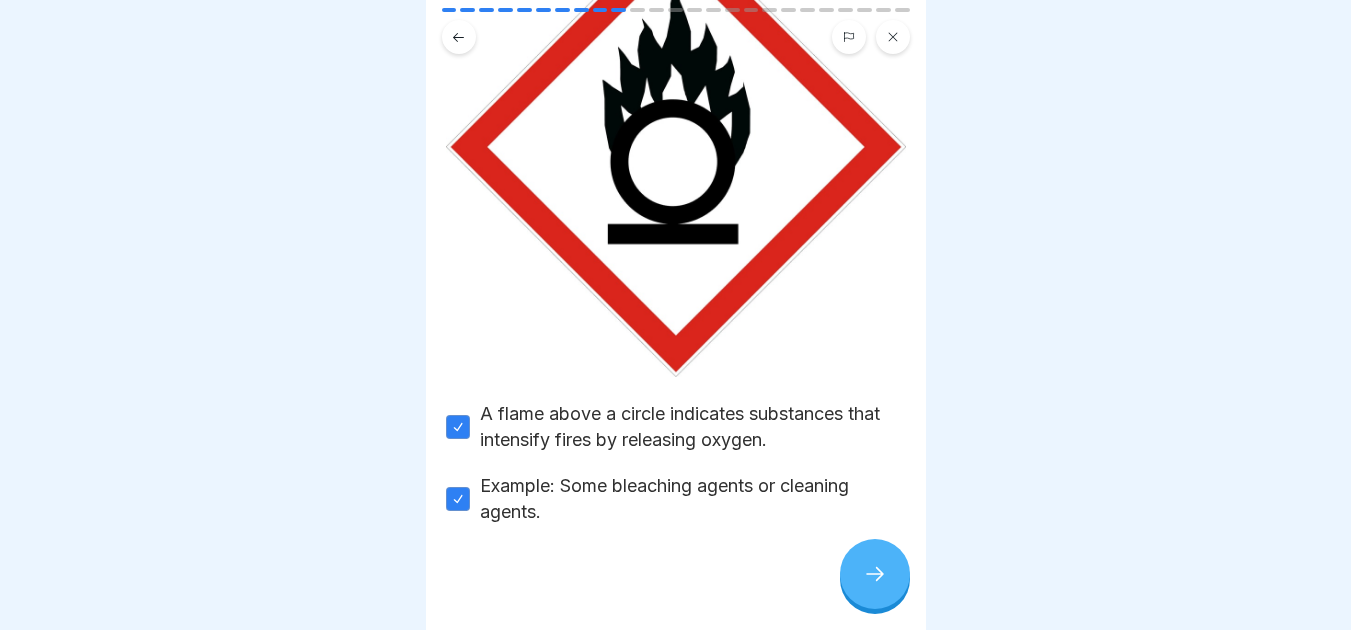 click at bounding box center (875, 574) 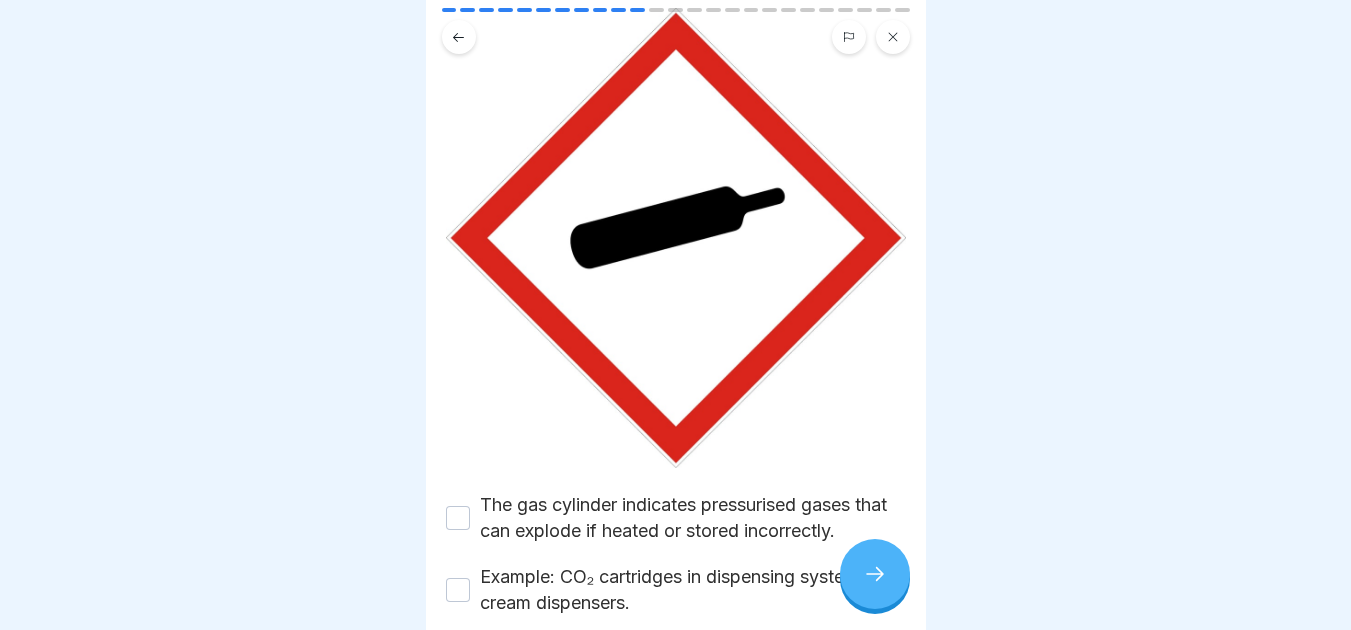 scroll, scrollTop: 258, scrollLeft: 0, axis: vertical 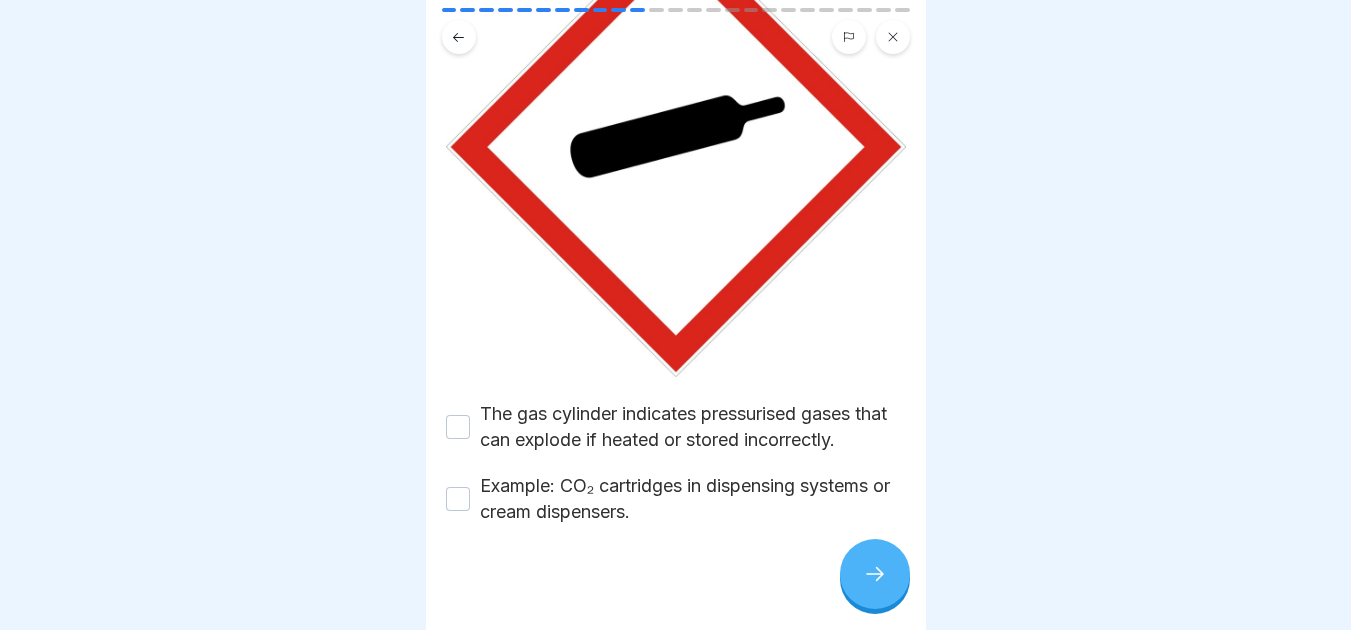 click on "The gas cylinder indicates pressurised gases that can explode if heated or stored incorrectly." at bounding box center (458, 427) 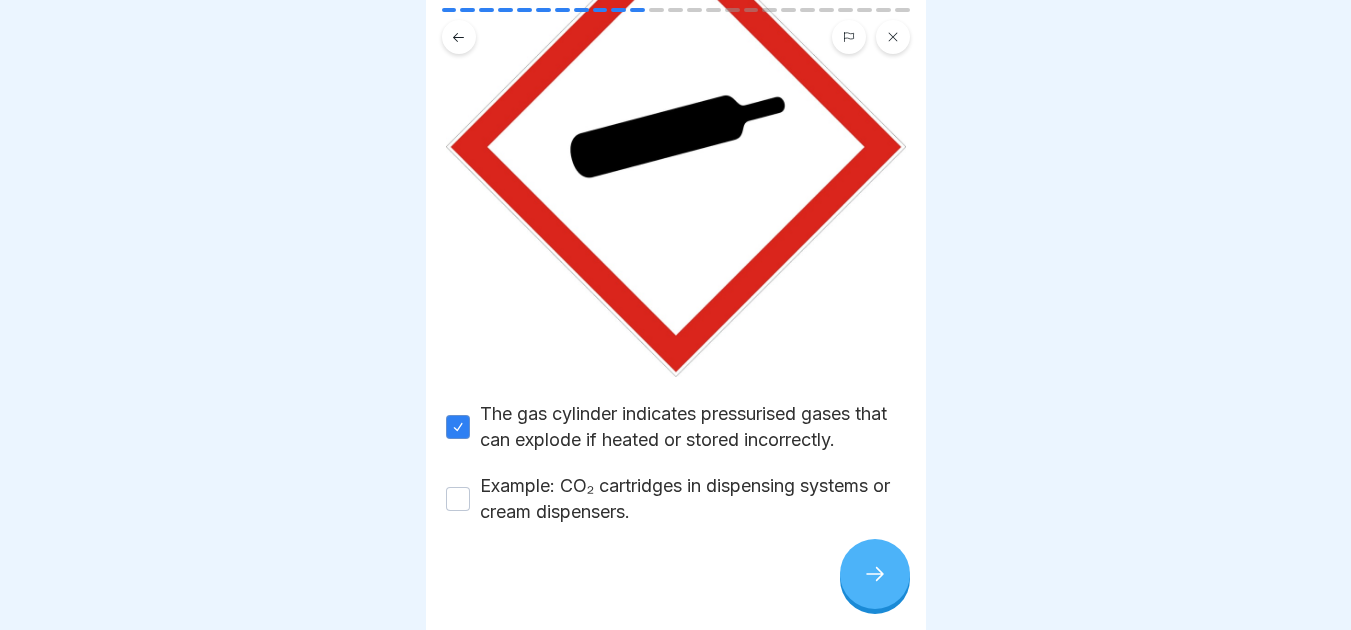 click on "Example: CO₂ cartridges in dispensing systems or cream dispensers." at bounding box center (458, 499) 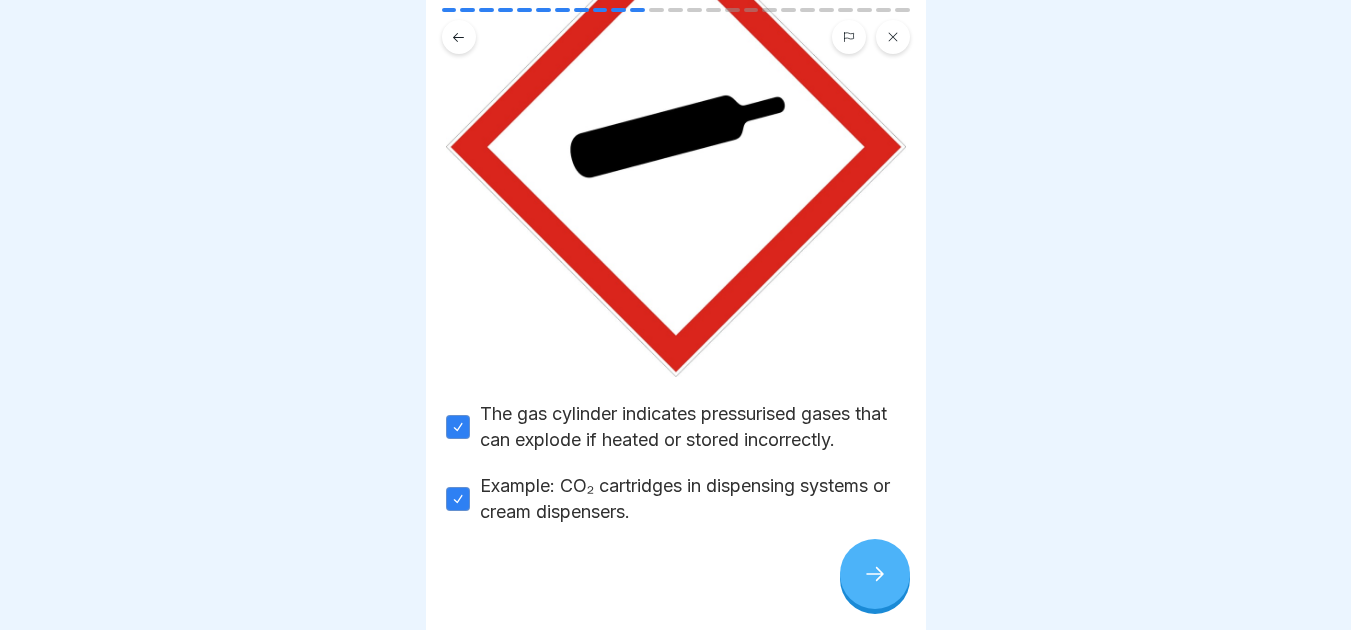 click at bounding box center (875, 574) 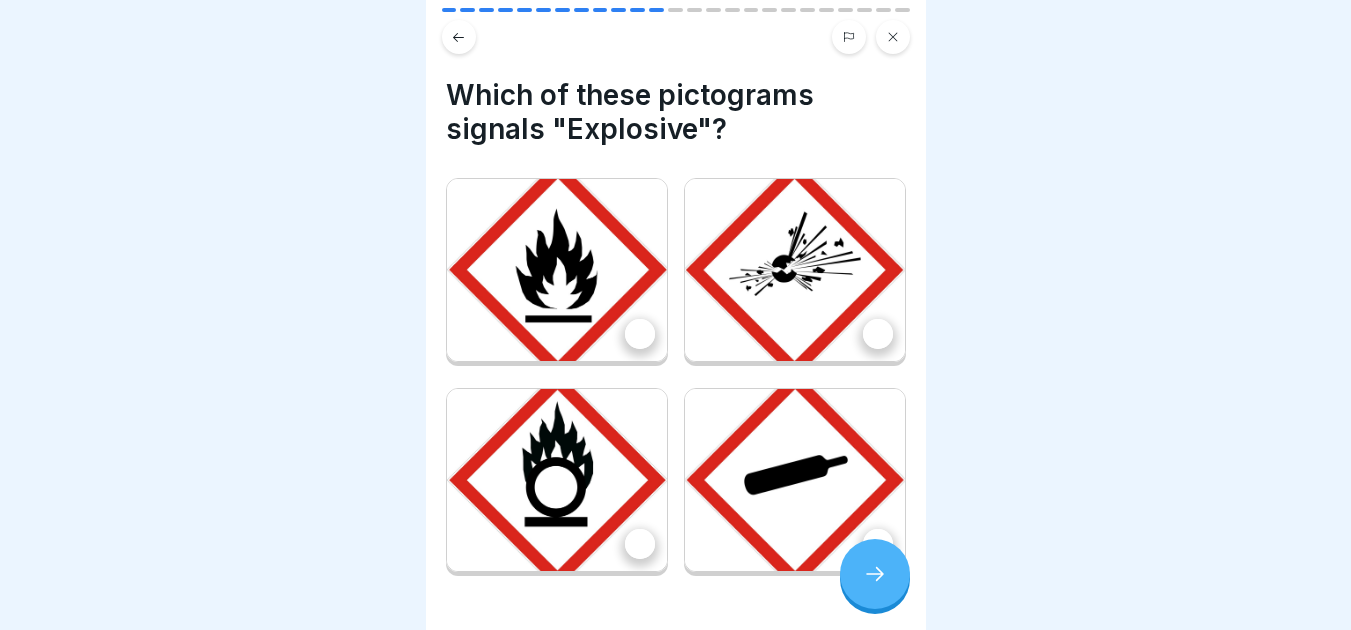 click at bounding box center [640, 334] 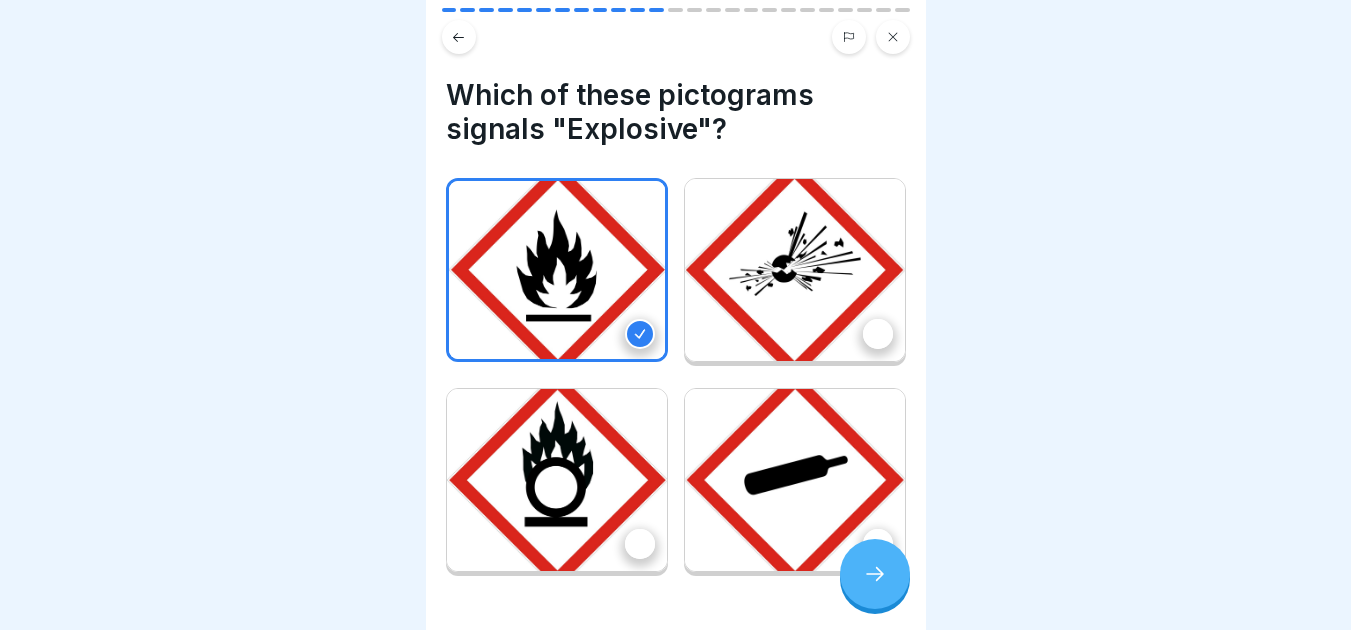 click 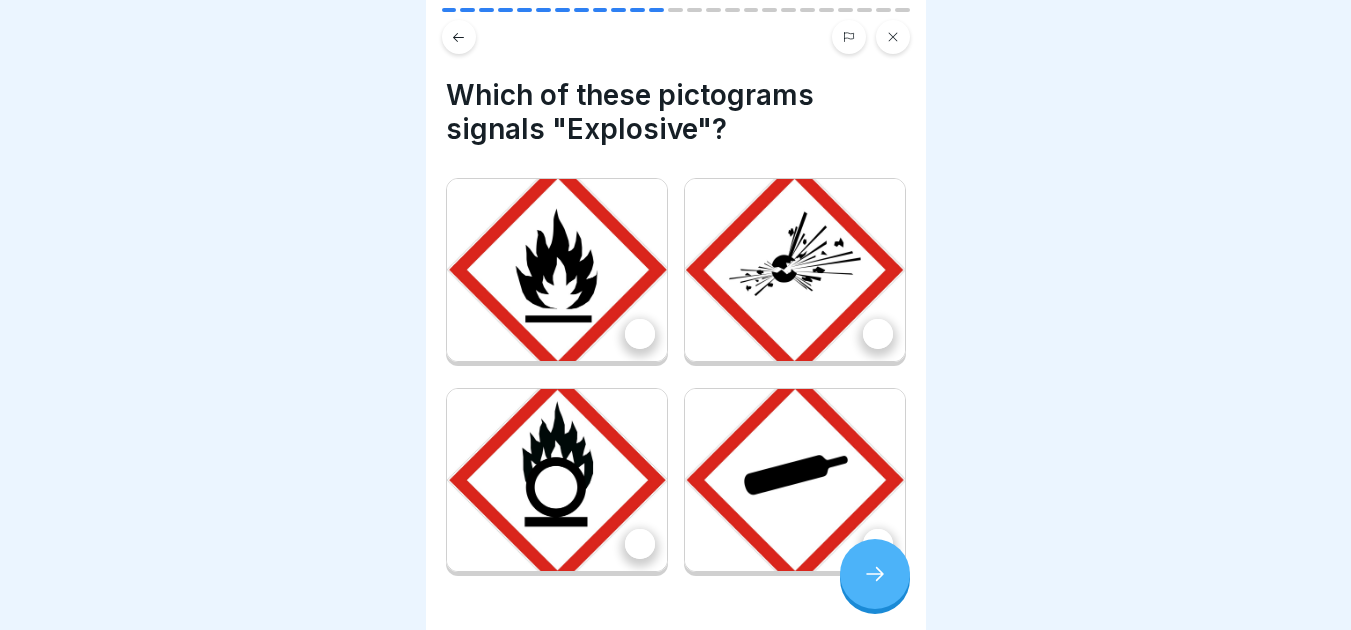 click at bounding box center (878, 334) 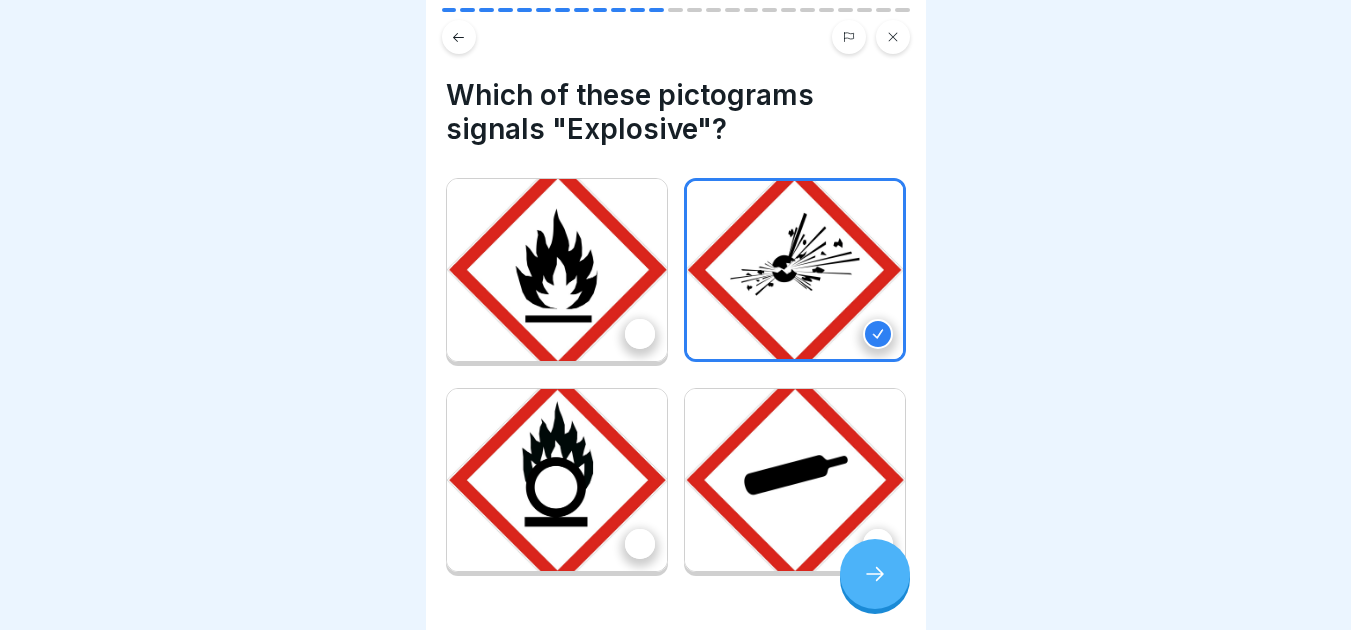 click 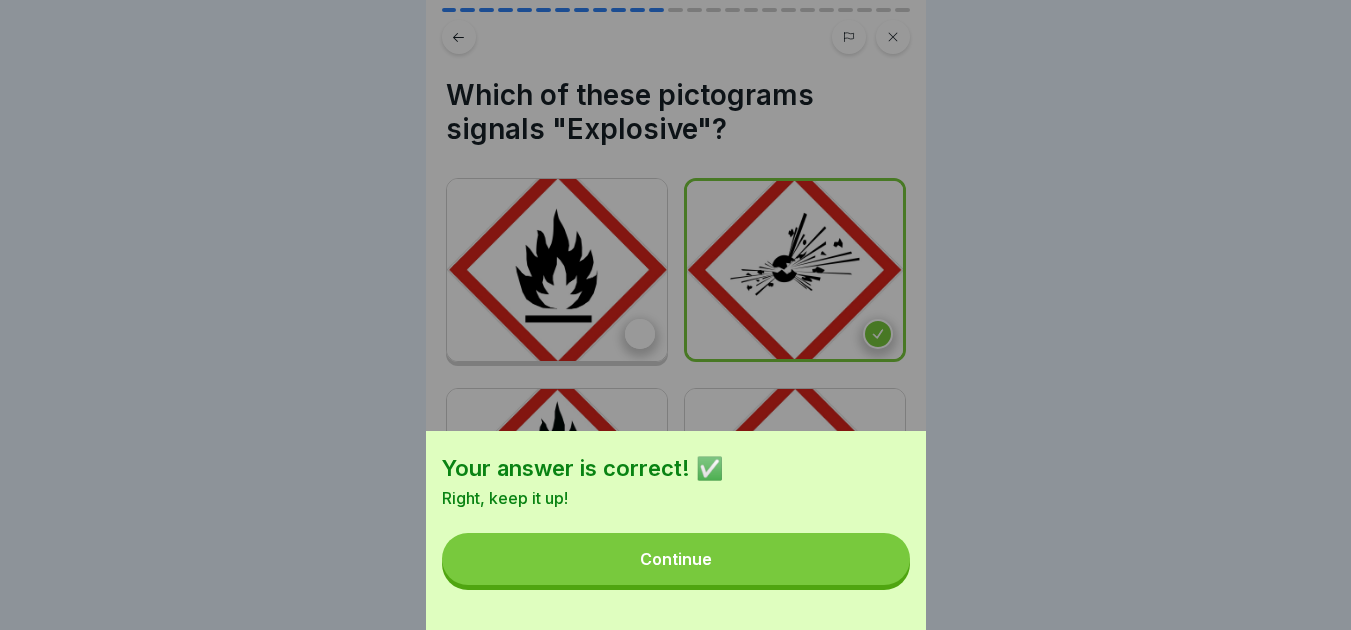 click on "Continue" at bounding box center [676, 559] 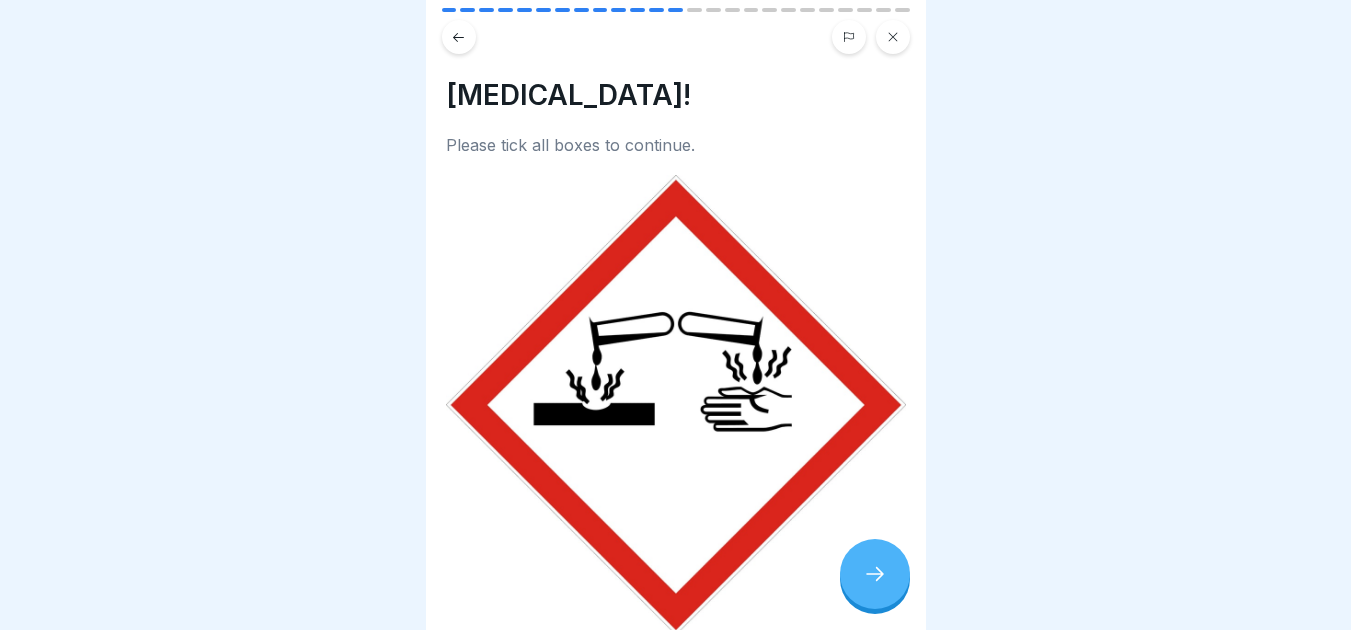 scroll, scrollTop: 258, scrollLeft: 0, axis: vertical 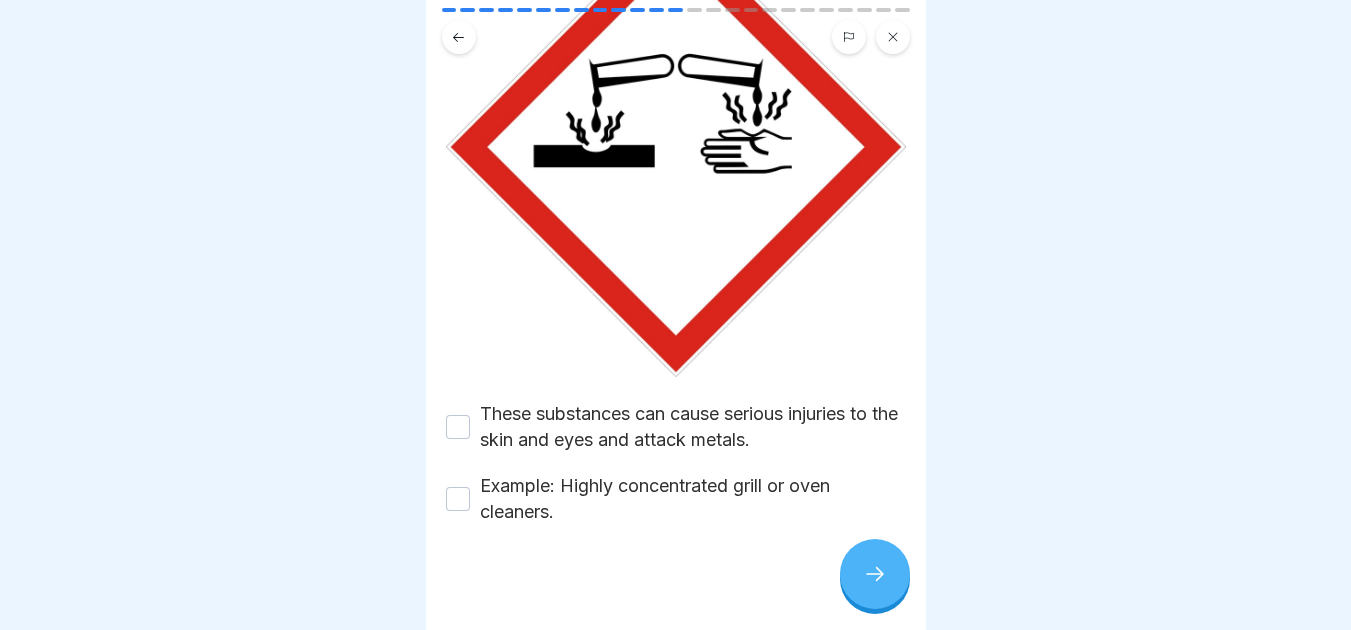 click on "These substances can cause serious injuries to the skin and eyes and attack metals." at bounding box center (458, 427) 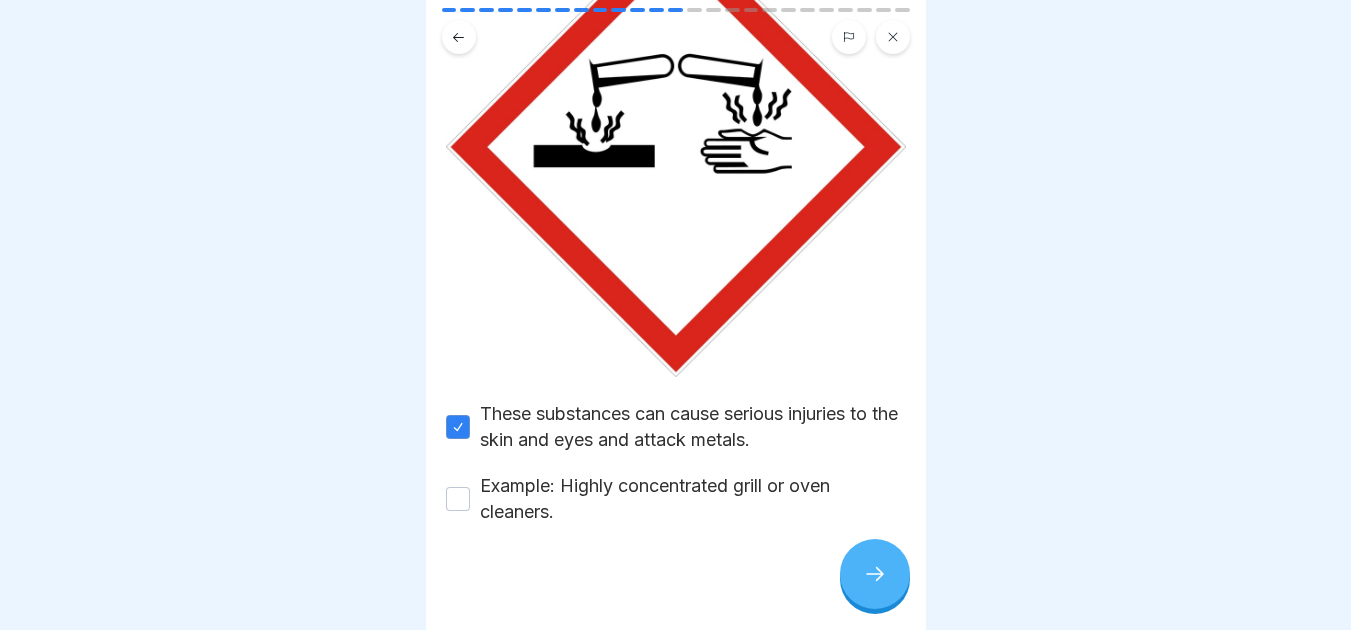 click on "Example: Highly concentrated grill or oven cleaners." at bounding box center (458, 499) 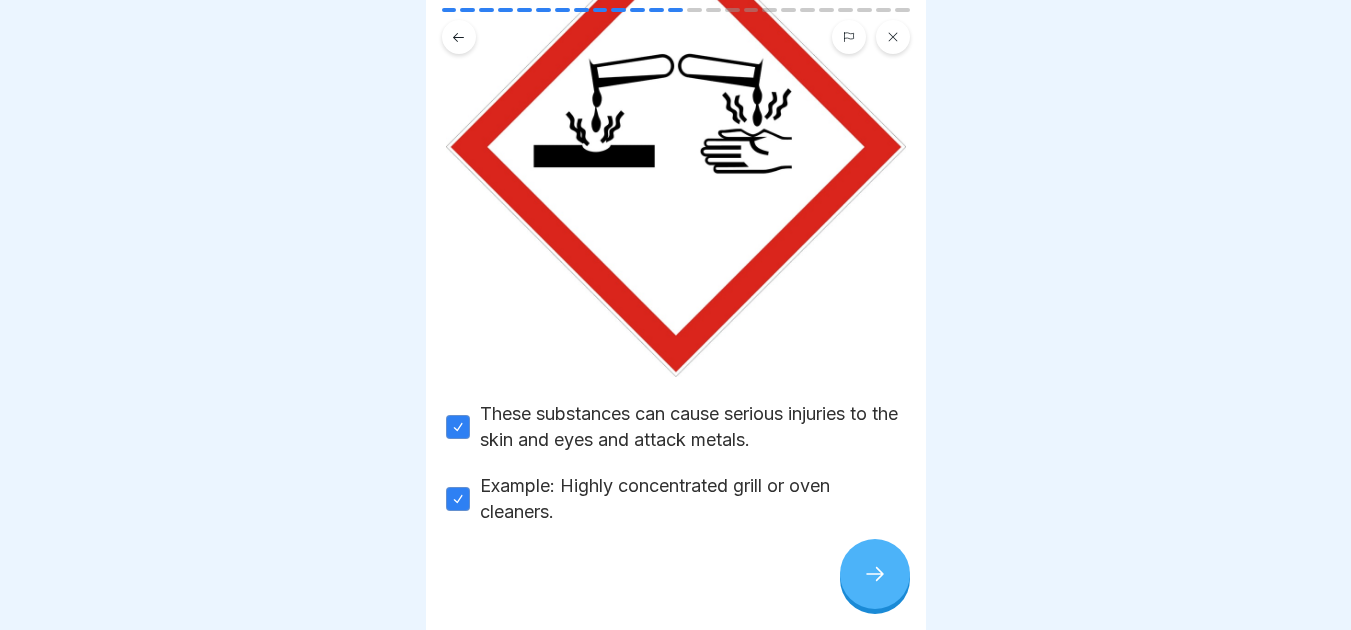 click 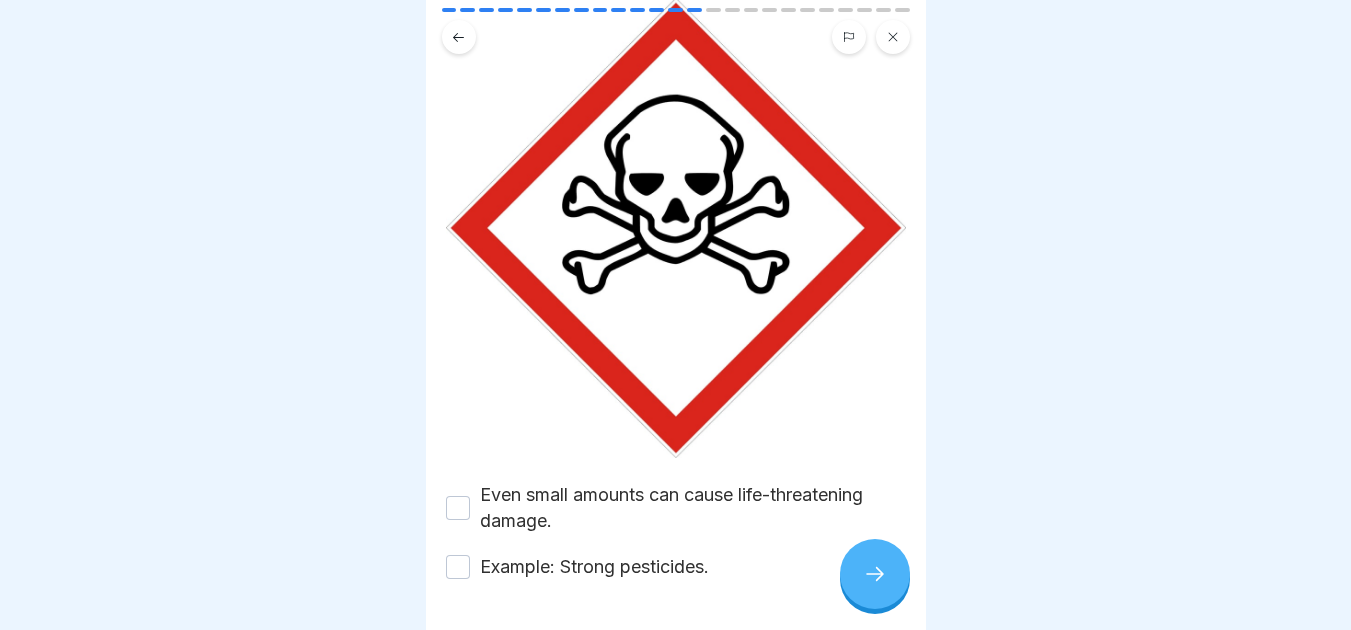 scroll, scrollTop: 232, scrollLeft: 0, axis: vertical 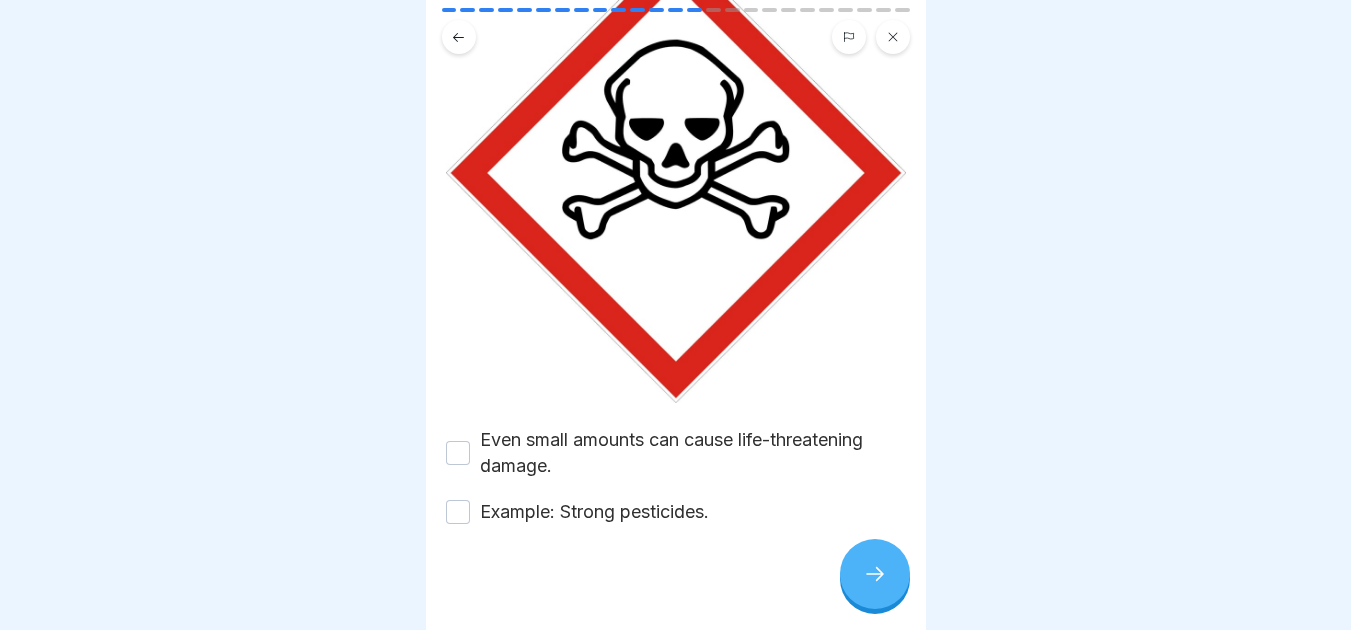 click on "Even small amounts can cause life-threatening damage." at bounding box center (458, 453) 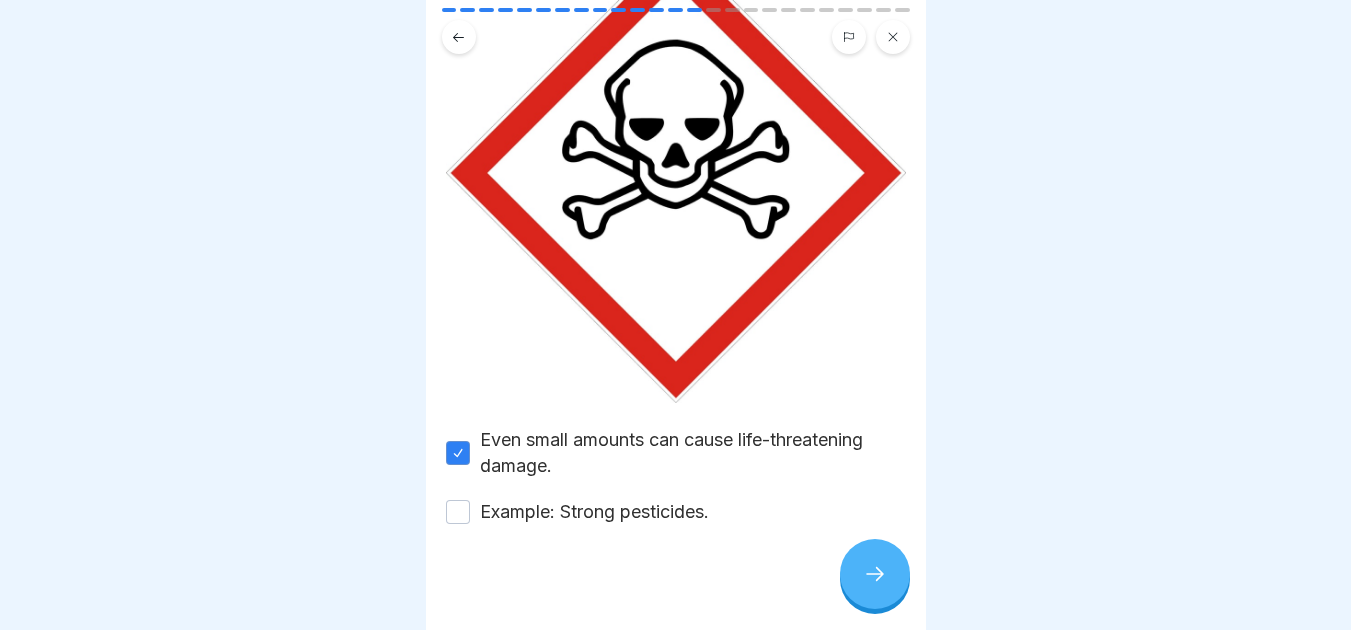 click on "Example: Strong pesticides." at bounding box center [458, 512] 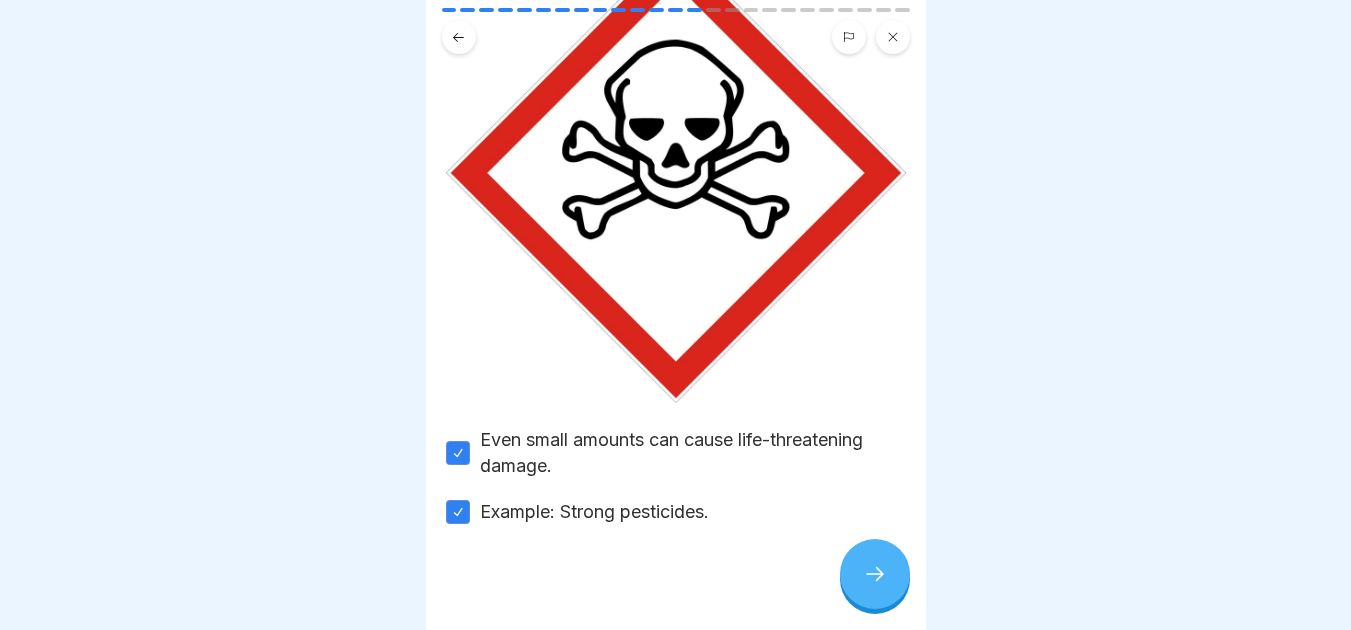 click at bounding box center [875, 574] 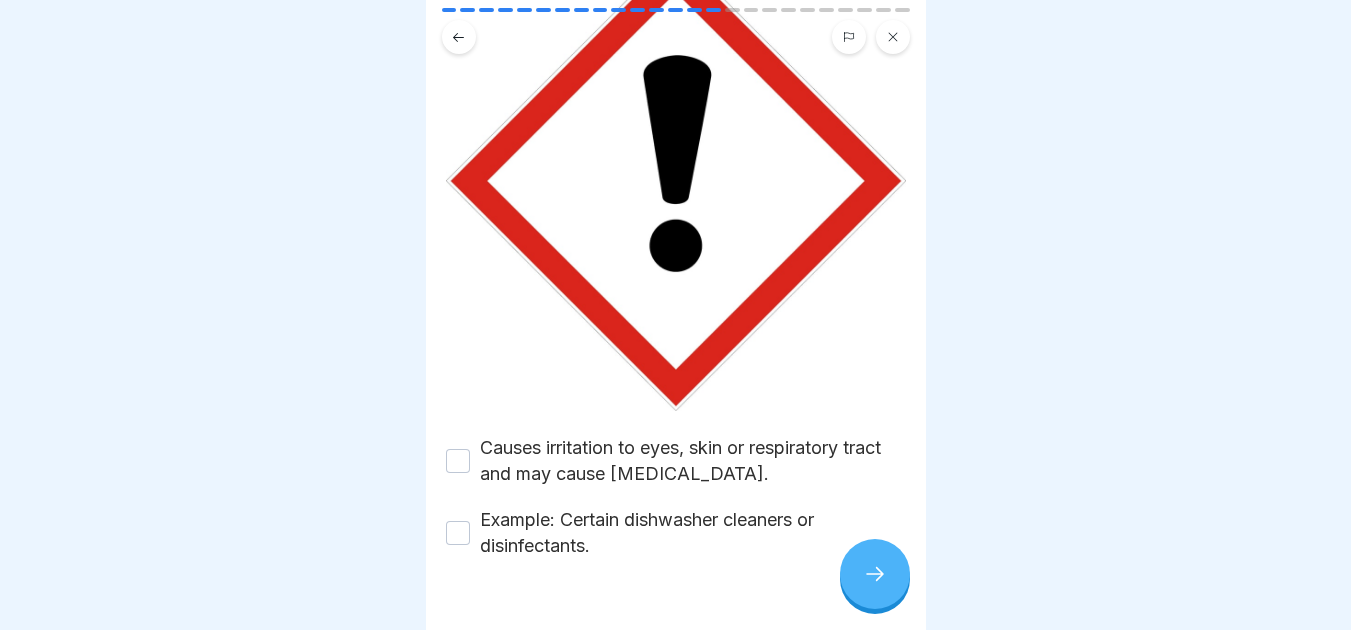 scroll, scrollTop: 258, scrollLeft: 0, axis: vertical 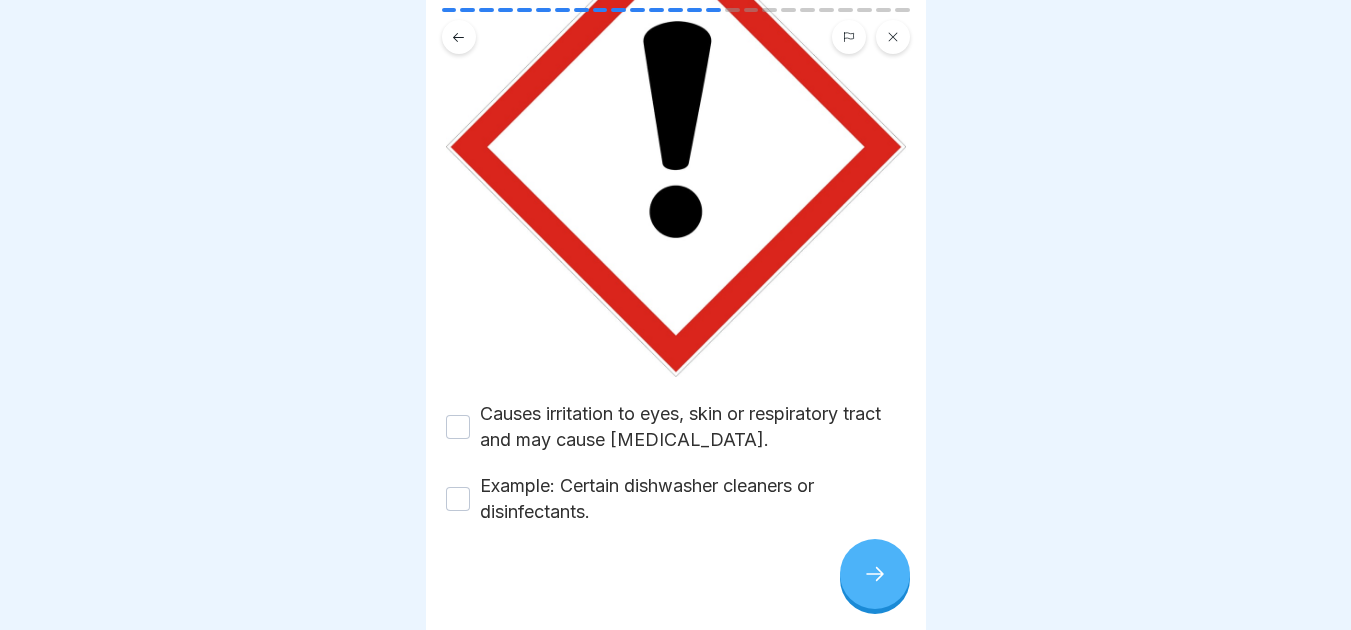 click on "Causes irritation to eyes, skin or respiratory tract and may cause [MEDICAL_DATA]." at bounding box center (458, 427) 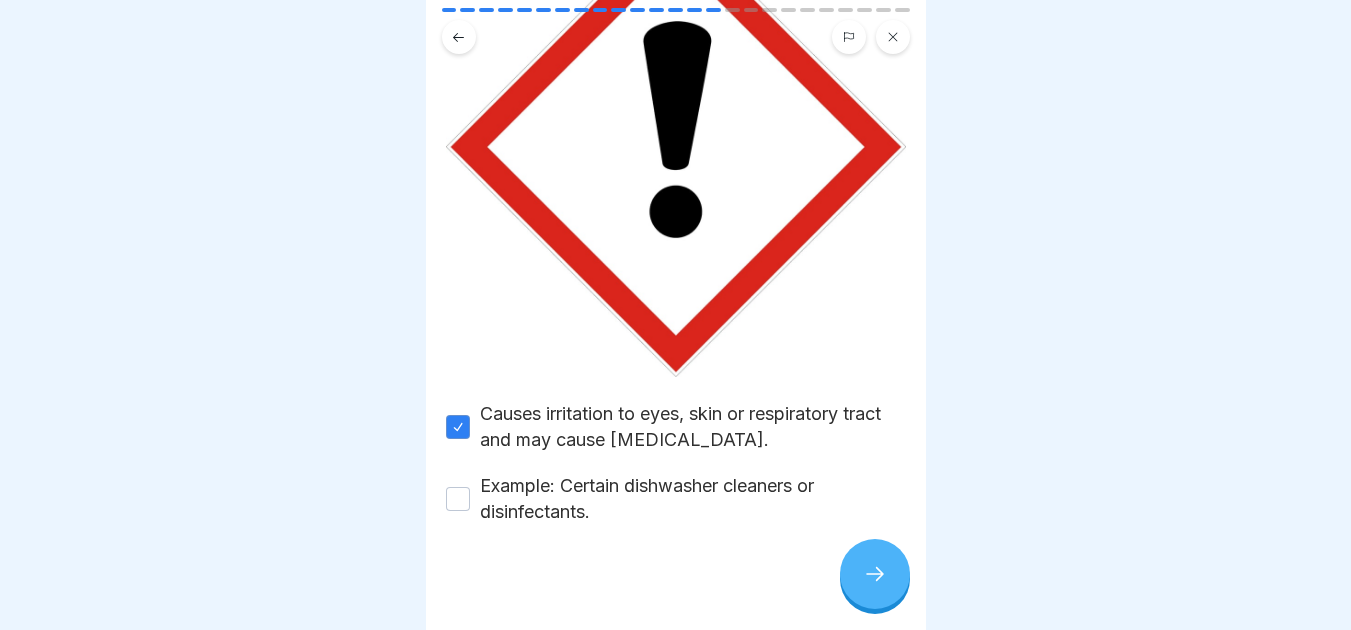 click on "Example: Certain dishwasher cleaners or disinfectants." at bounding box center [458, 499] 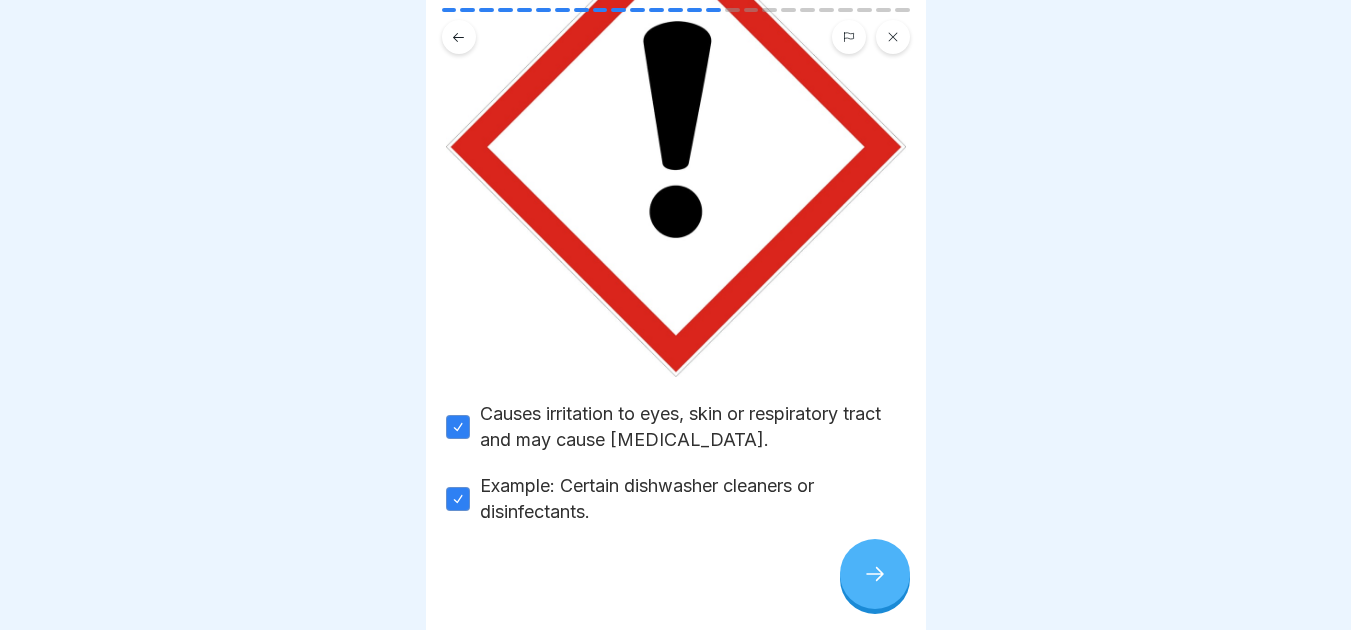 click at bounding box center [875, 574] 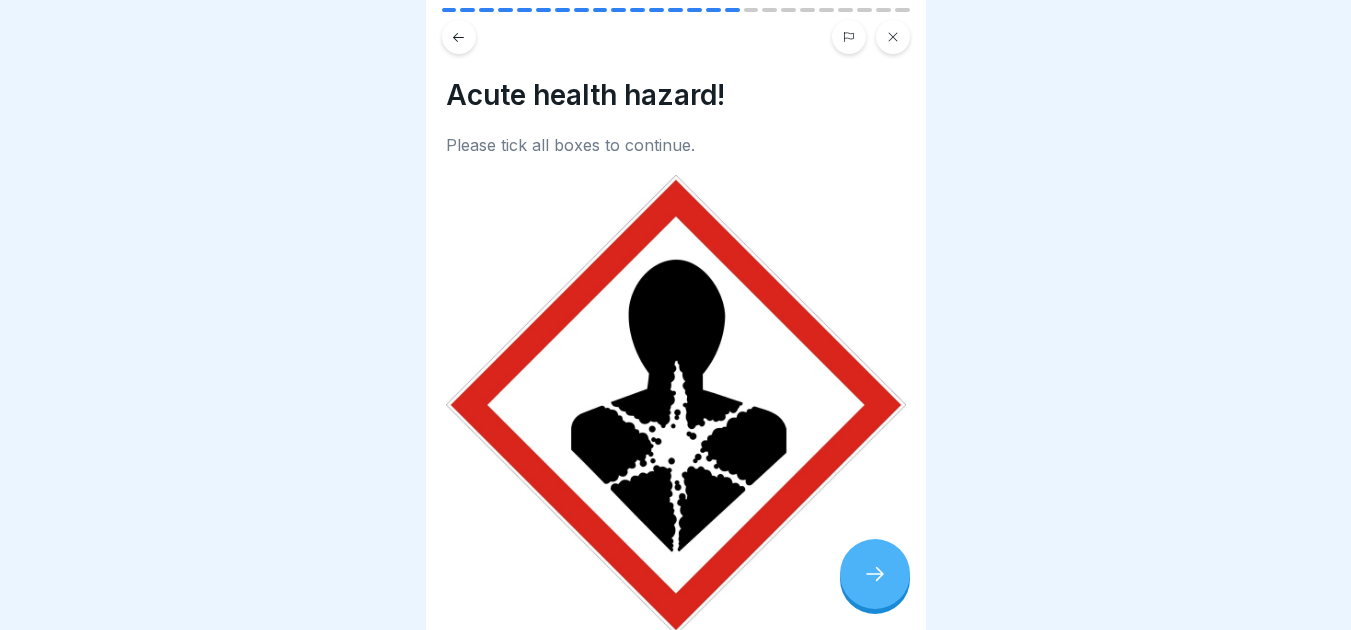 scroll, scrollTop: 284, scrollLeft: 0, axis: vertical 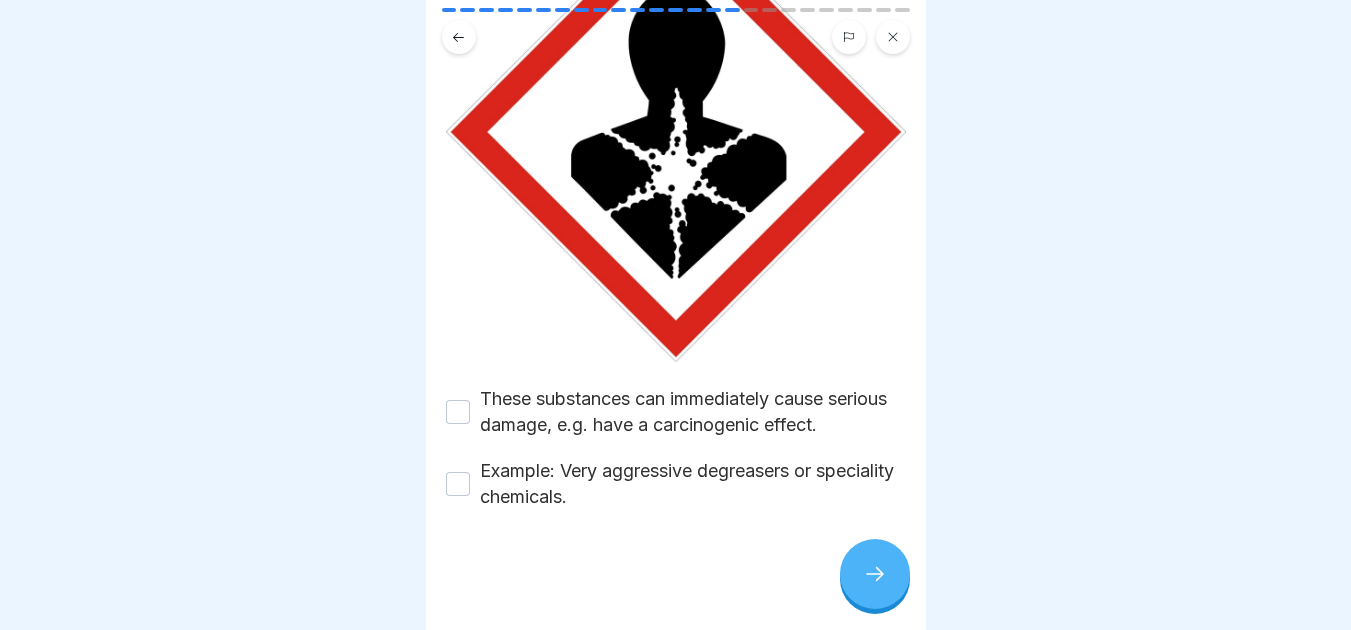 click on "These substances can immediately cause serious damage, e.g. have a carcinogenic effect." at bounding box center (458, 412) 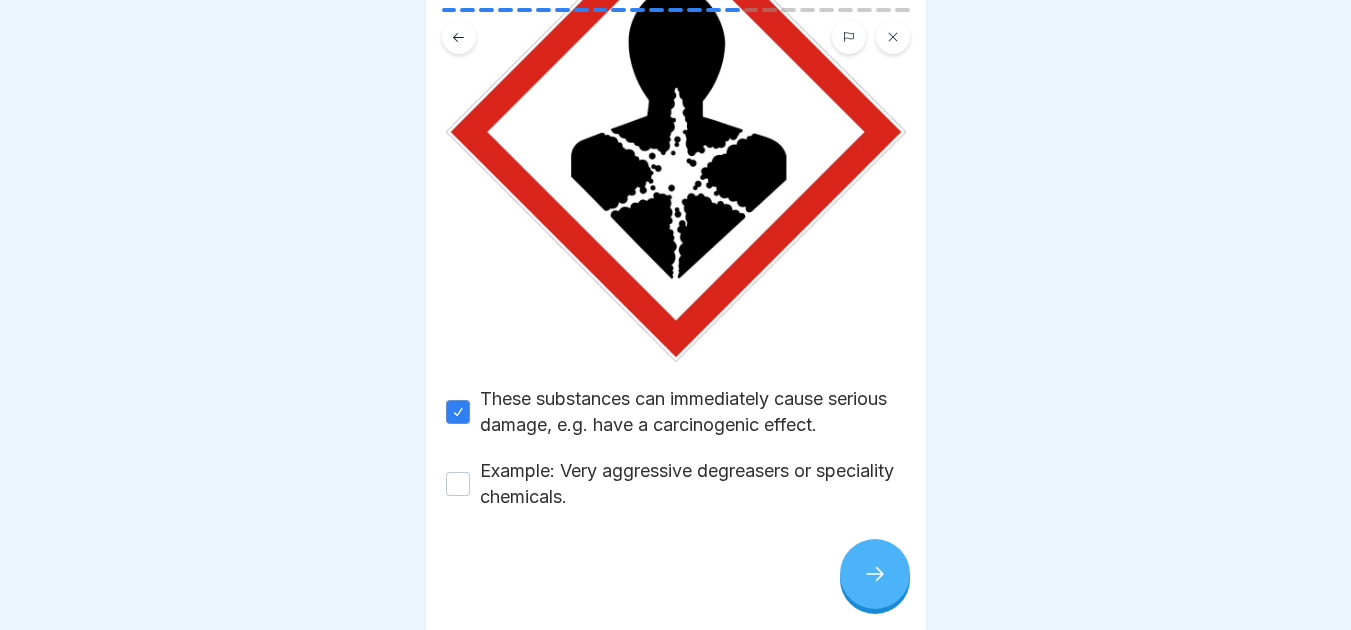 click on "Example: Very aggressive degreasers or speciality chemicals." at bounding box center (458, 484) 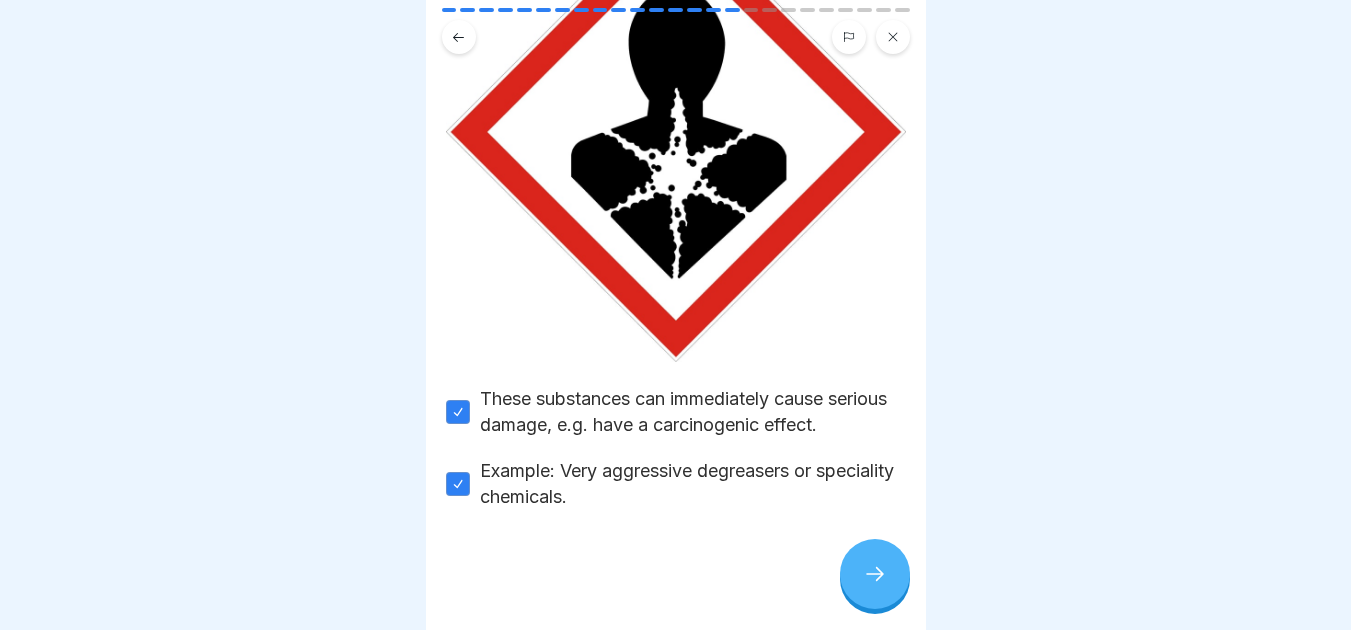 click 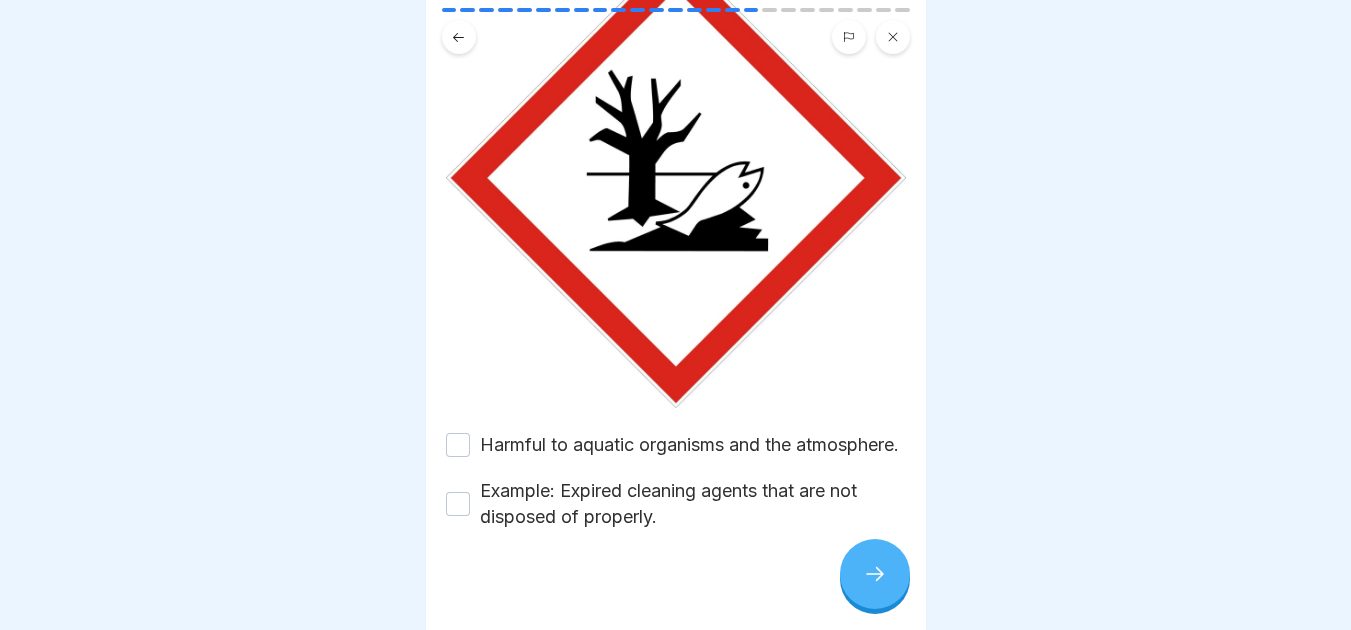 scroll, scrollTop: 258, scrollLeft: 0, axis: vertical 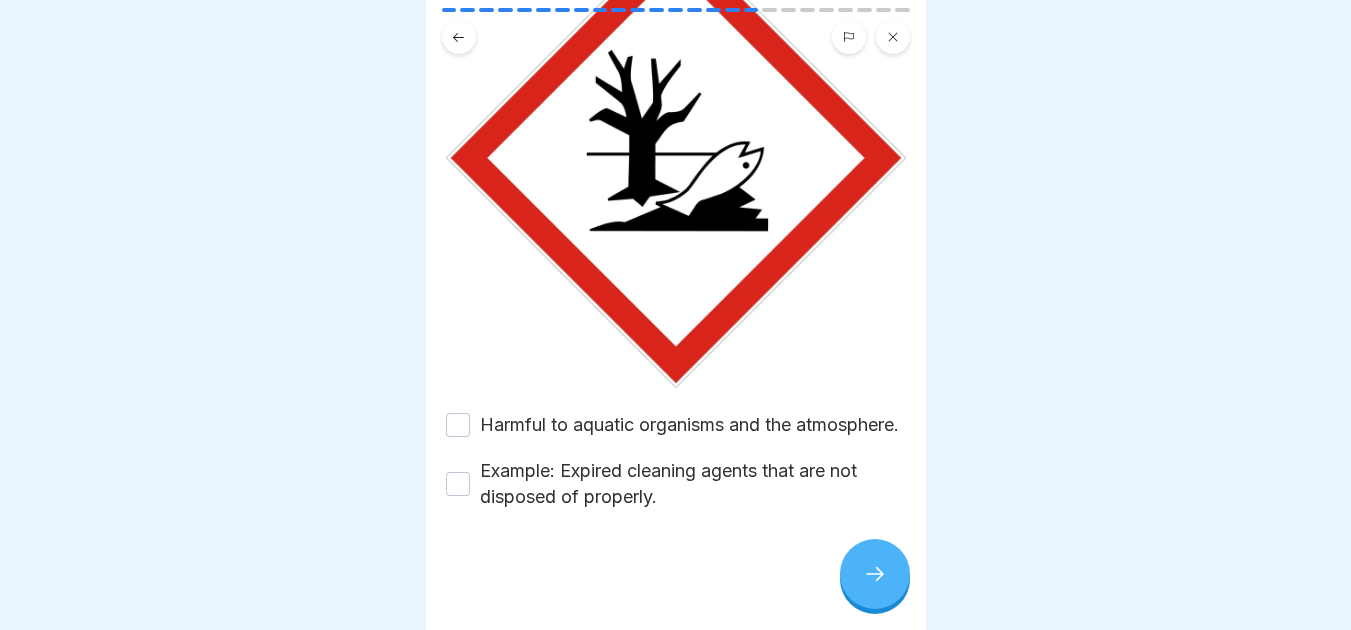 click on "Harmful to aquatic organisms and the atmosphere." at bounding box center [458, 425] 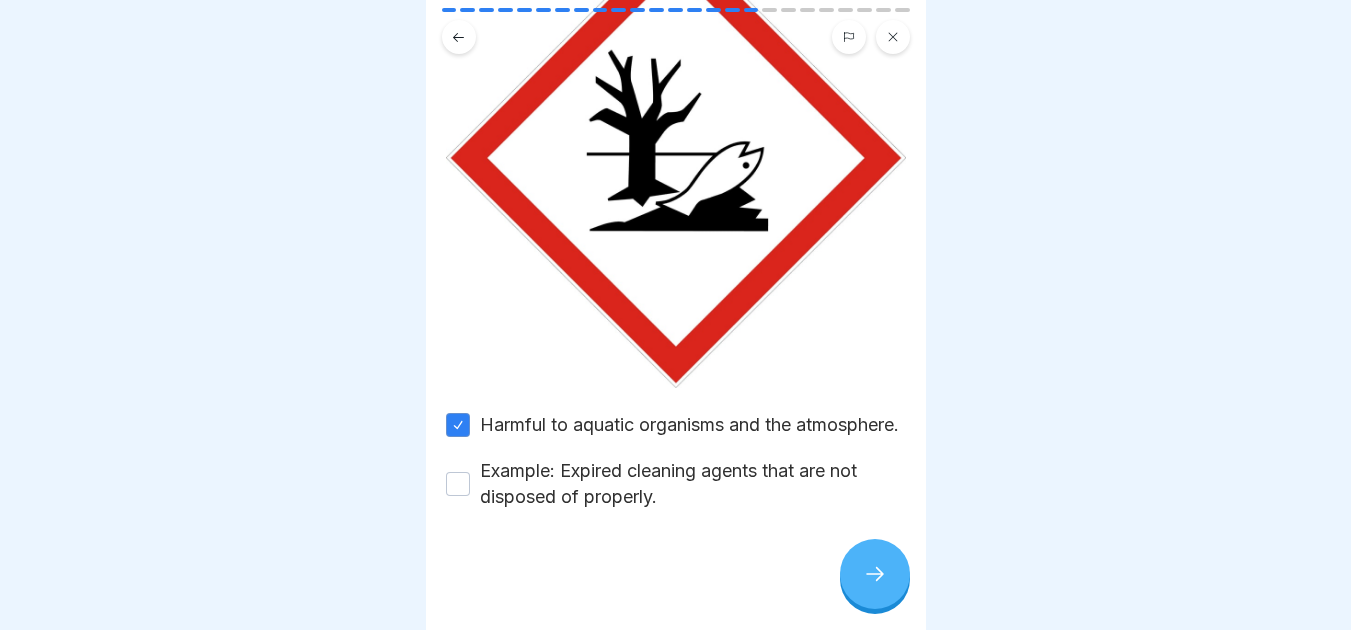 click on "Example: Expired cleaning agents that are not disposed of properly." at bounding box center [458, 484] 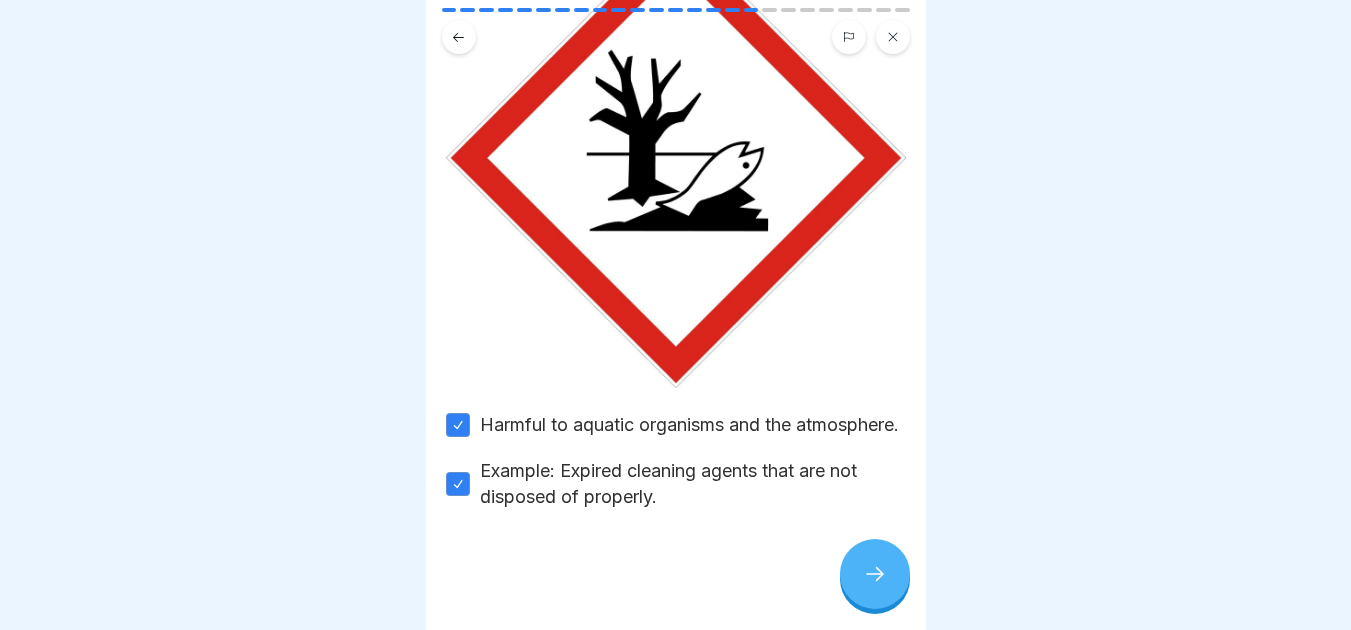 click 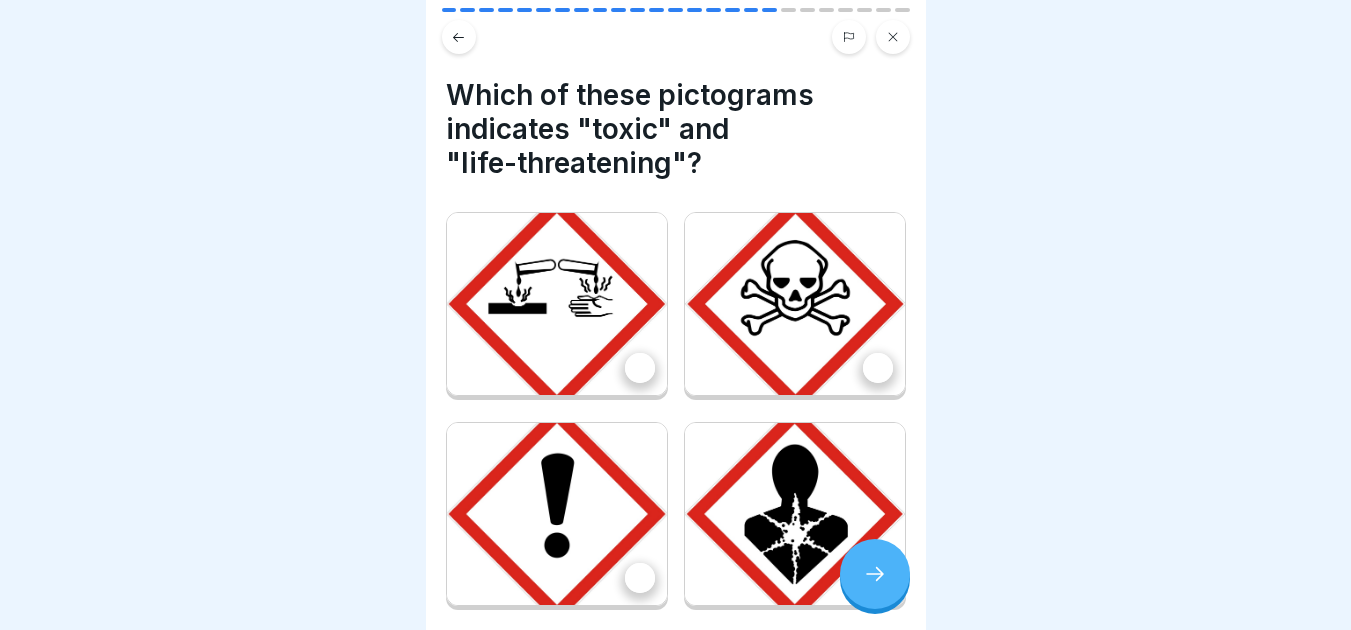 click at bounding box center (878, 368) 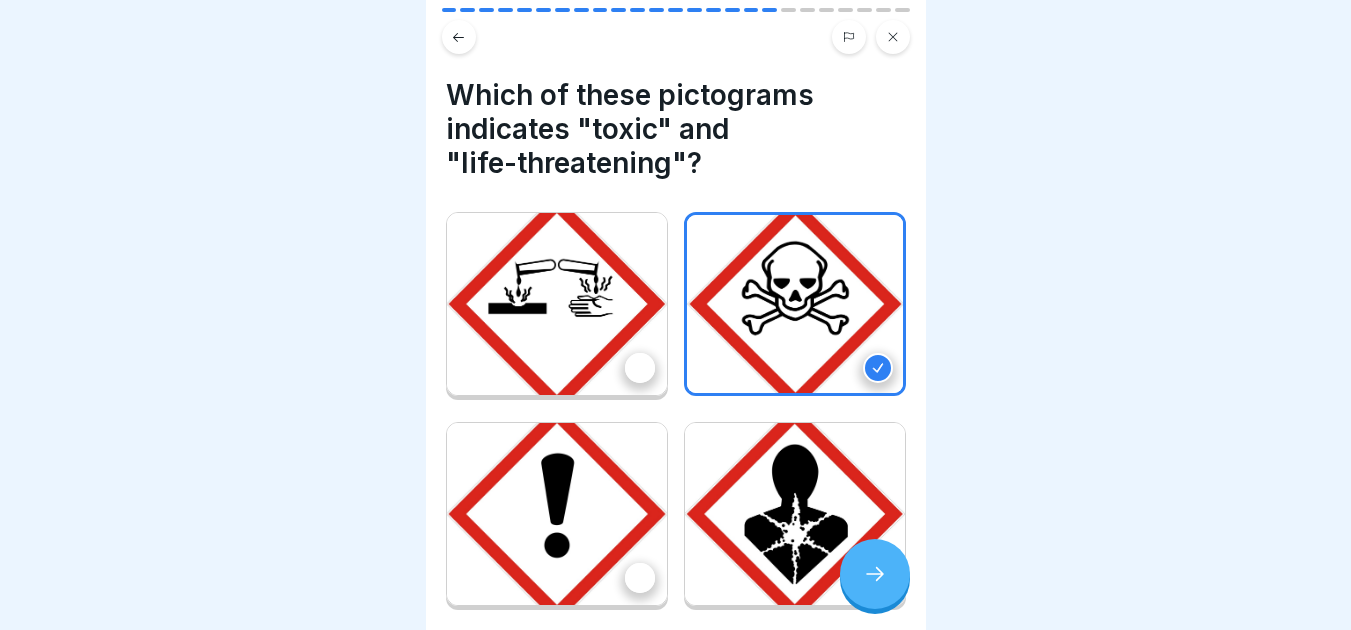 click at bounding box center (875, 574) 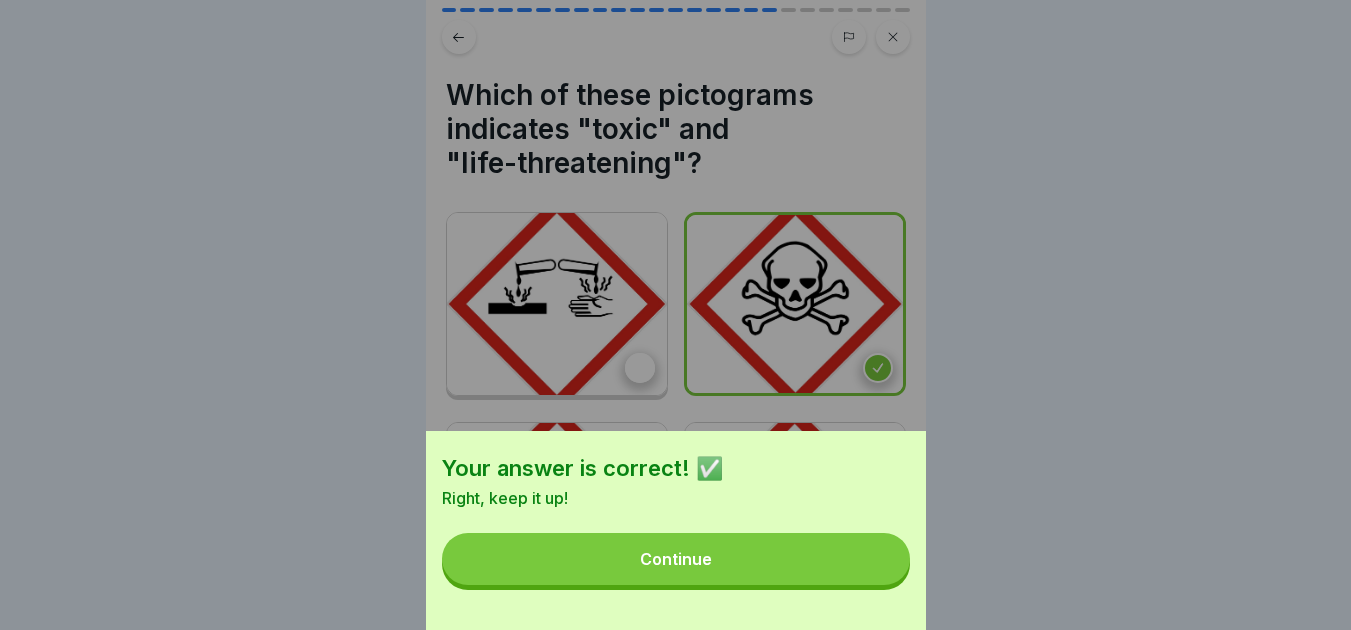 click on "Continue" at bounding box center (676, 559) 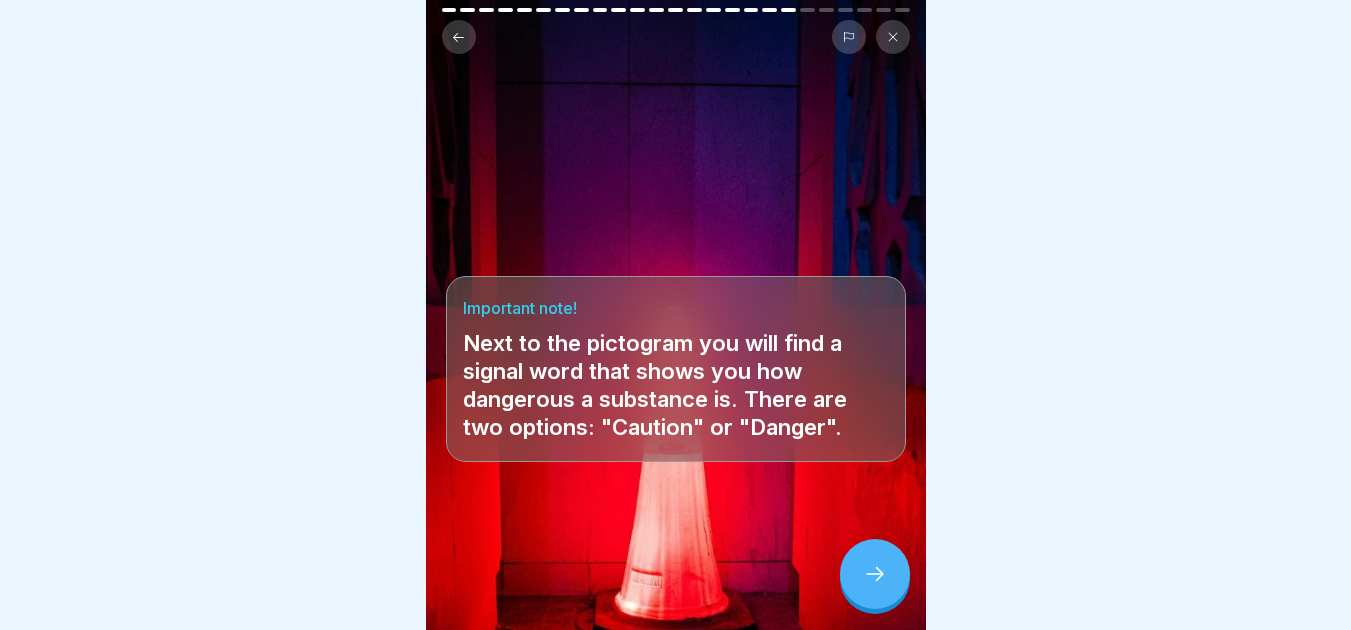 click 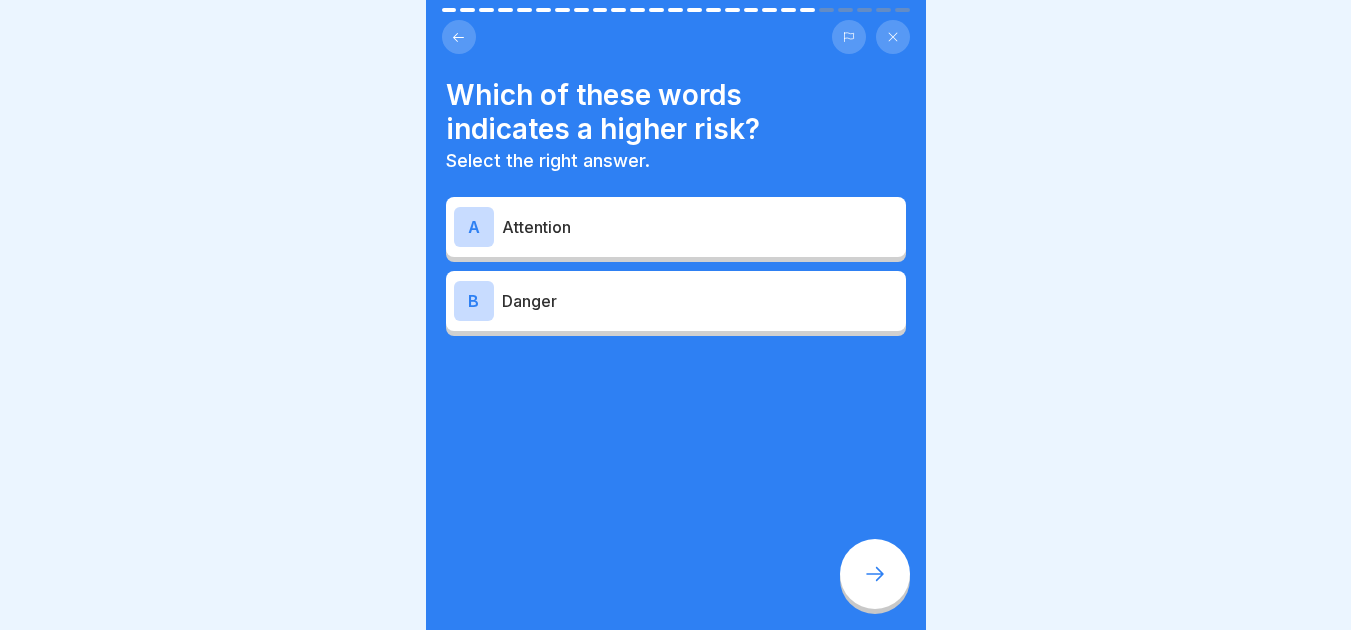 click on "Attention" at bounding box center (700, 227) 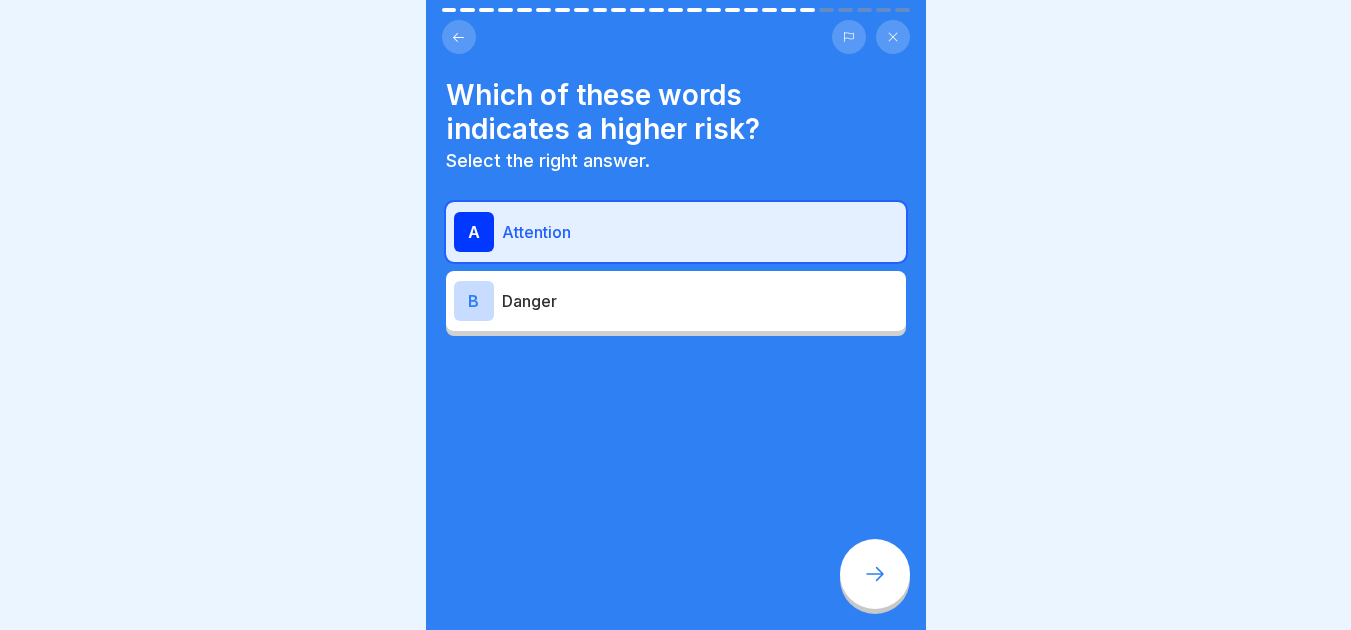 click at bounding box center [875, 574] 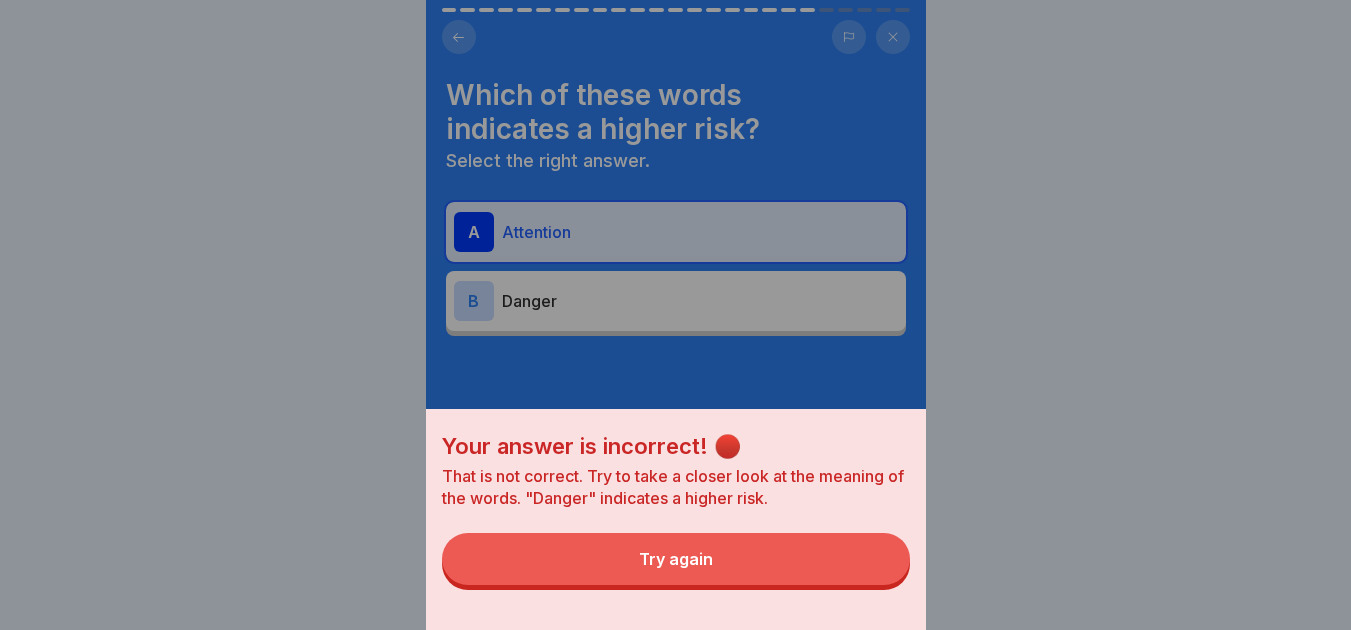 click on "Try again" at bounding box center [676, 559] 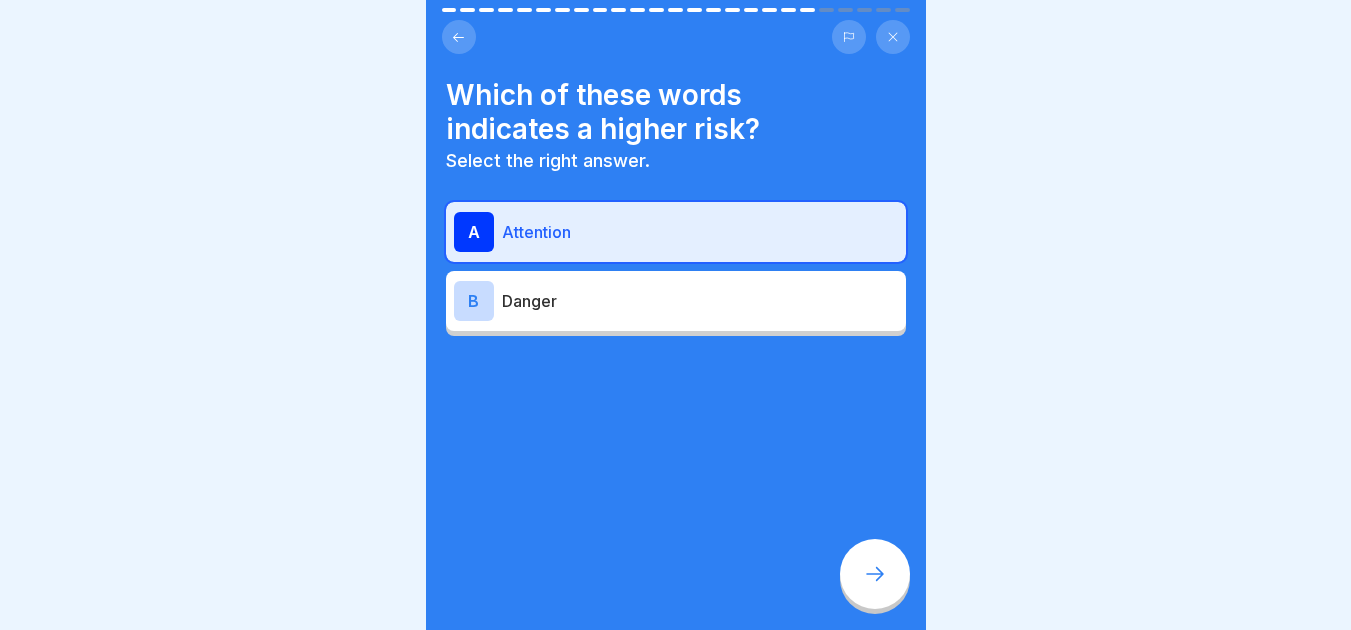 click on "Danger" at bounding box center (700, 301) 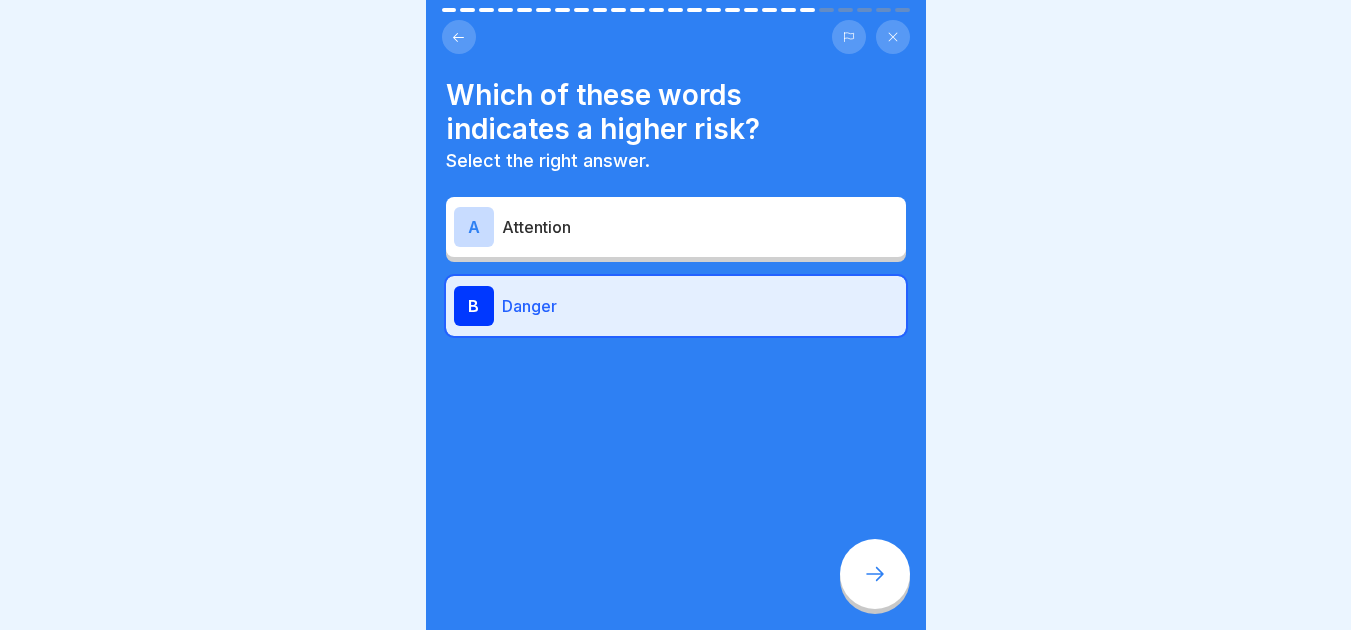 click at bounding box center (875, 574) 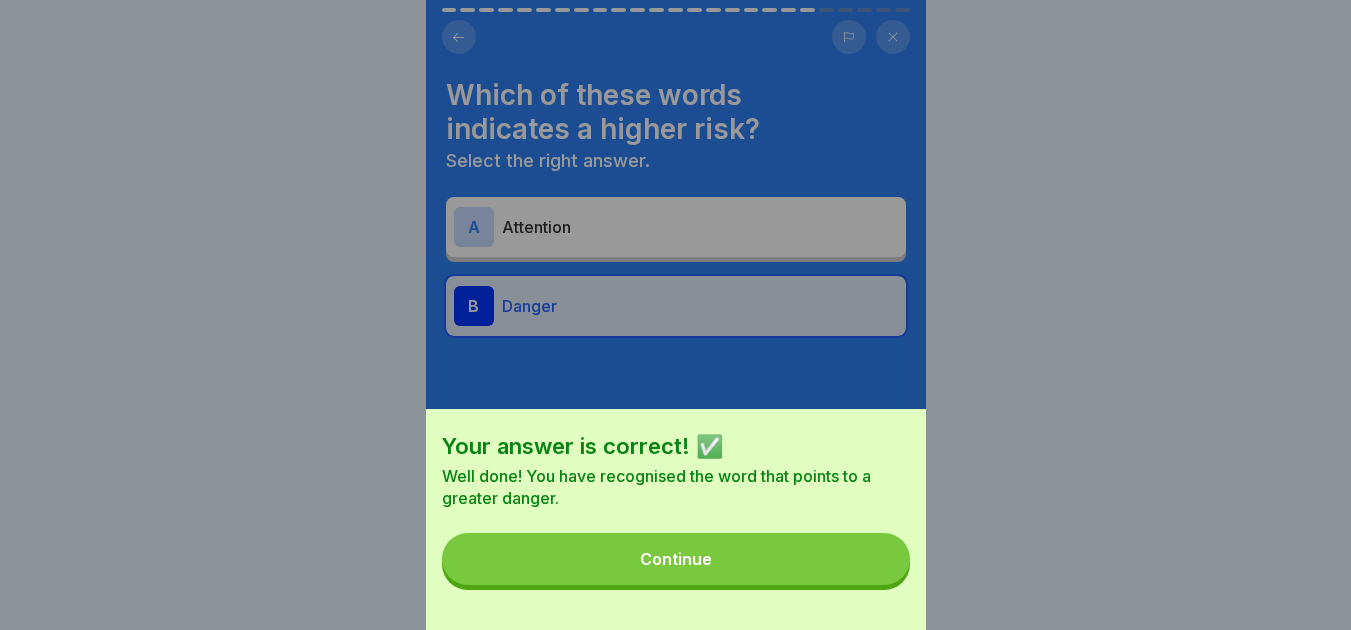 click on "Continue" at bounding box center [676, 559] 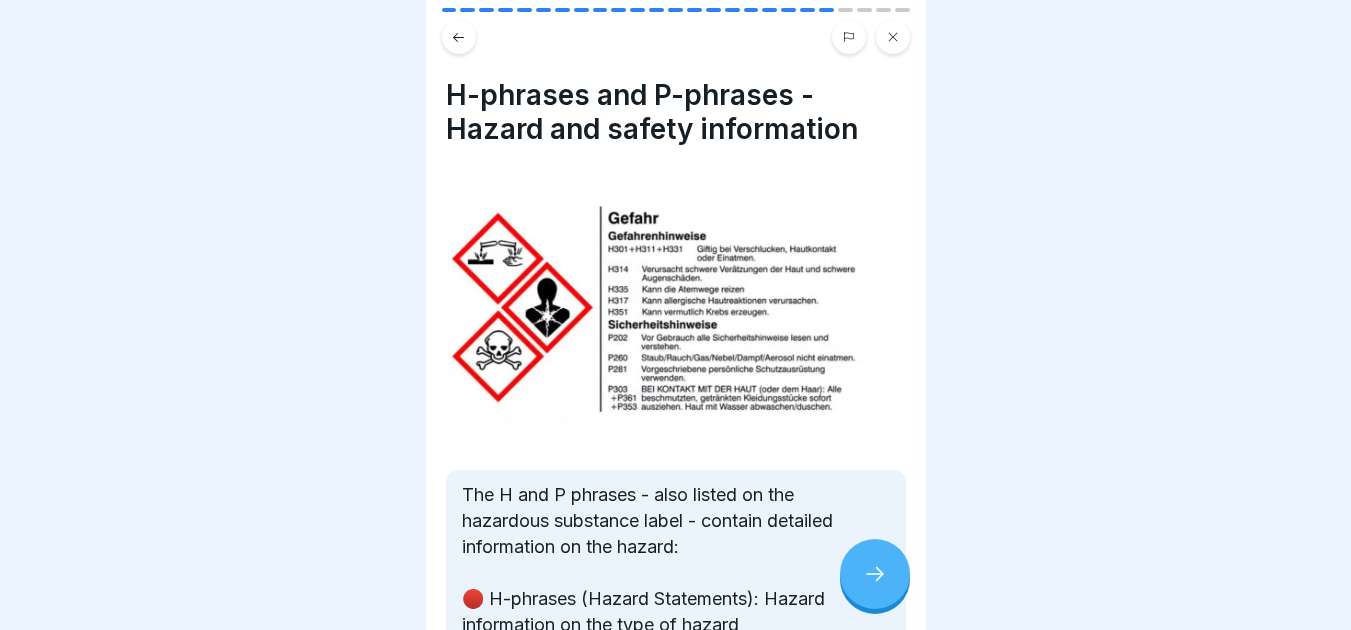 click 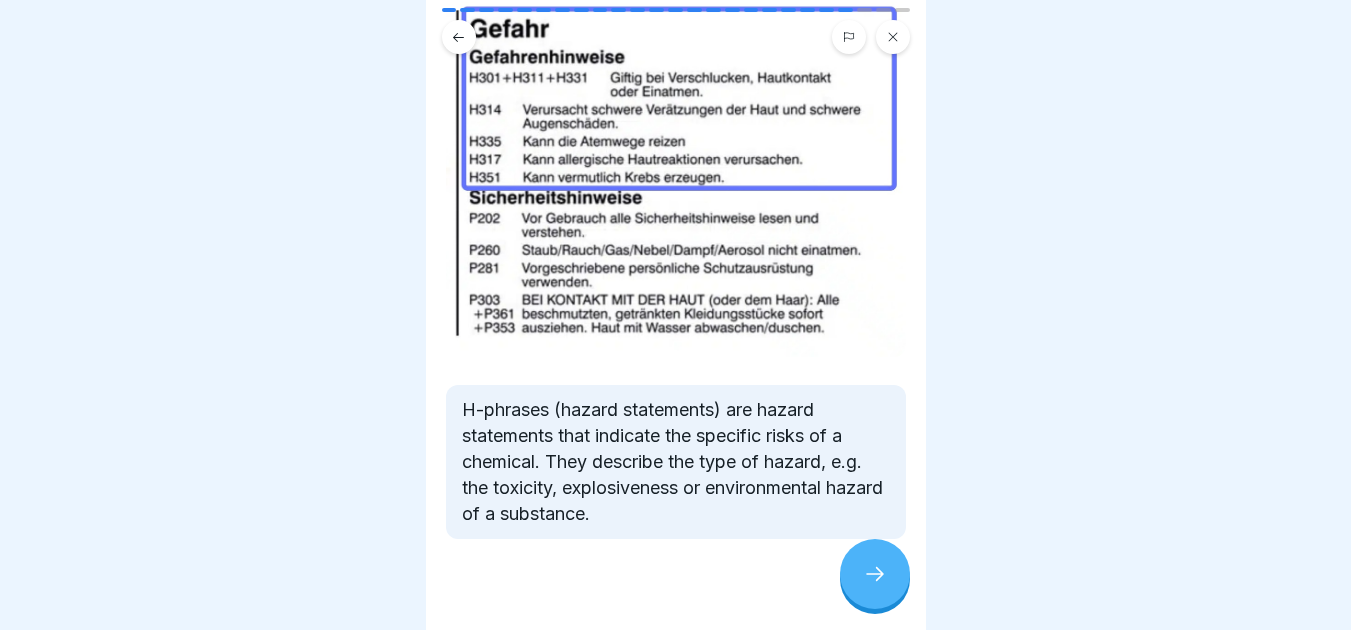 scroll, scrollTop: 204, scrollLeft: 0, axis: vertical 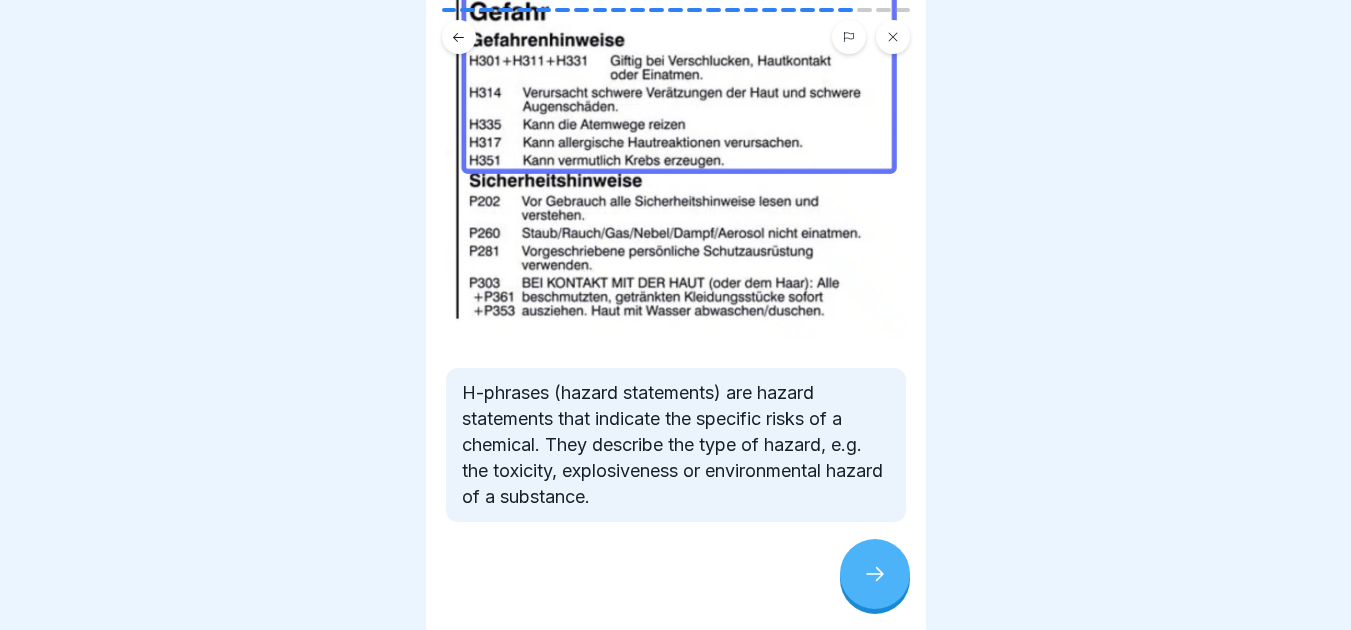 click 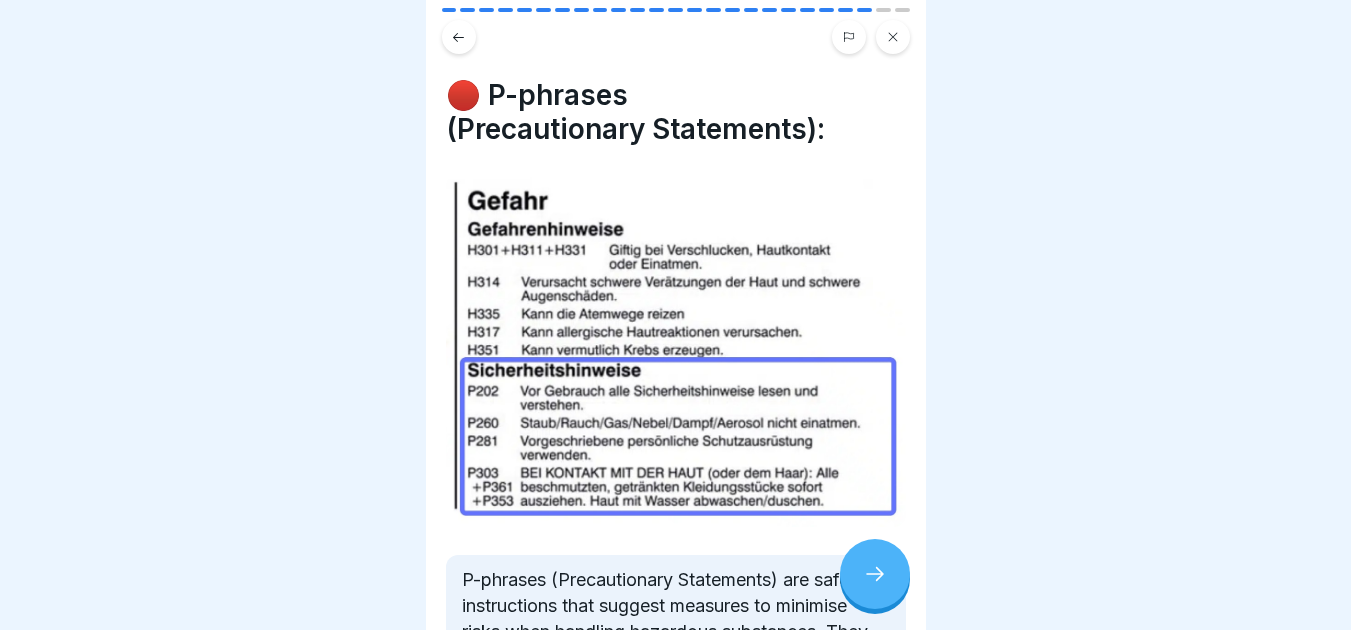 click at bounding box center [676, 350] 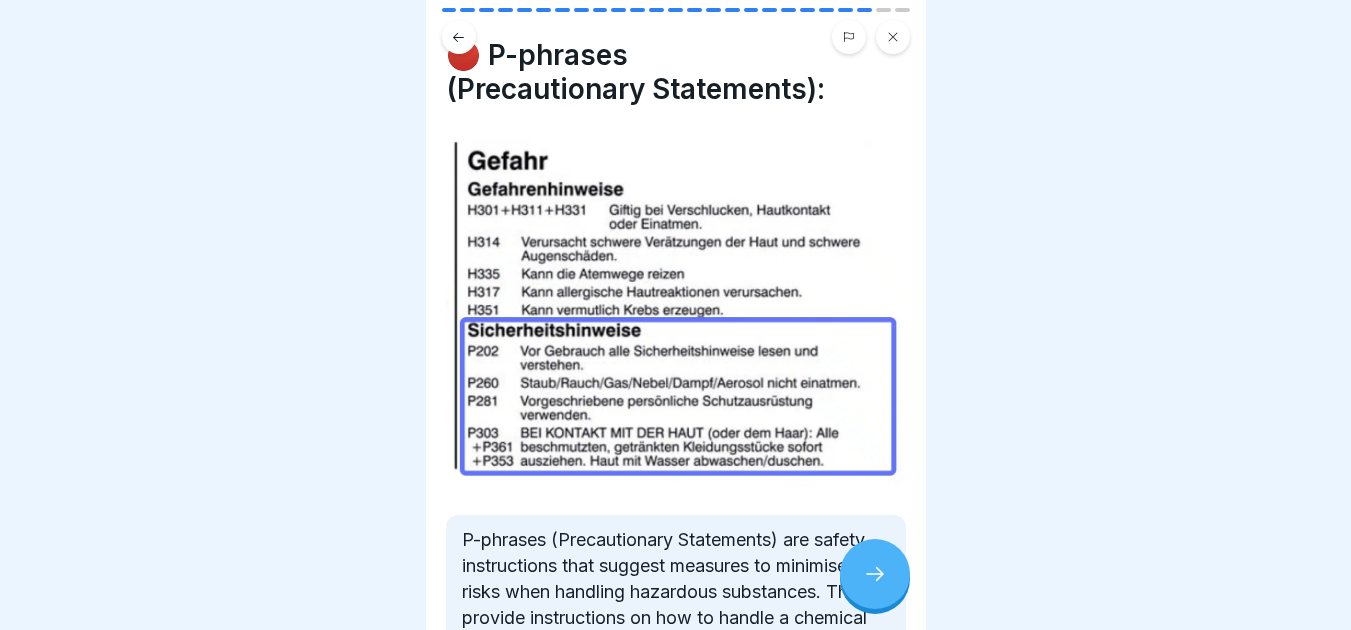 scroll, scrollTop: 213, scrollLeft: 0, axis: vertical 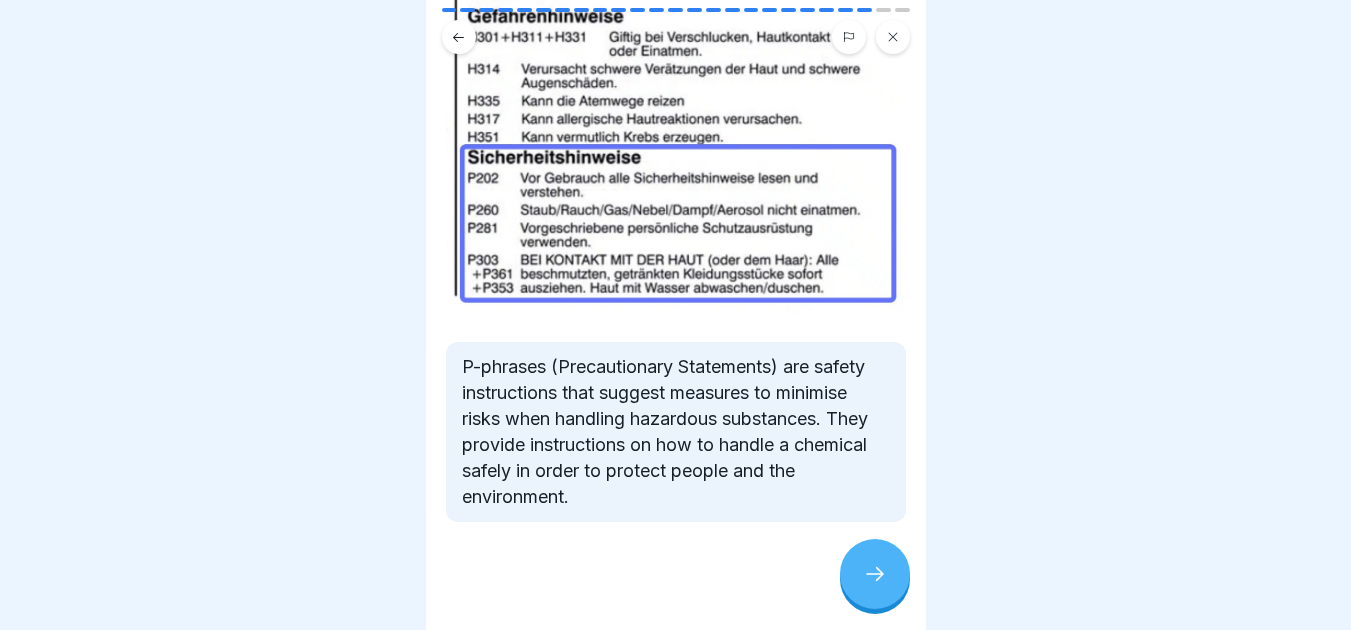 click 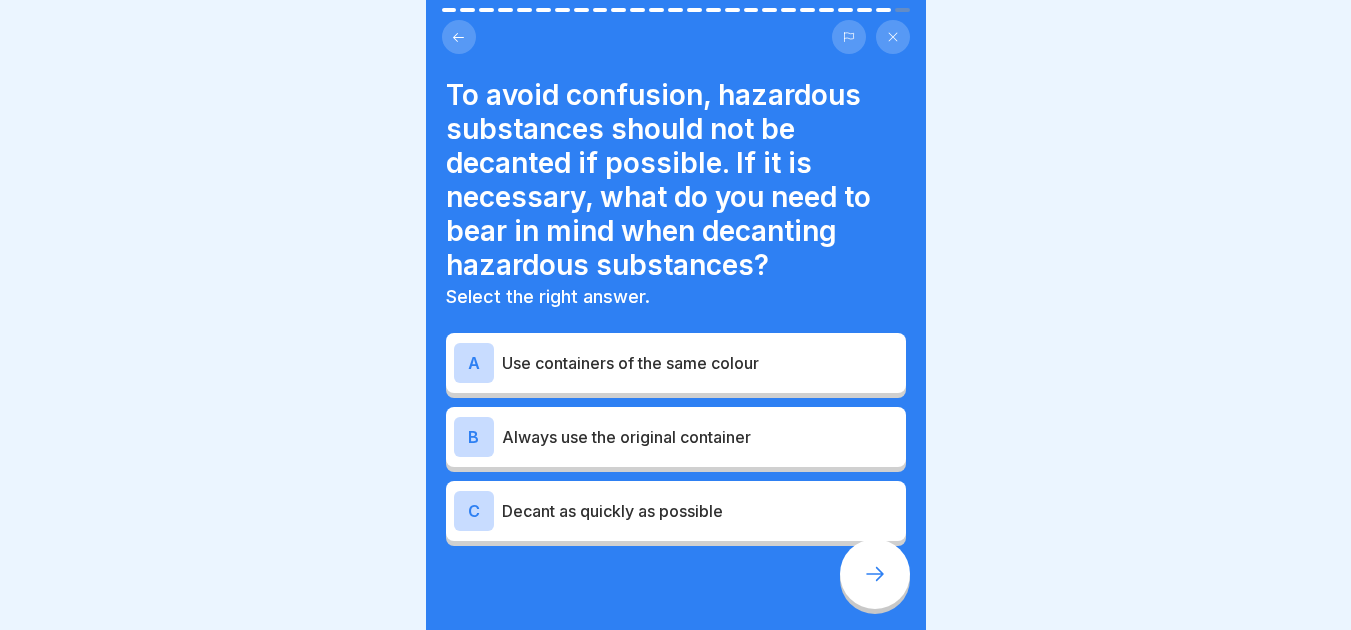 click on "A Use containers of the same colour" at bounding box center [676, 363] 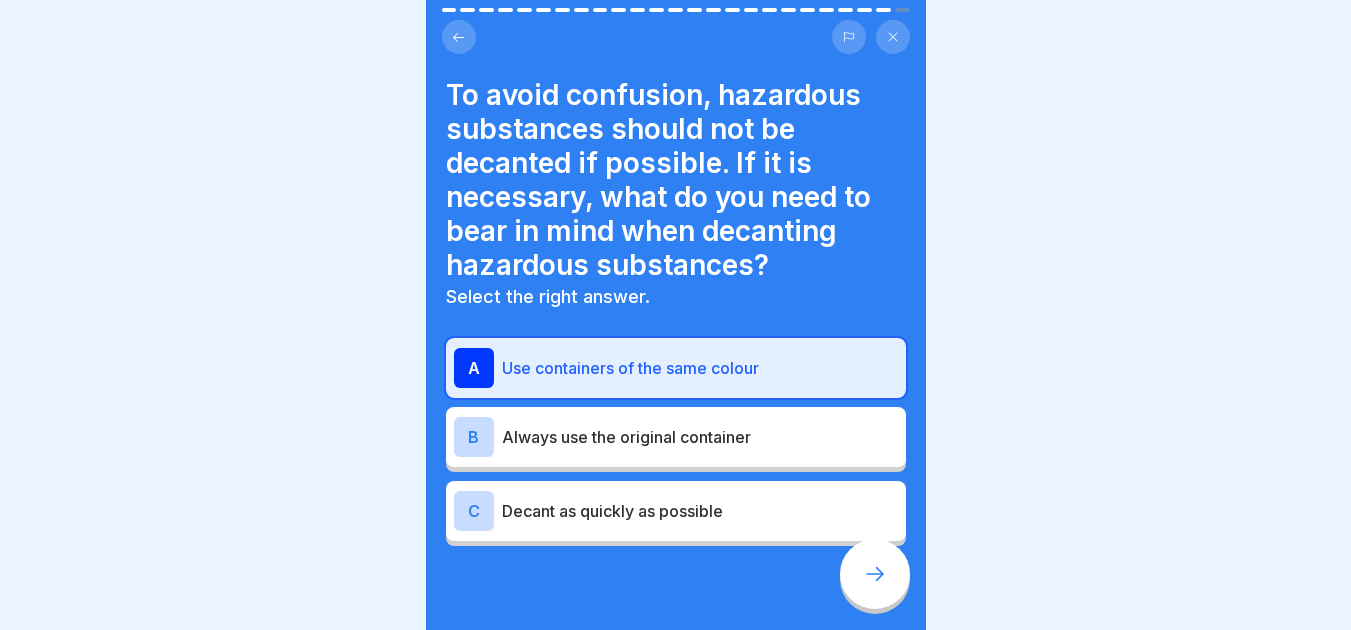 click on "Always use the original container" at bounding box center [700, 437] 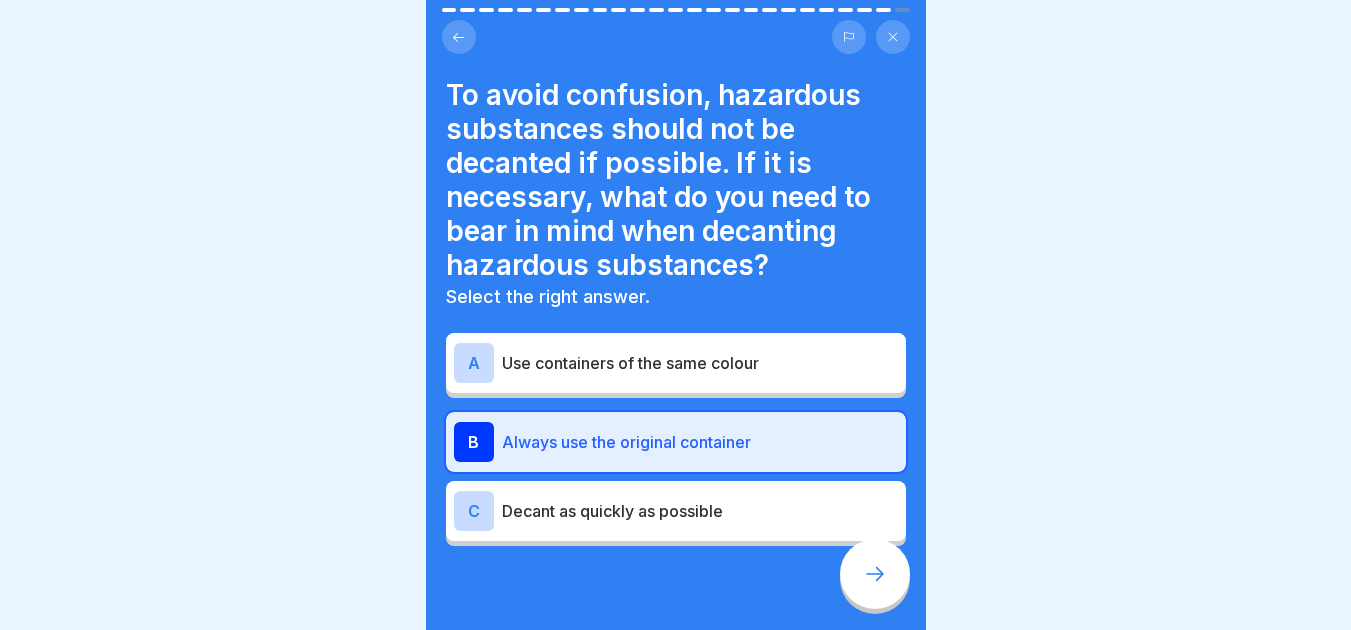 click 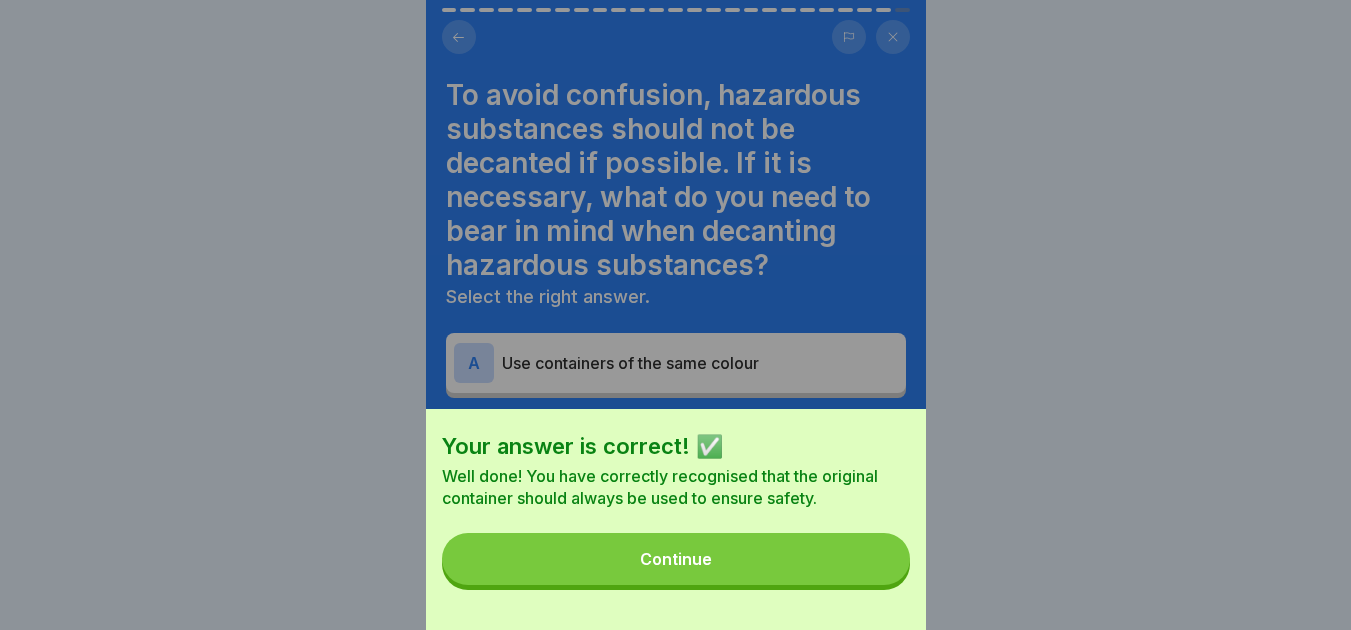 click on "Continue" at bounding box center (676, 559) 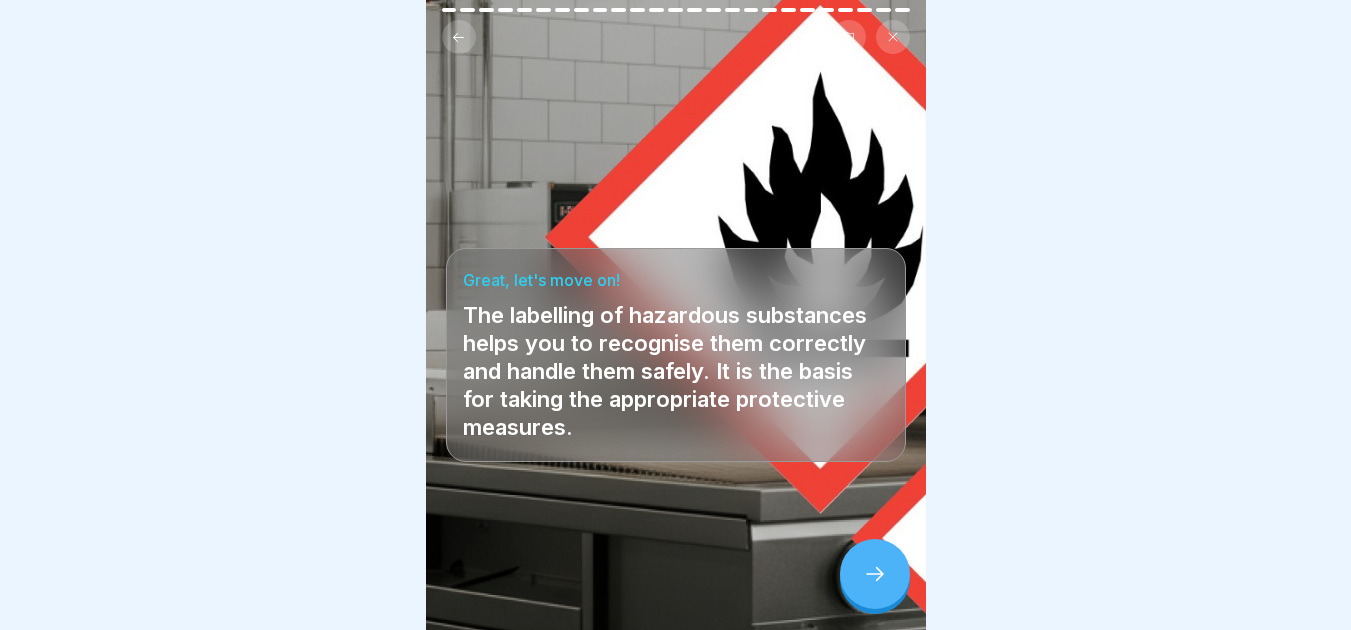 click at bounding box center [875, 574] 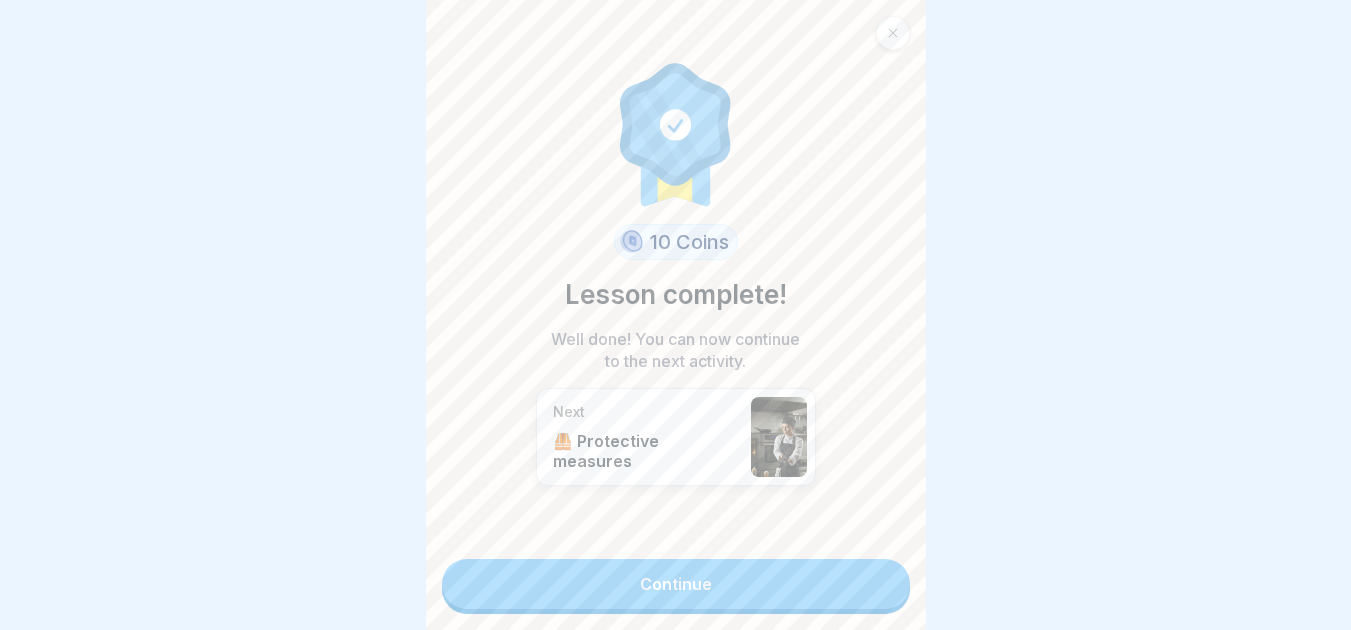 click on "Continue" at bounding box center (676, 584) 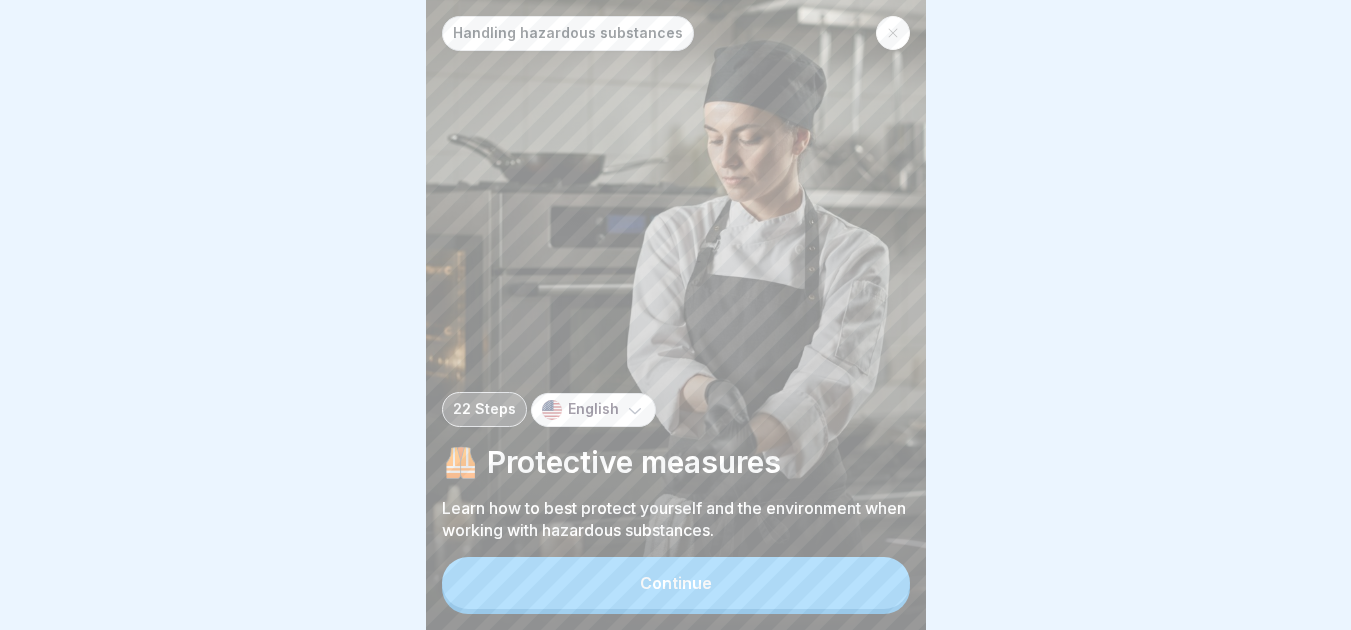scroll, scrollTop: 0, scrollLeft: 0, axis: both 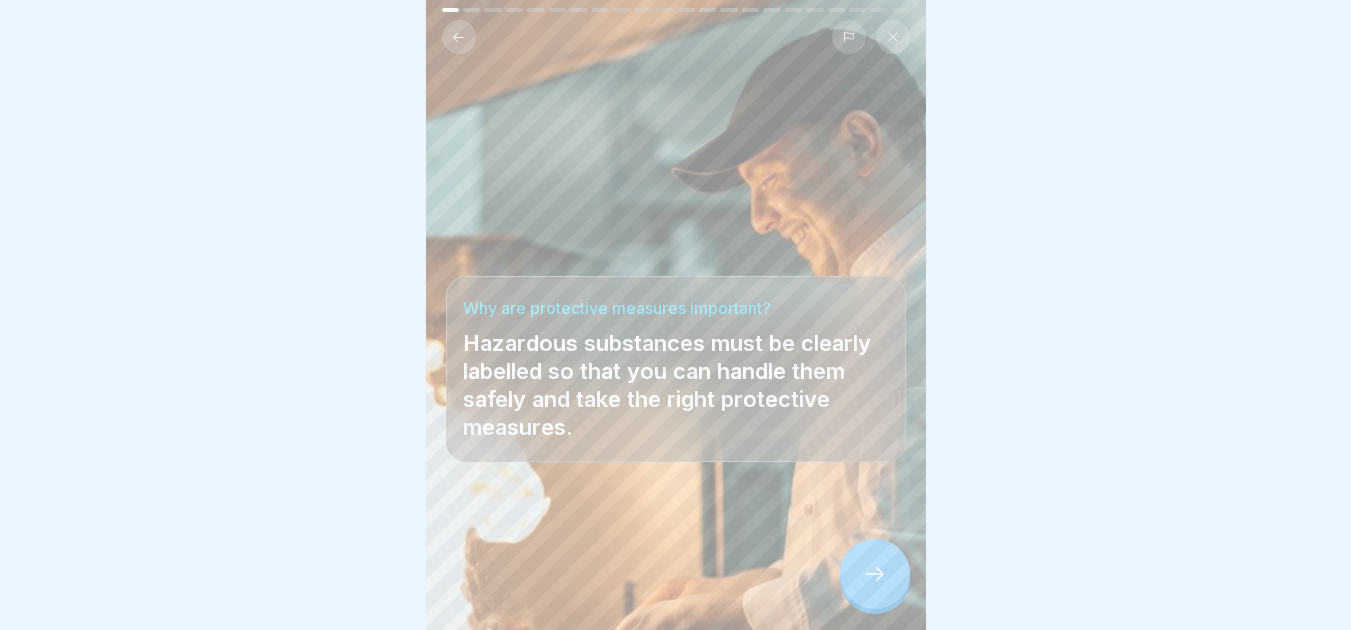 click at bounding box center [875, 574] 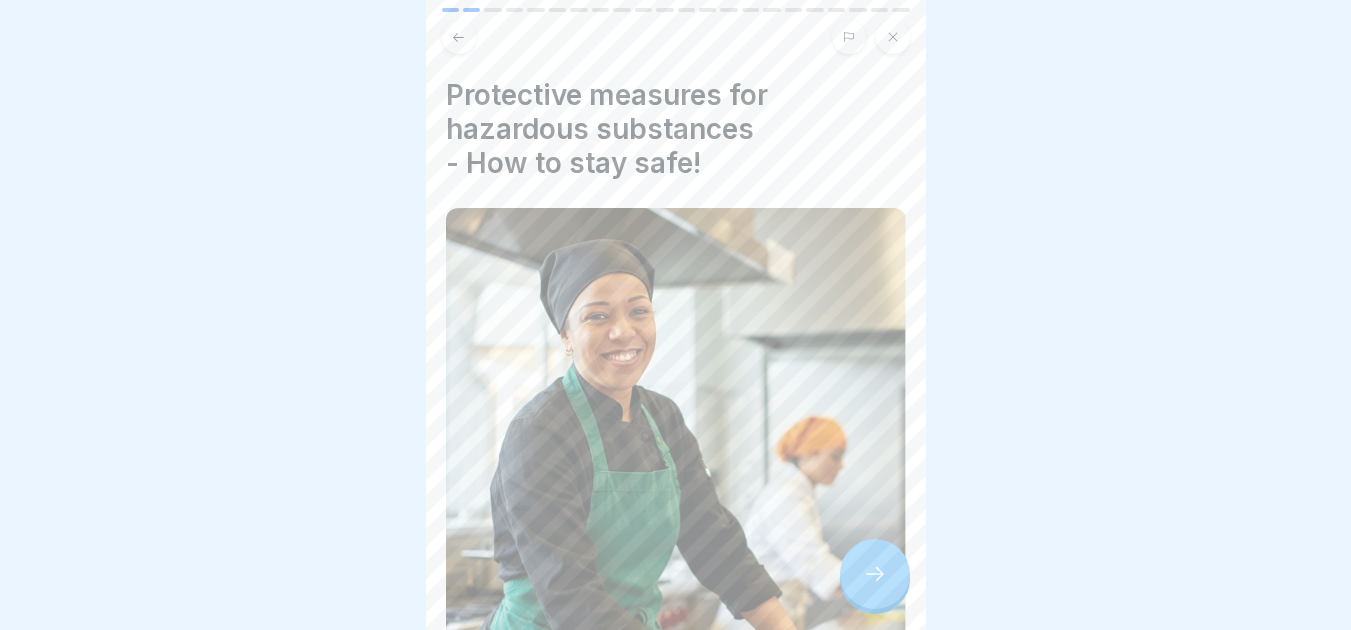 click at bounding box center [875, 574] 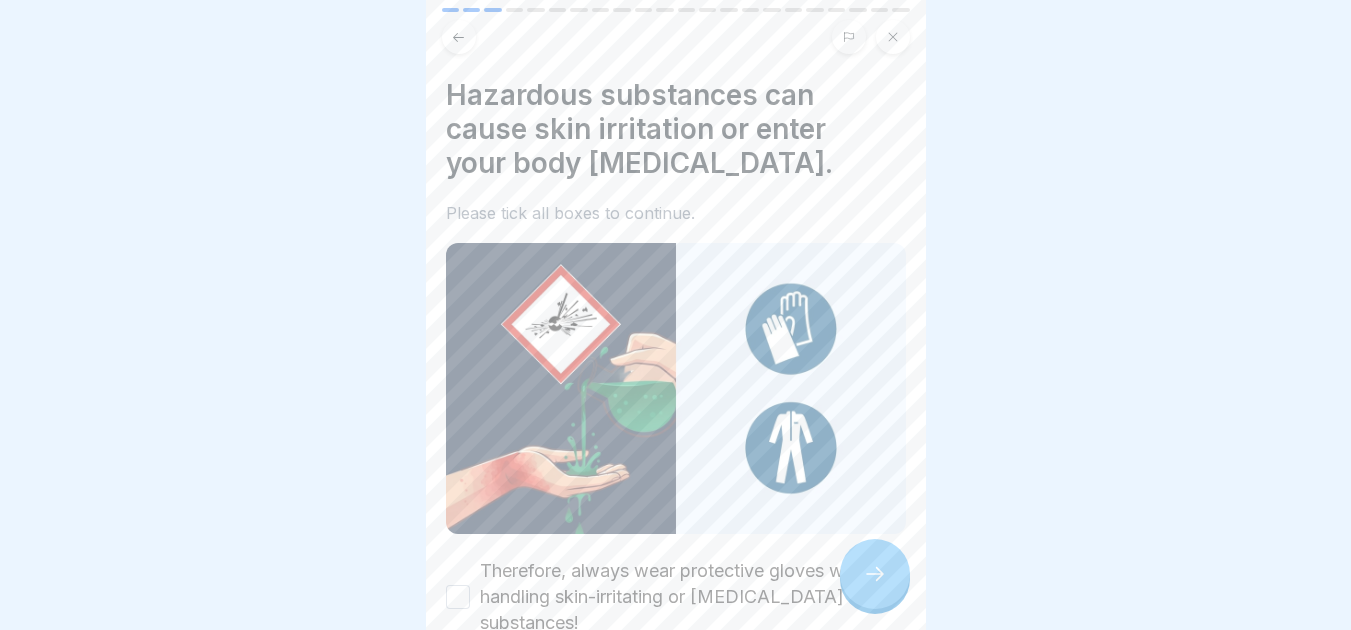 click at bounding box center (875, 574) 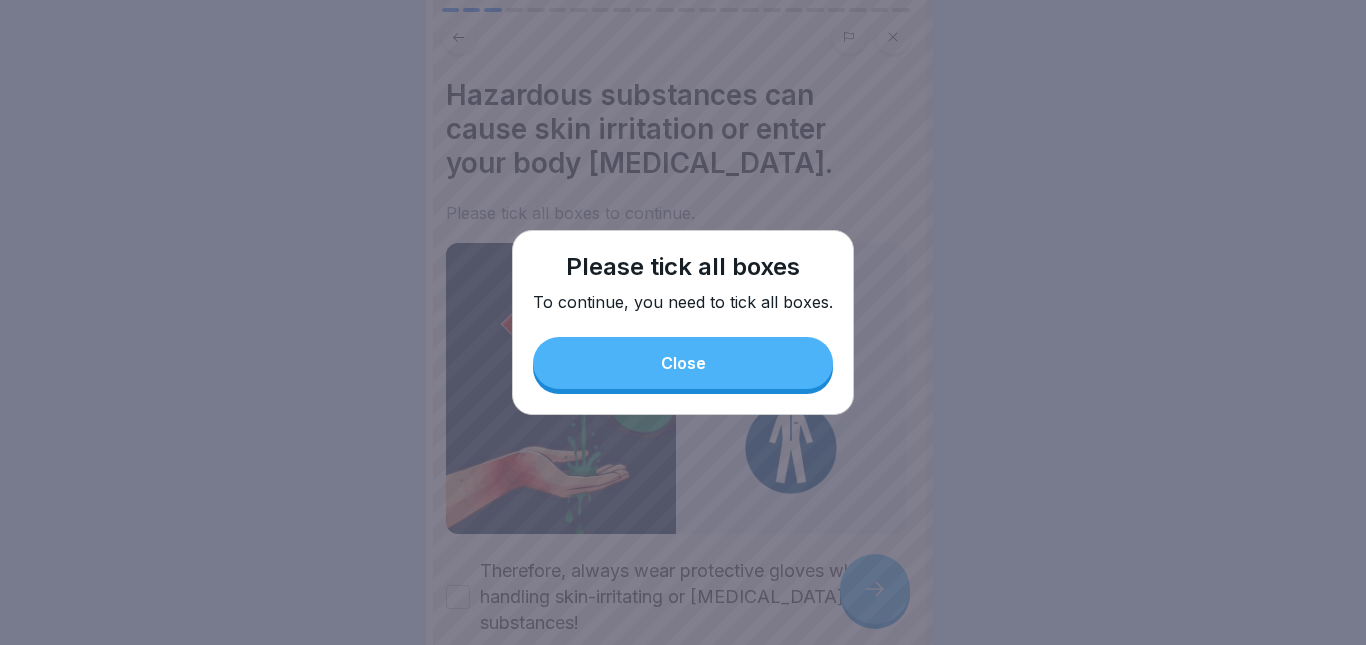click on "Close" at bounding box center [683, 363] 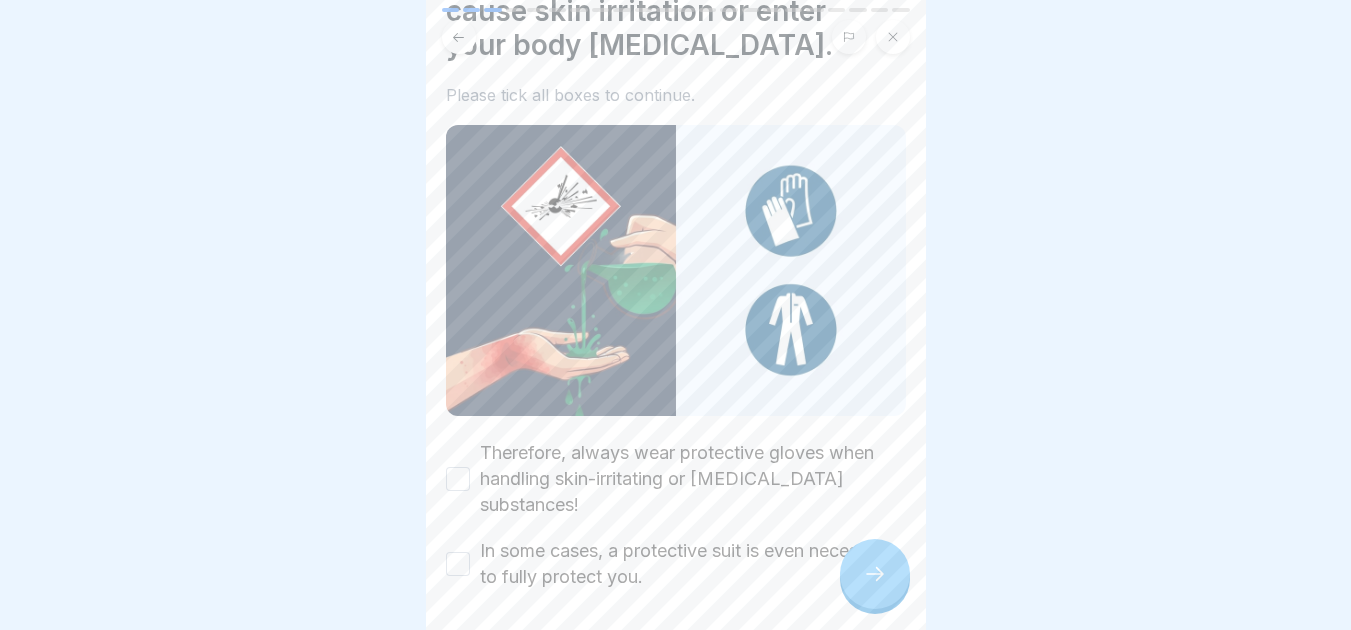 scroll, scrollTop: 162, scrollLeft: 0, axis: vertical 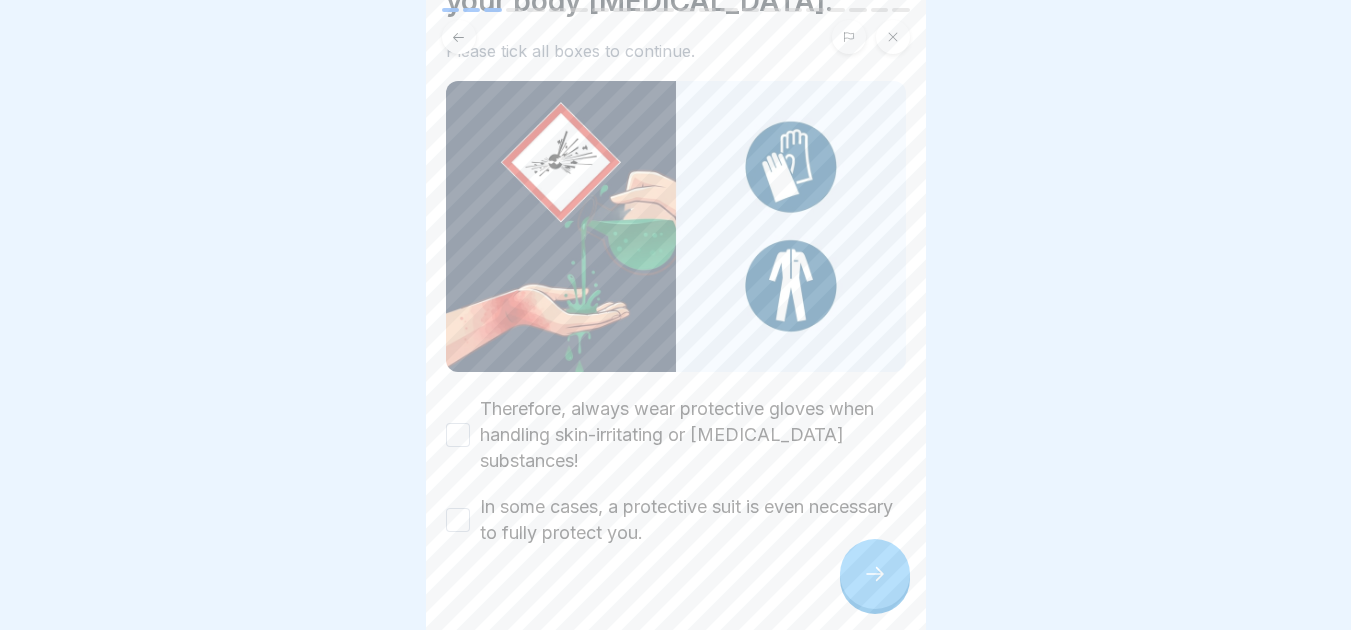 click on "Therefore, always wear protective gloves when handling skin-irritating or [MEDICAL_DATA] substances!" at bounding box center (458, 435) 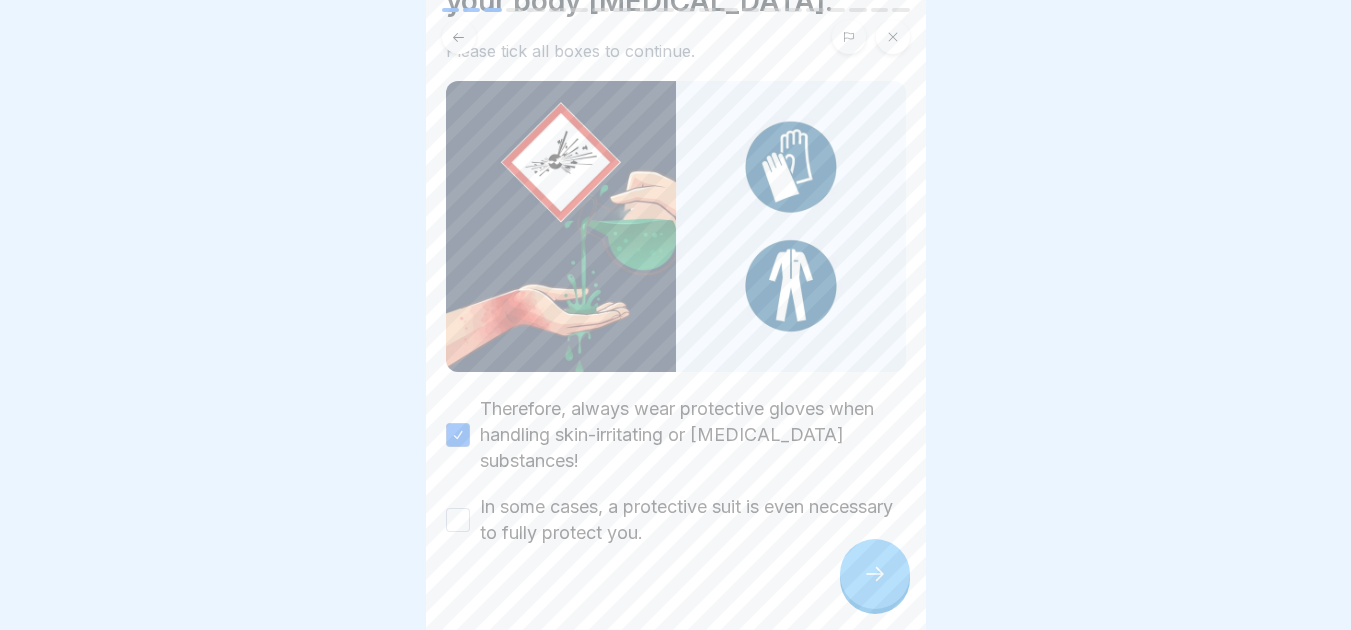 click on "In some cases, a protective suit is even necessary to fully protect you." at bounding box center [458, 520] 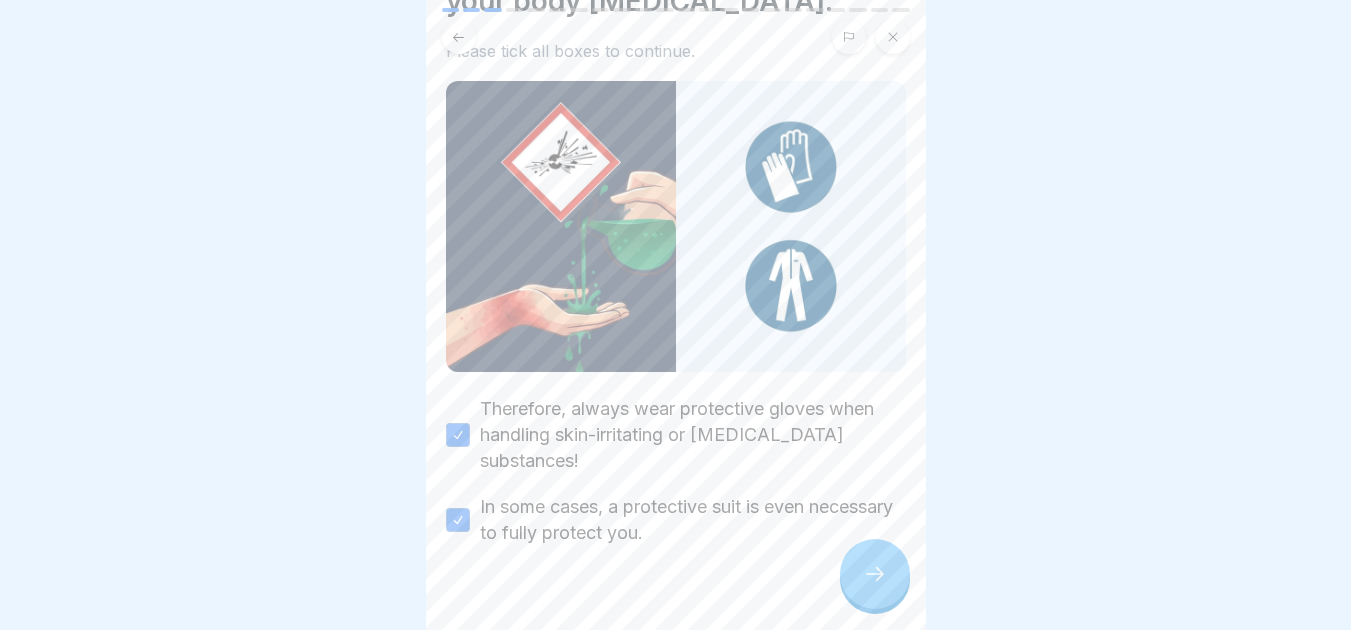 click at bounding box center [875, 574] 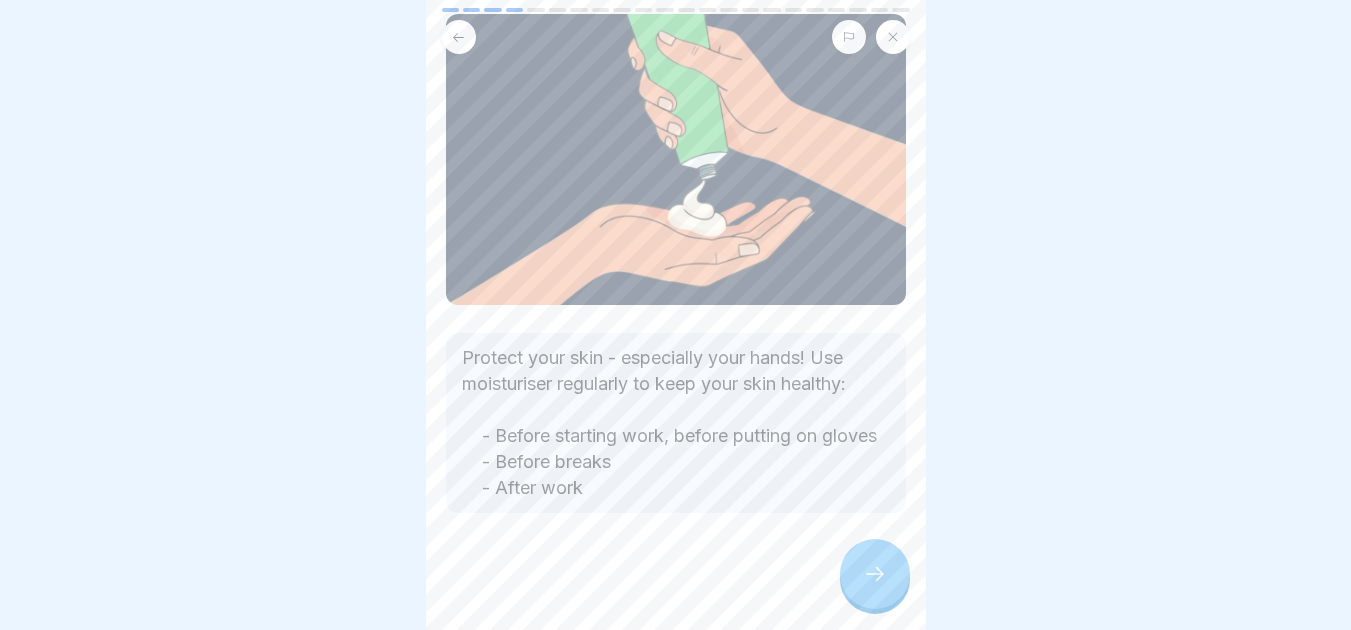 scroll, scrollTop: 145, scrollLeft: 0, axis: vertical 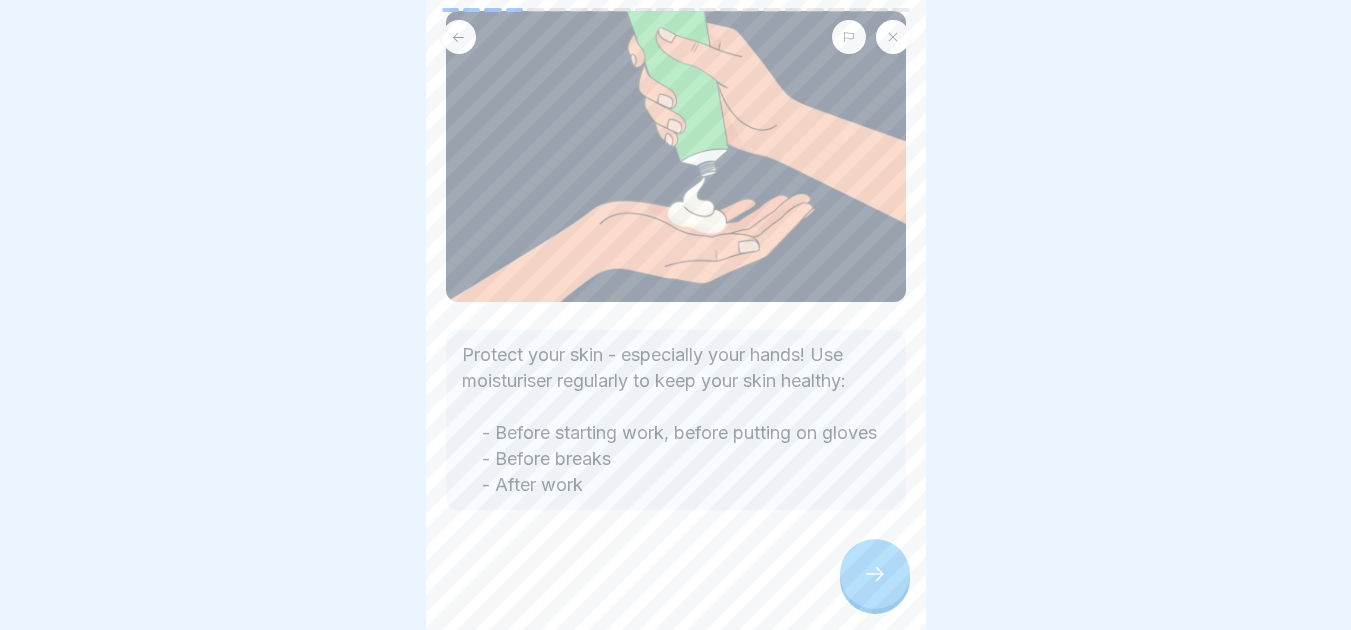 click 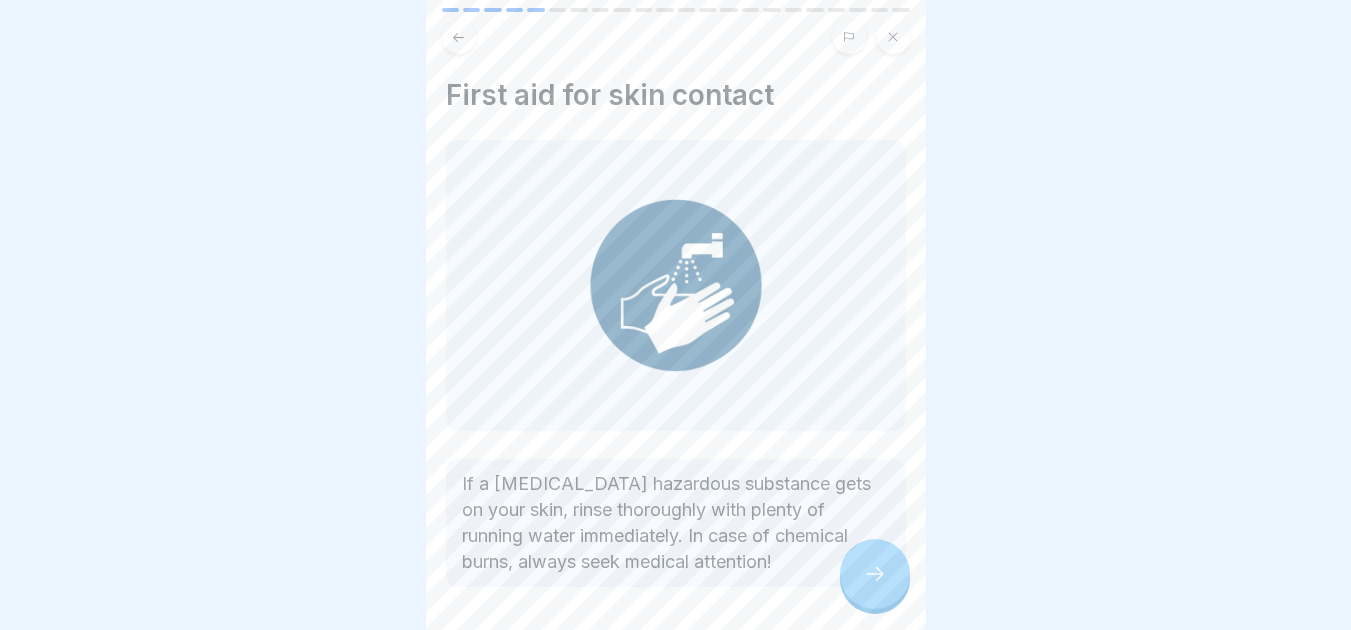 click 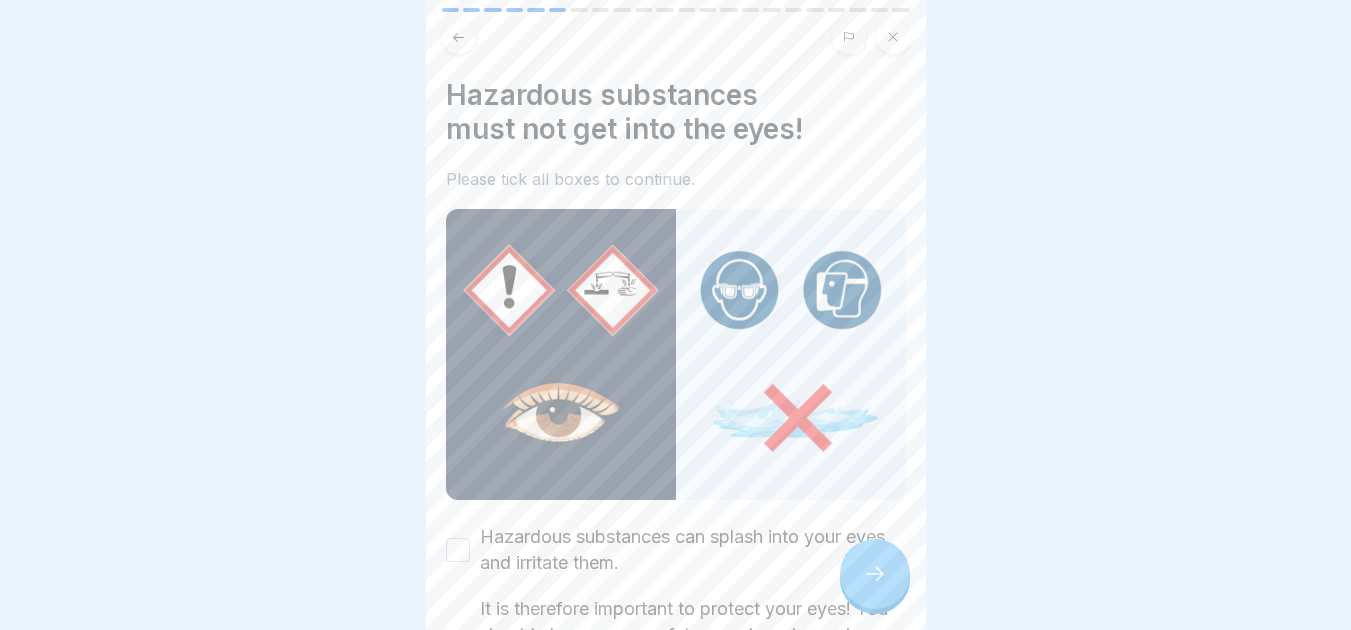 click 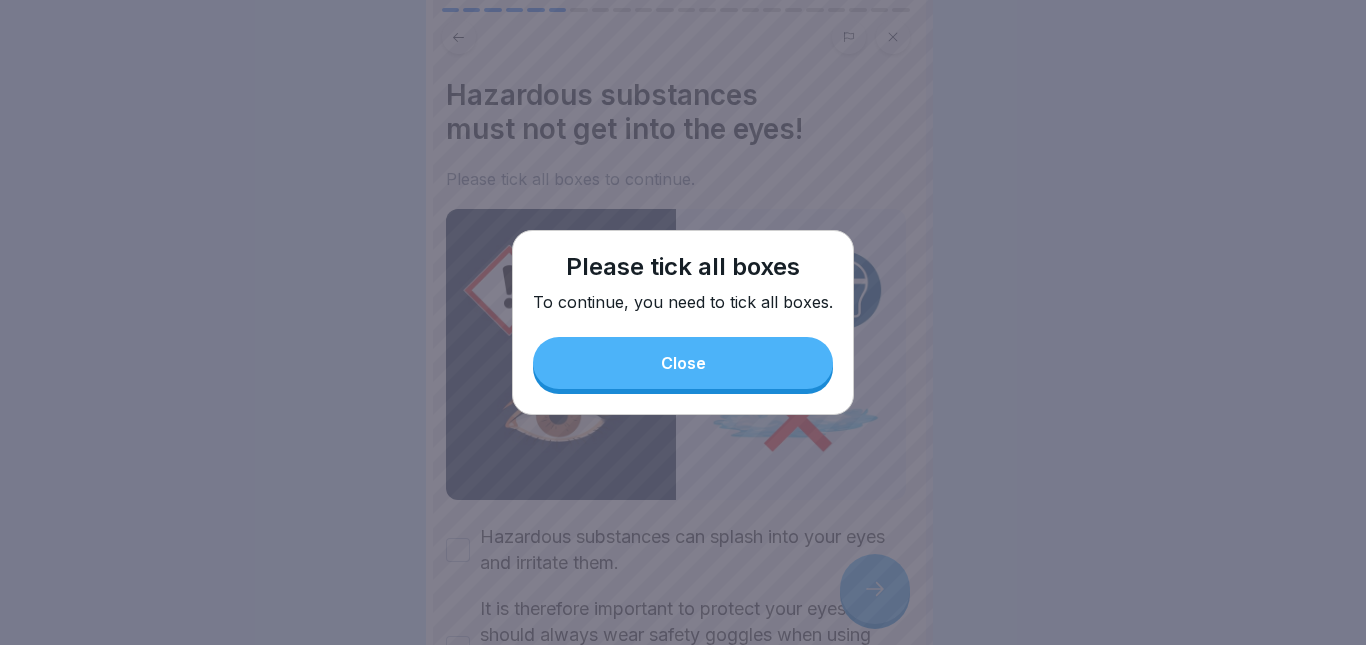 click on "Close" at bounding box center [683, 363] 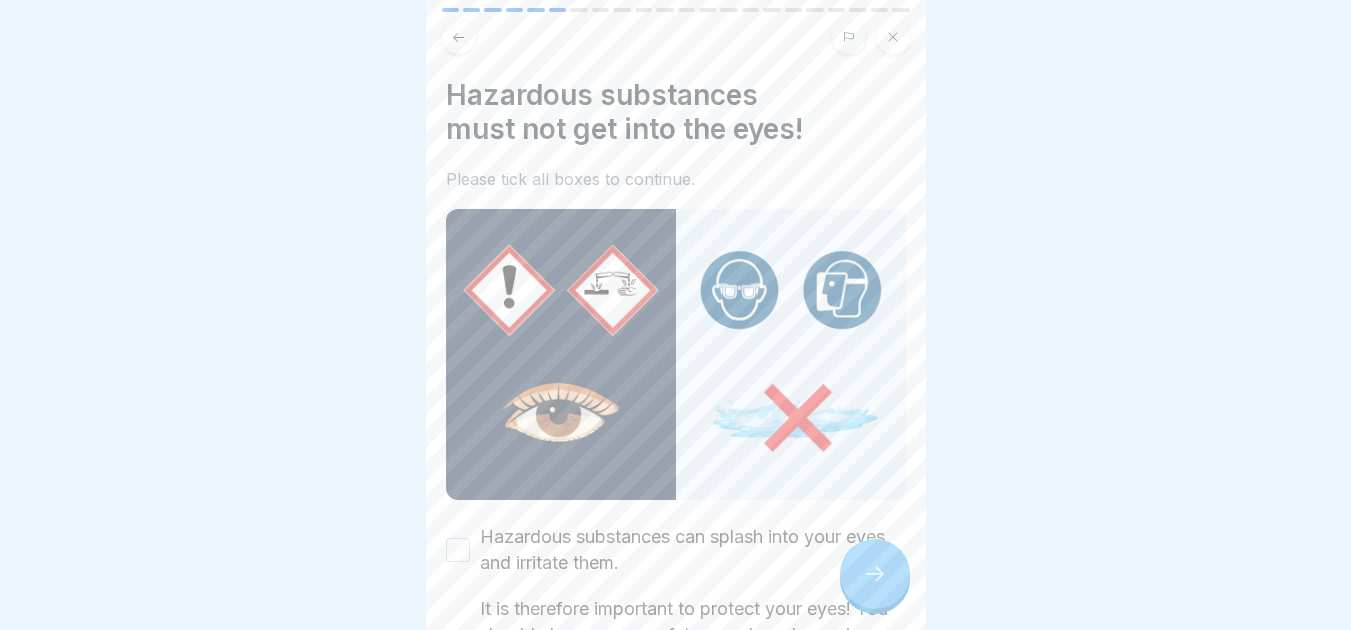 scroll, scrollTop: 252, scrollLeft: 0, axis: vertical 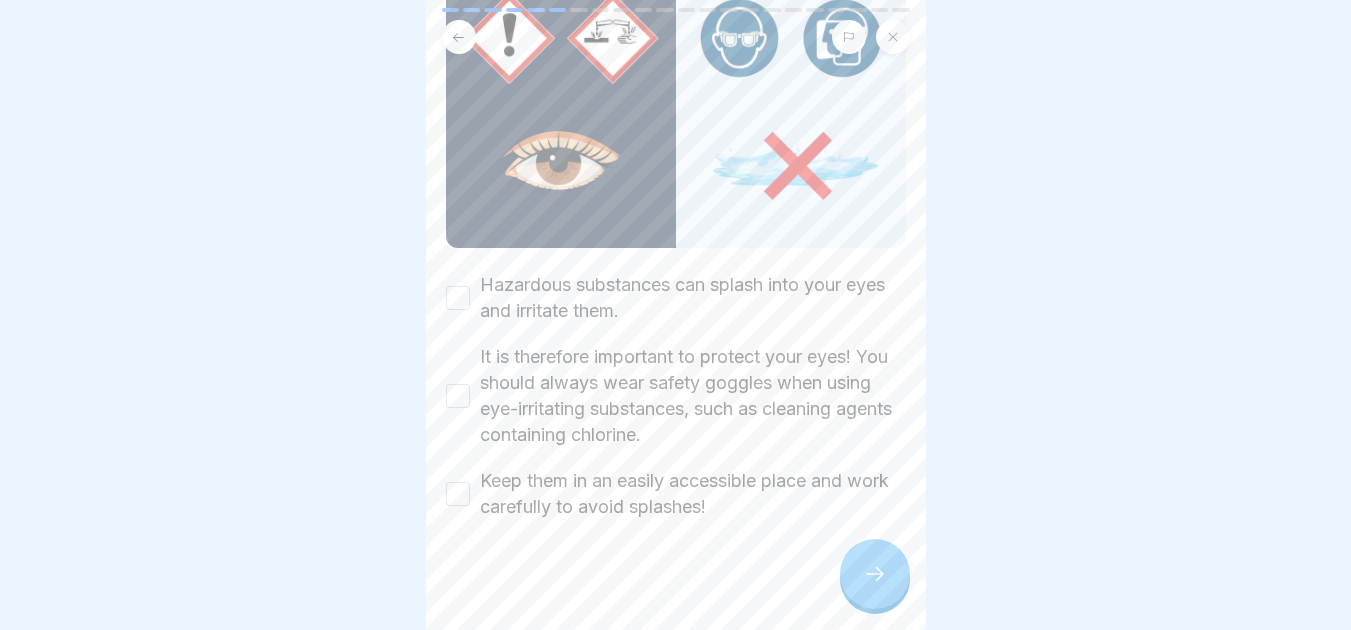 click on "Keep them in an easily accessible place and work carefully to avoid splashes!" at bounding box center (458, 494) 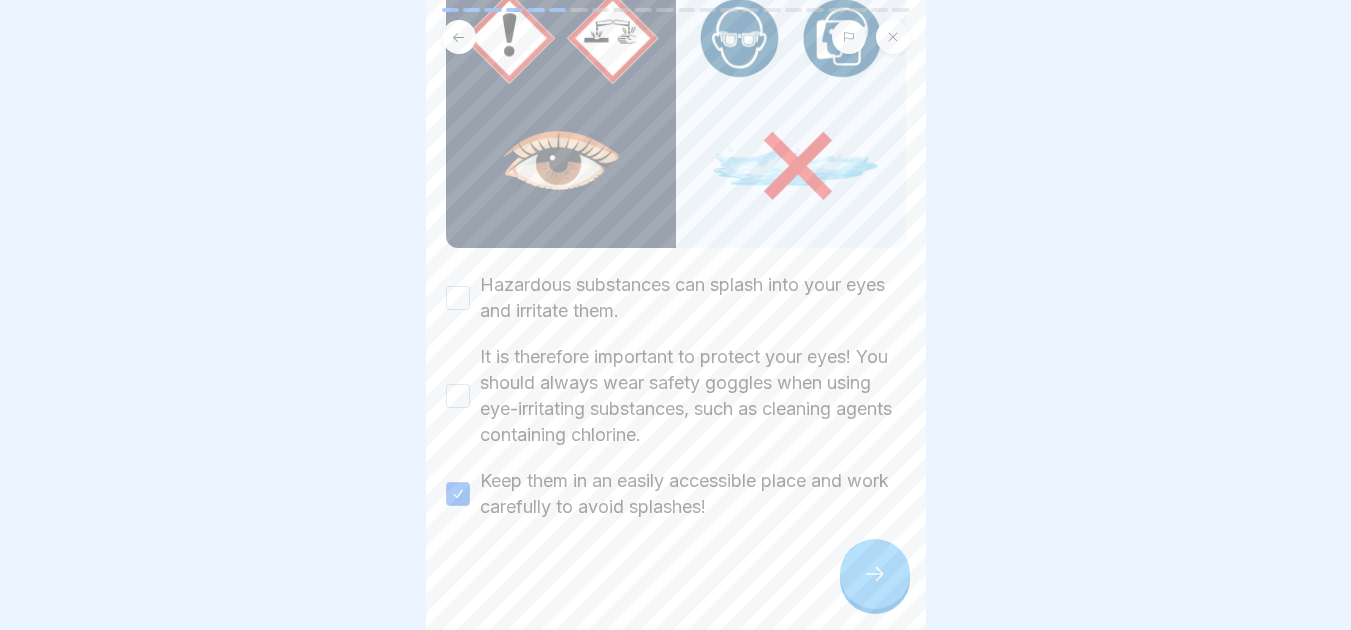 click on "It is therefore important to protect your eyes! You should always wear safety goggles when using eye-irritating substances, such as cleaning agents containing chlorine." at bounding box center (458, 396) 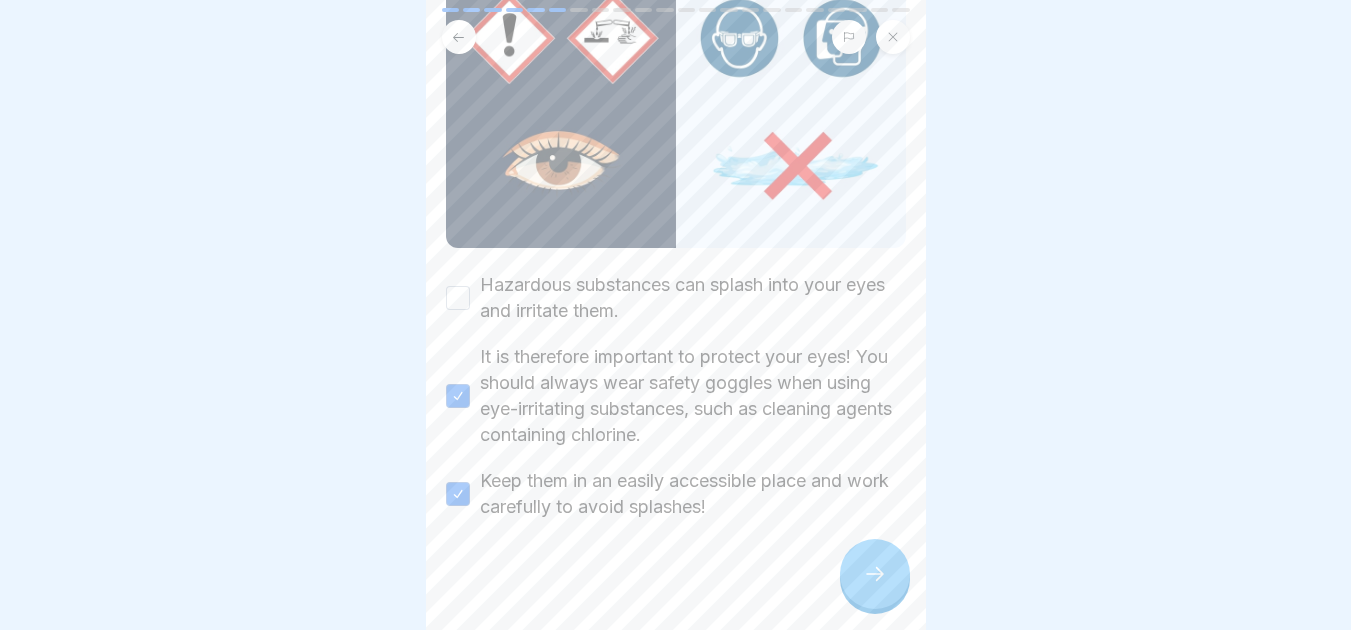 click on "Hazardous substances can splash into your eyes and irritate them." at bounding box center [458, 298] 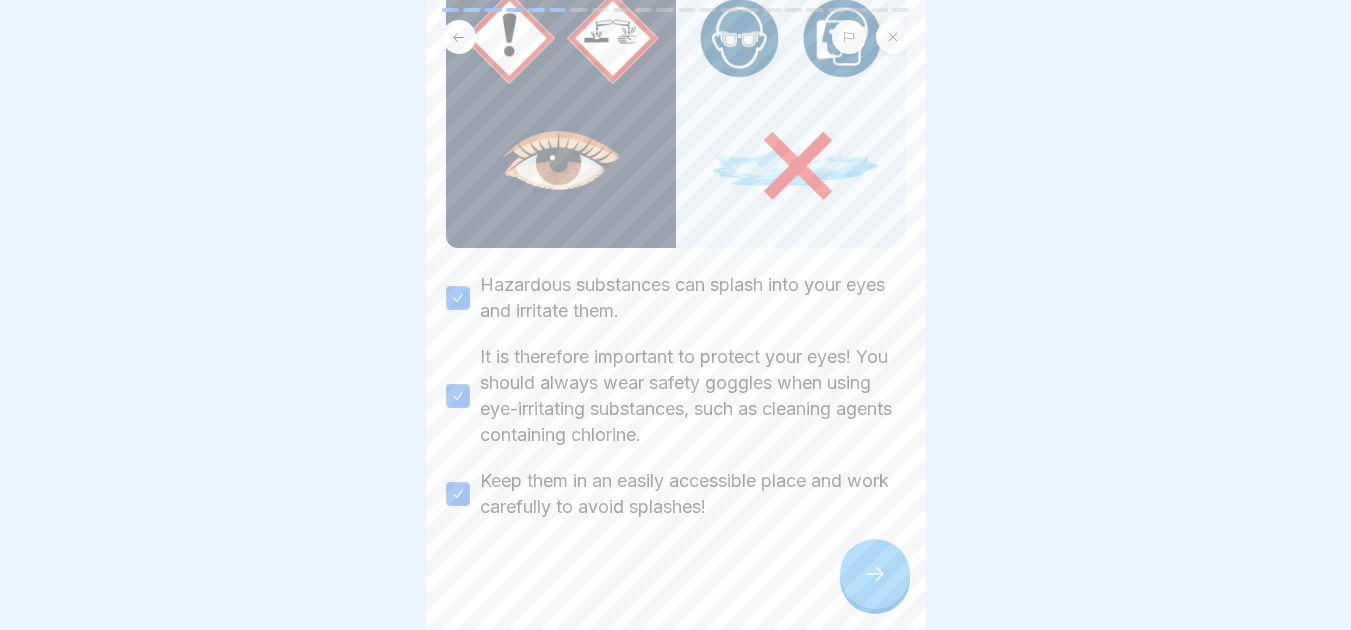 click at bounding box center [875, 574] 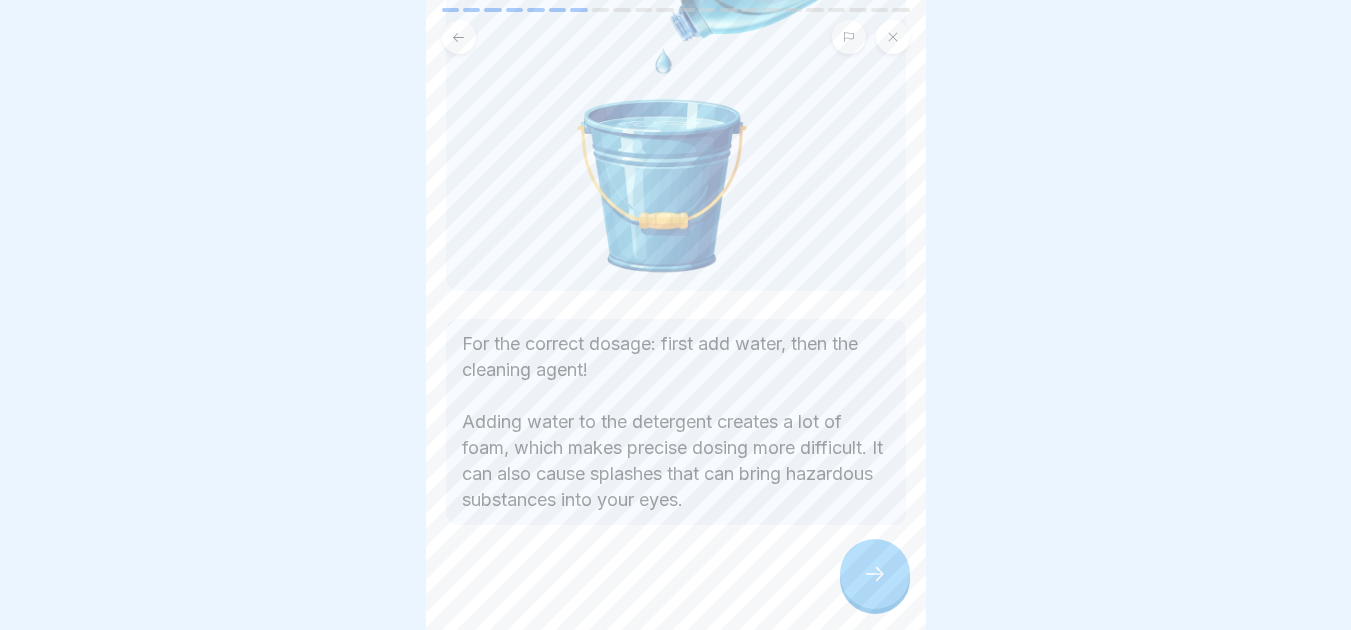 scroll, scrollTop: 279, scrollLeft: 0, axis: vertical 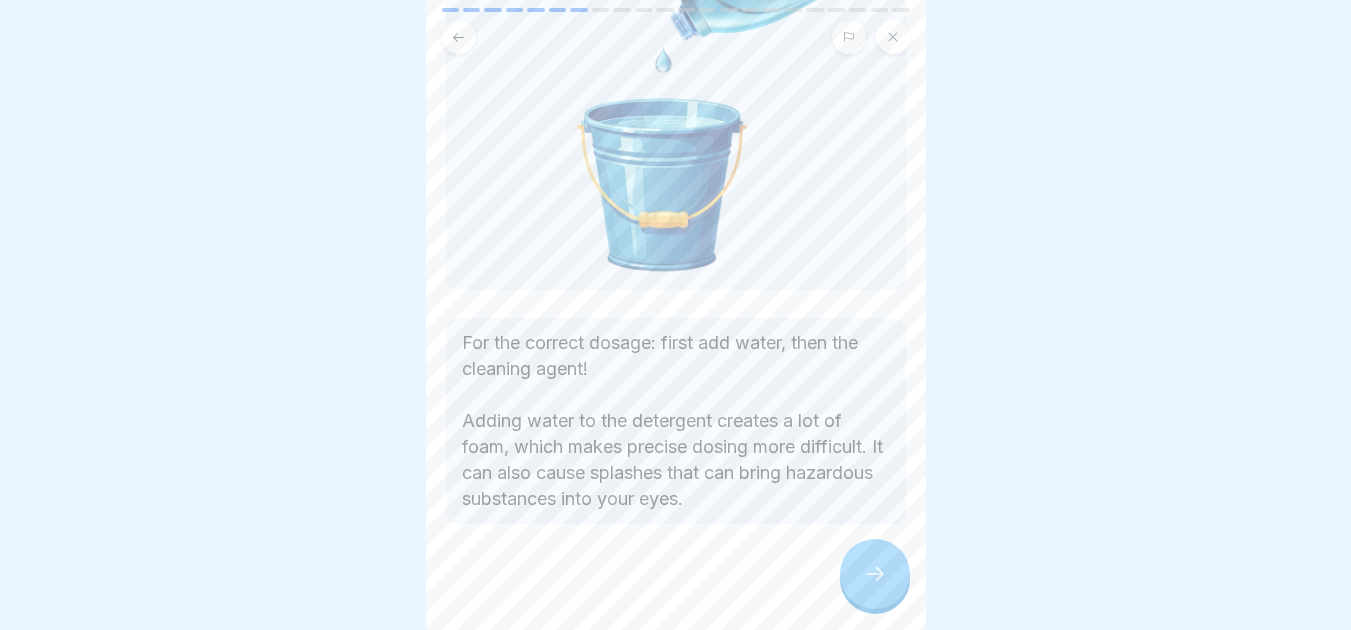 click at bounding box center (875, 574) 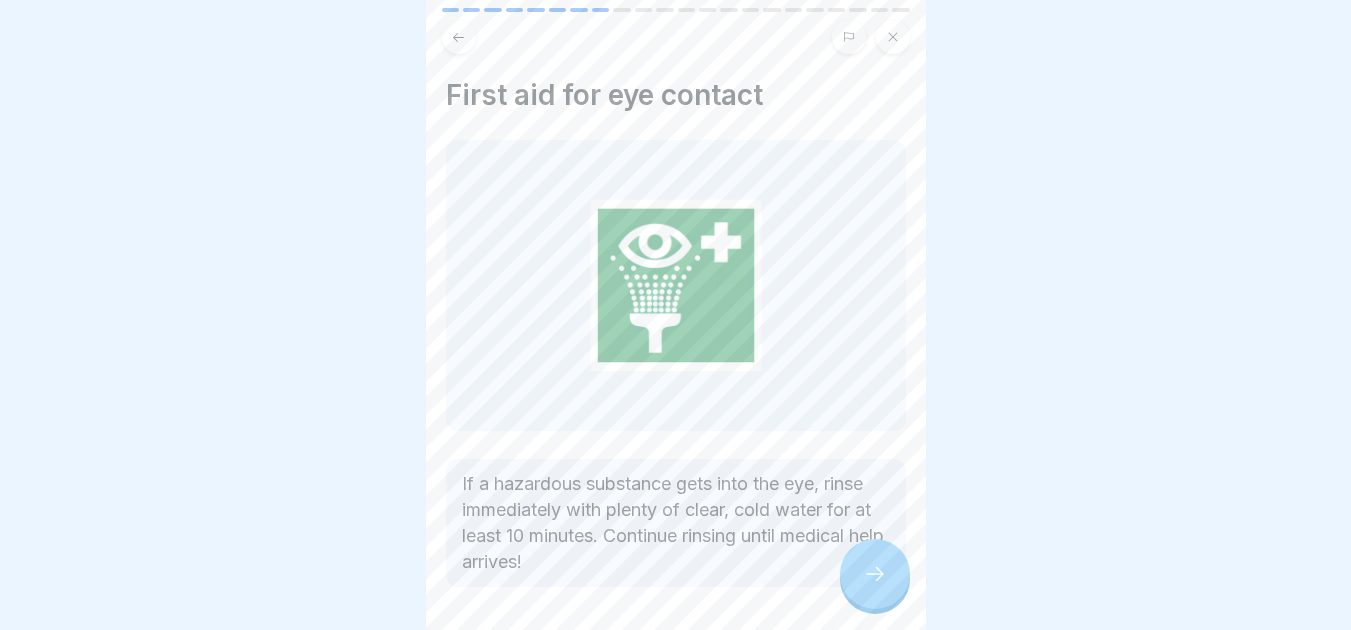 click at bounding box center (875, 574) 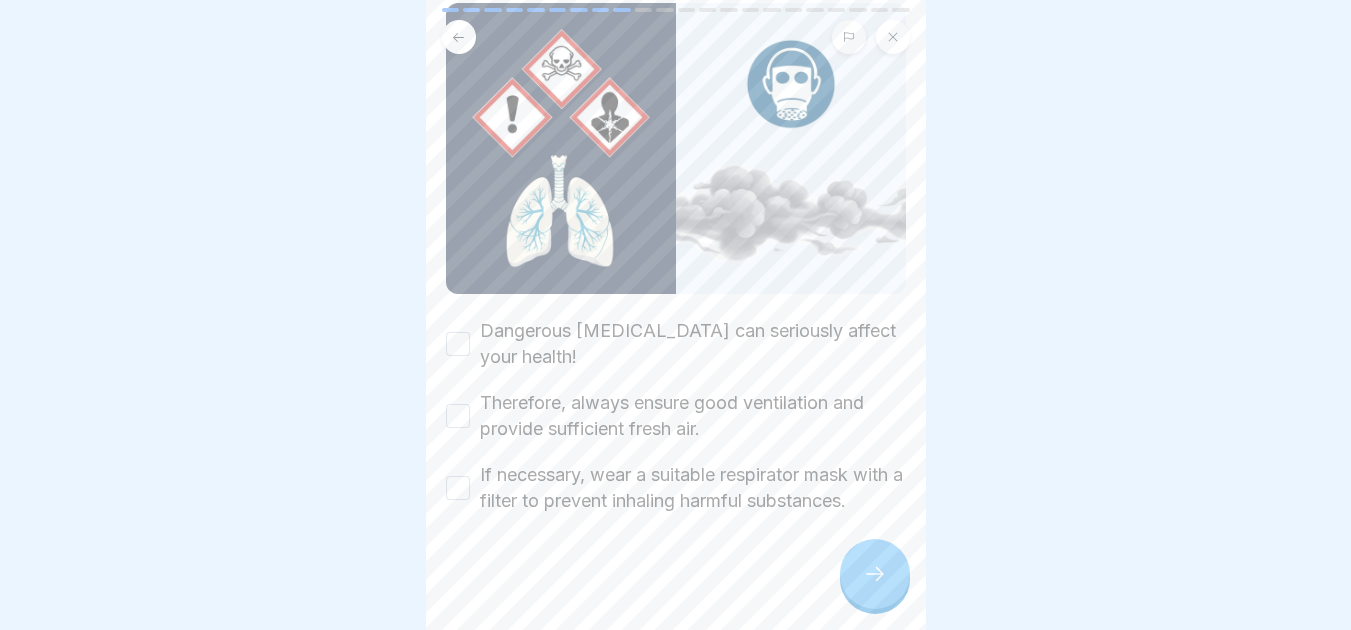 scroll, scrollTop: 209, scrollLeft: 0, axis: vertical 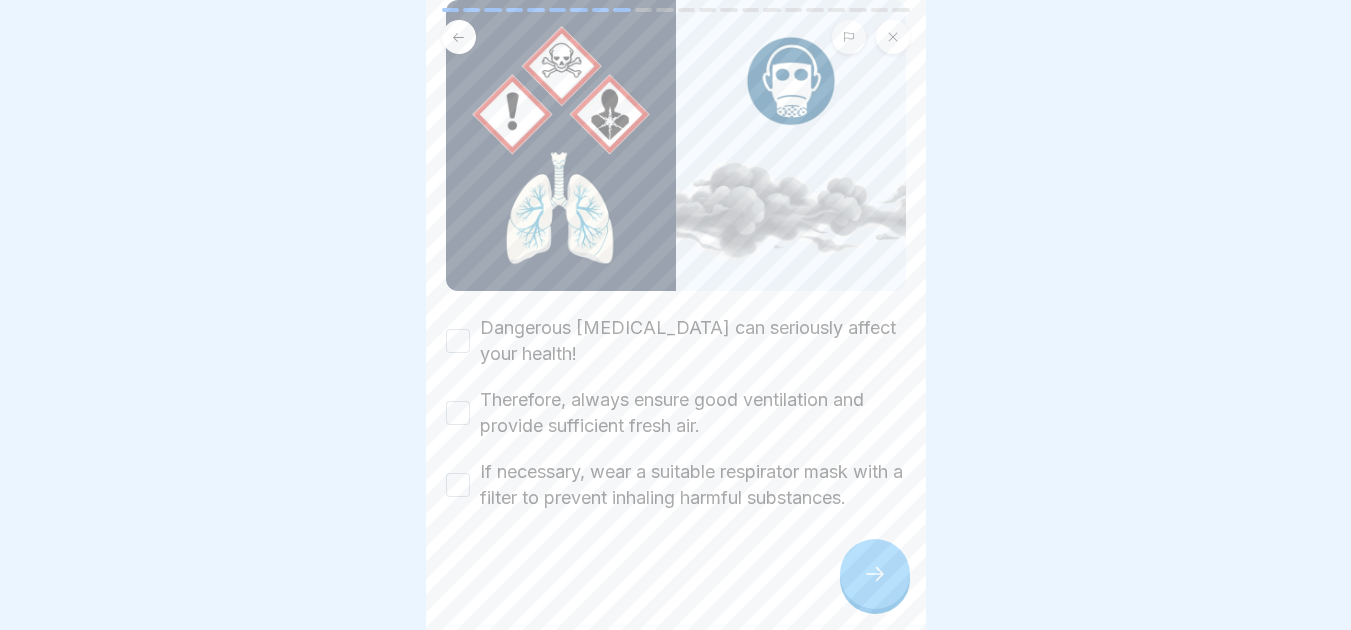 click on "If necessary, wear a suitable respirator mask with a filter to prevent inhaling harmful substances." at bounding box center [458, 485] 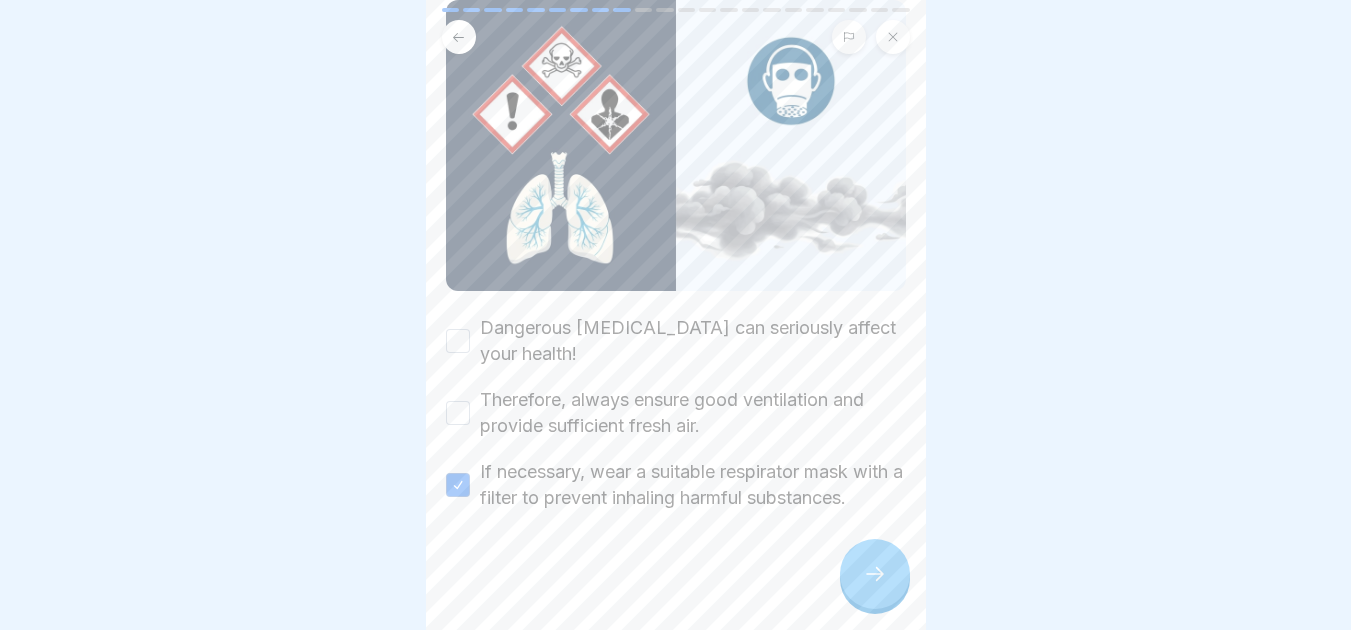 click on "Therefore, always ensure good ventilation and provide sufficient fresh air." at bounding box center (458, 413) 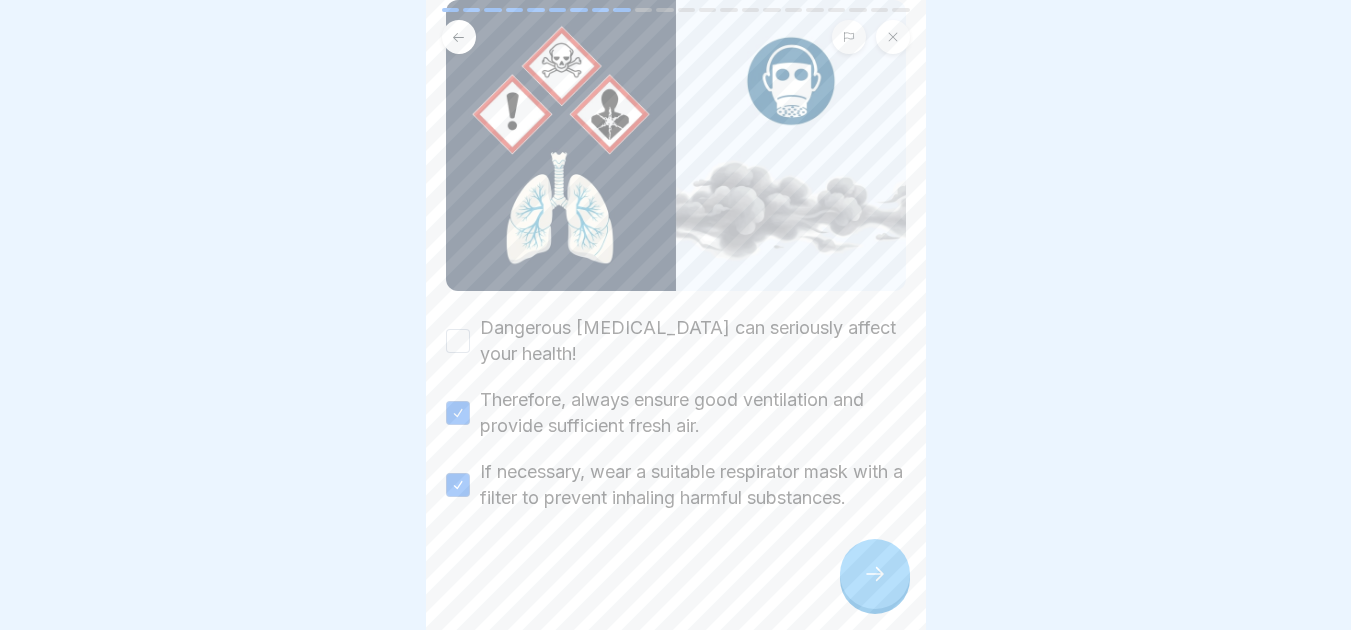 click on "Dangerous [MEDICAL_DATA] can seriously affect your health!" at bounding box center (458, 341) 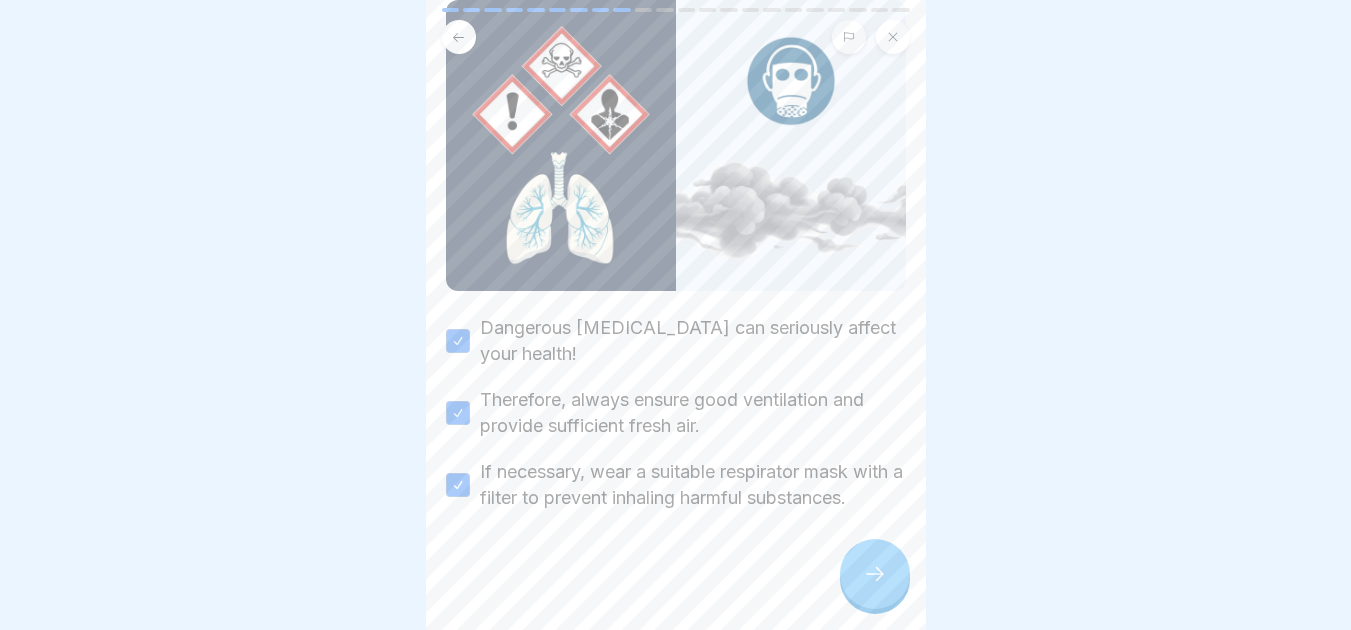 click 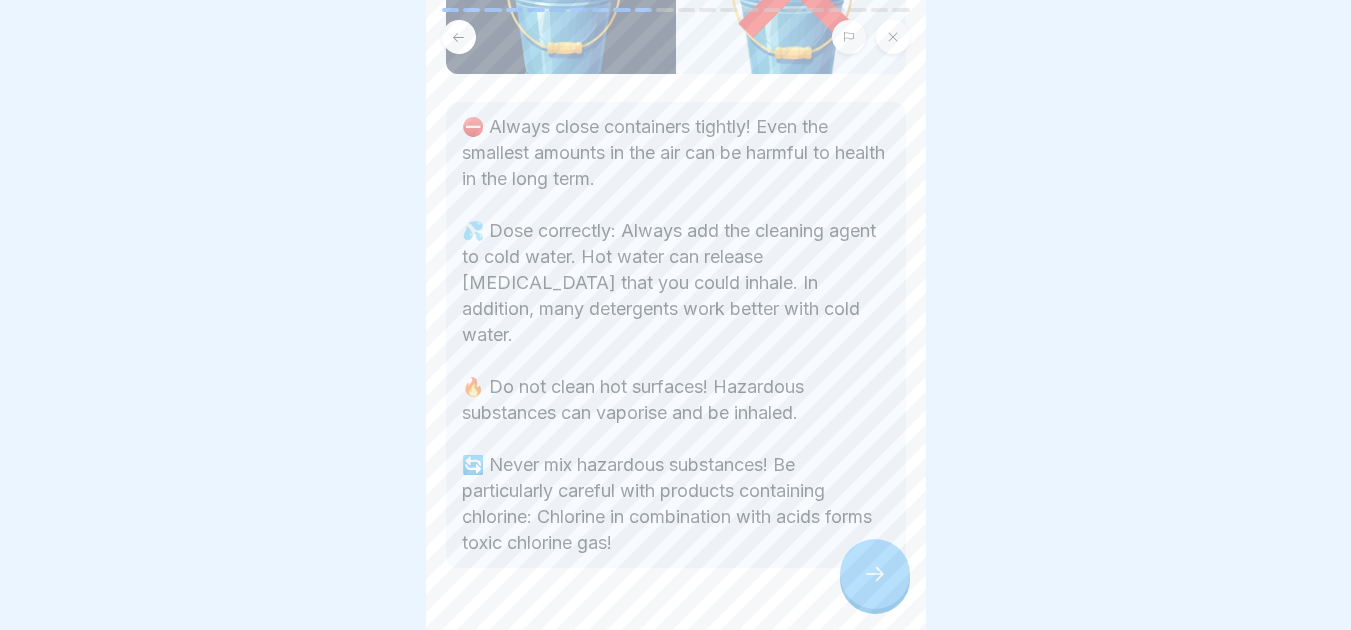 scroll, scrollTop: 379, scrollLeft: 0, axis: vertical 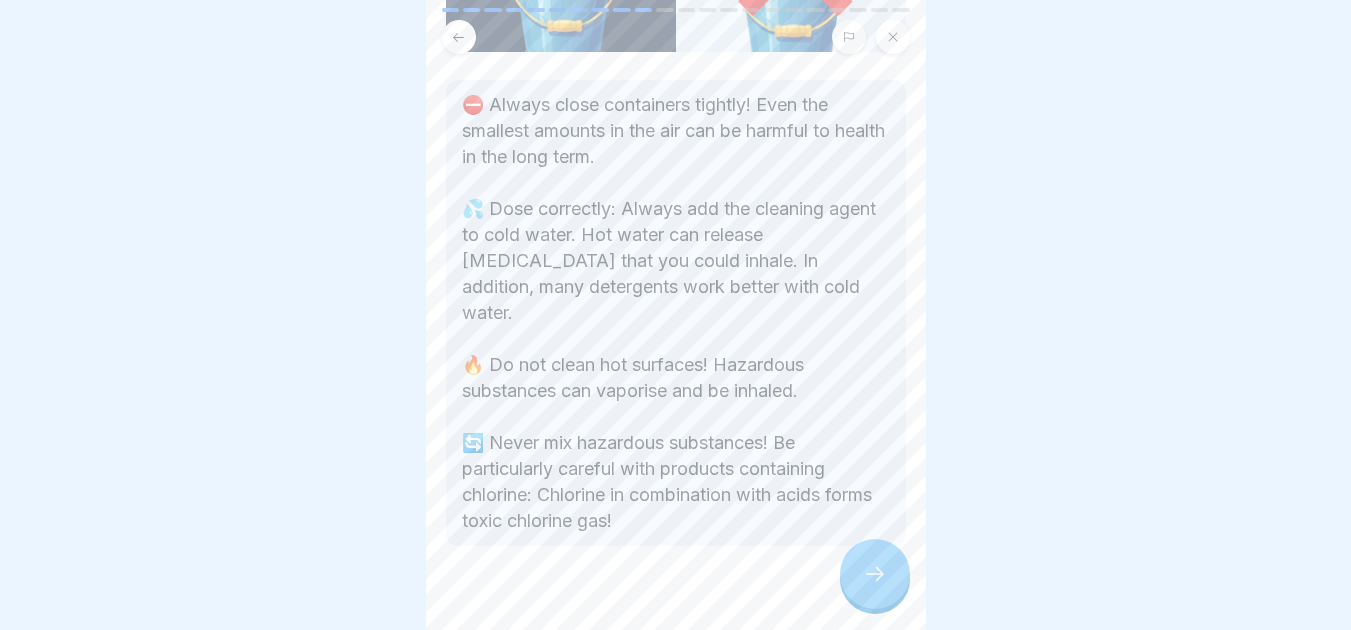 click 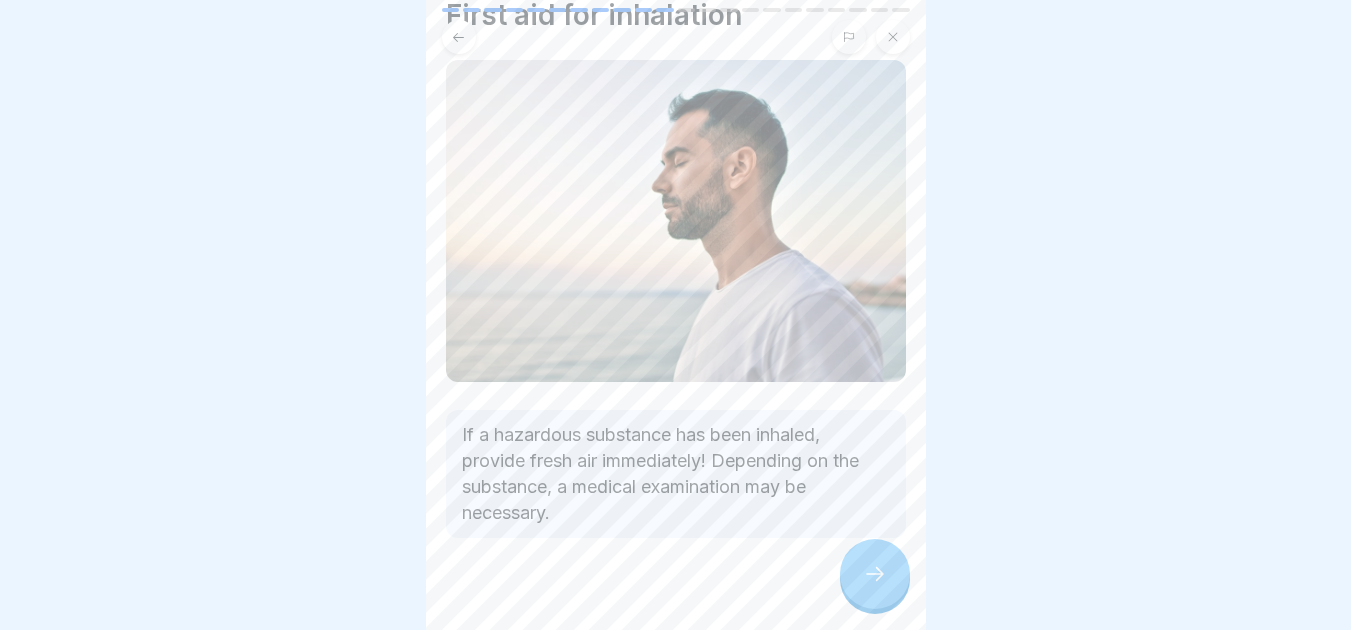 scroll, scrollTop: 98, scrollLeft: 0, axis: vertical 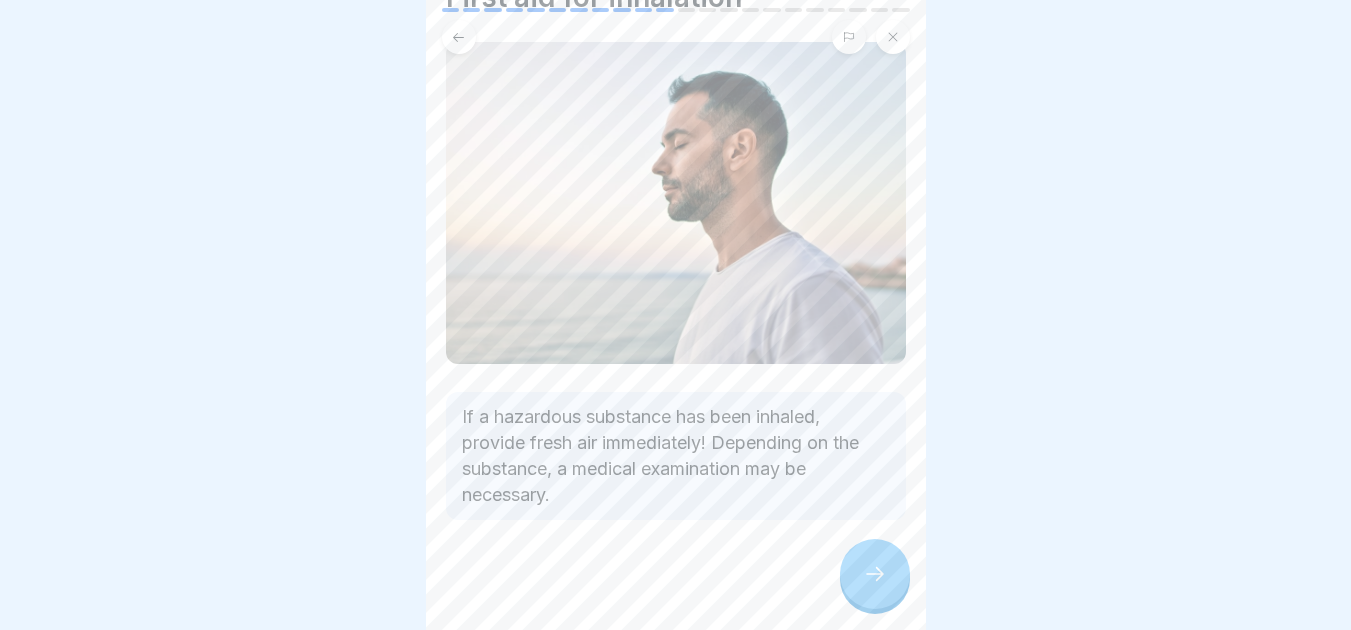 click at bounding box center [875, 574] 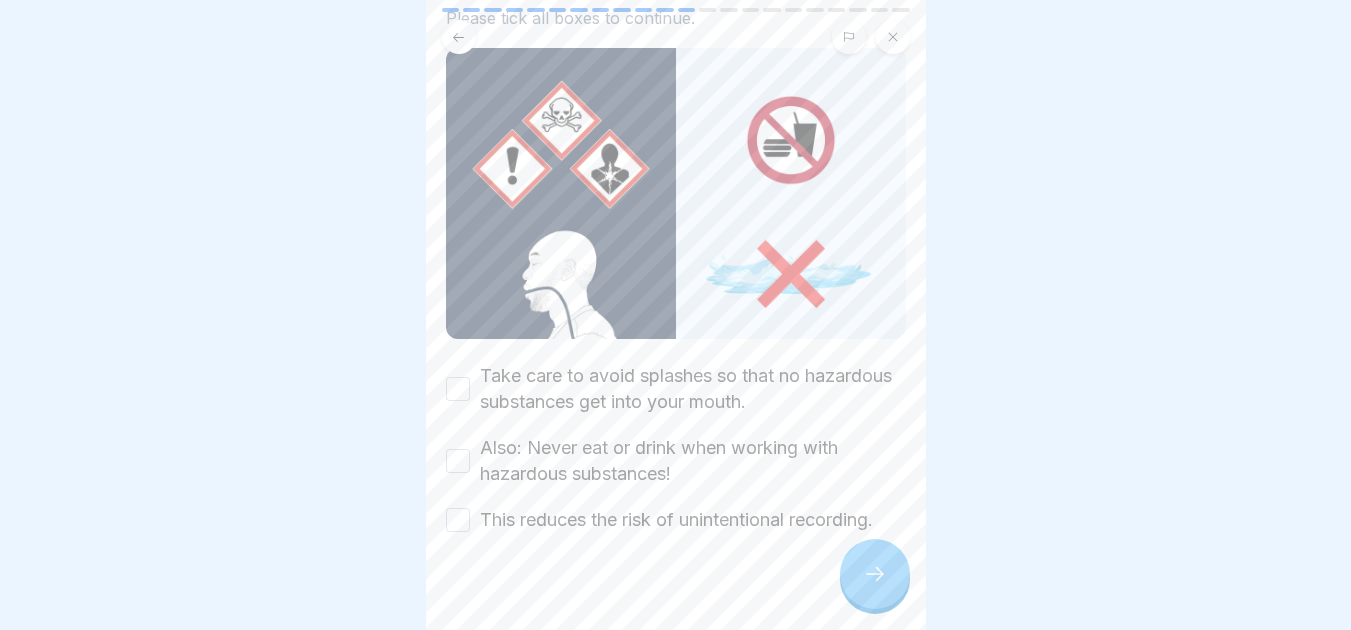 scroll, scrollTop: 200, scrollLeft: 0, axis: vertical 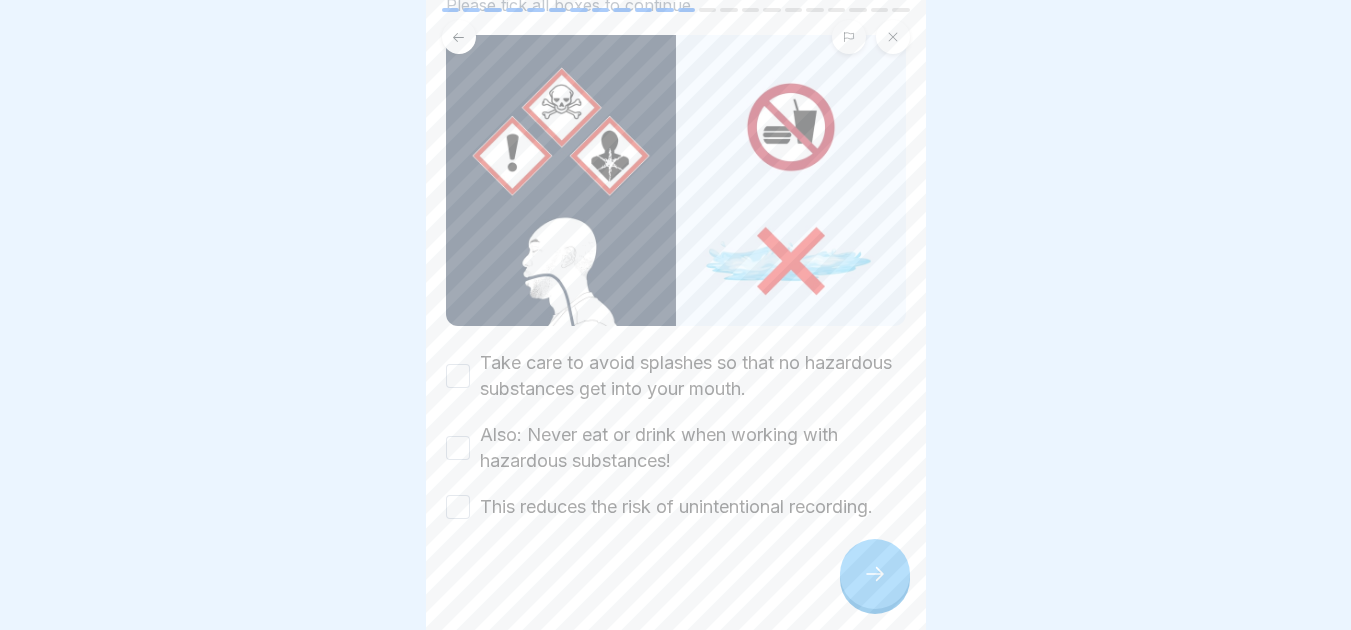 click on "This reduces the risk of unintentional recording." at bounding box center (458, 507) 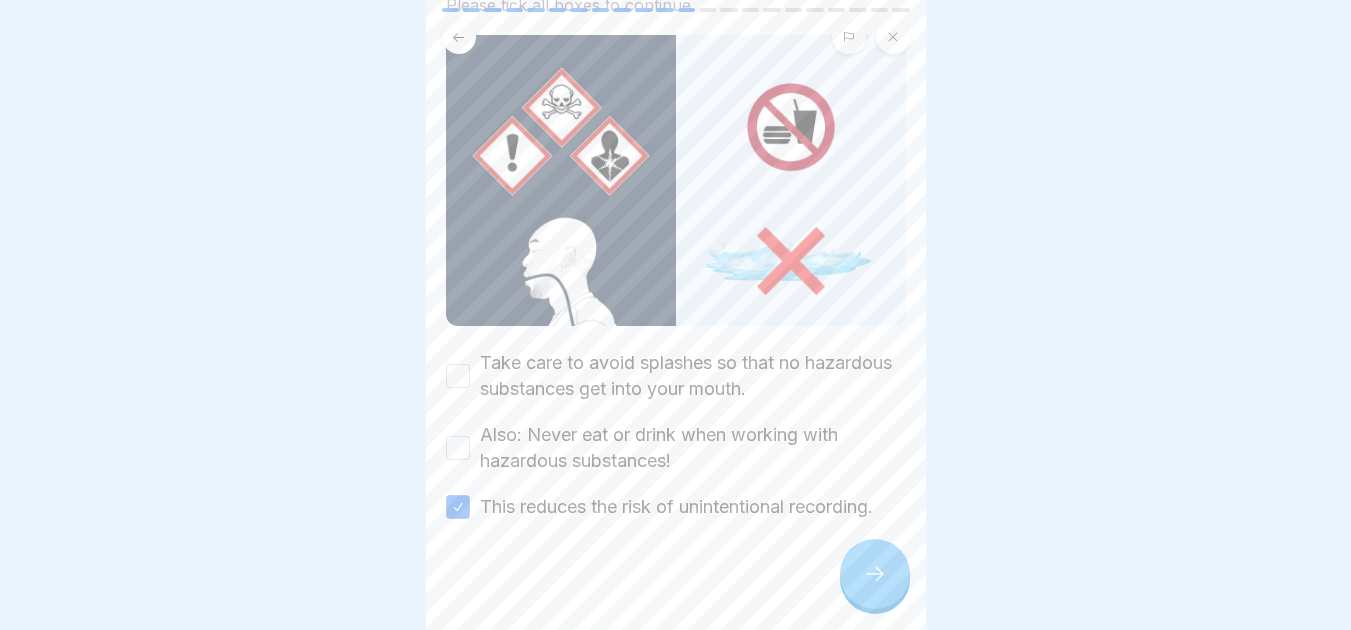 click on "Also: Never eat or drink when working with hazardous substances!" at bounding box center (458, 448) 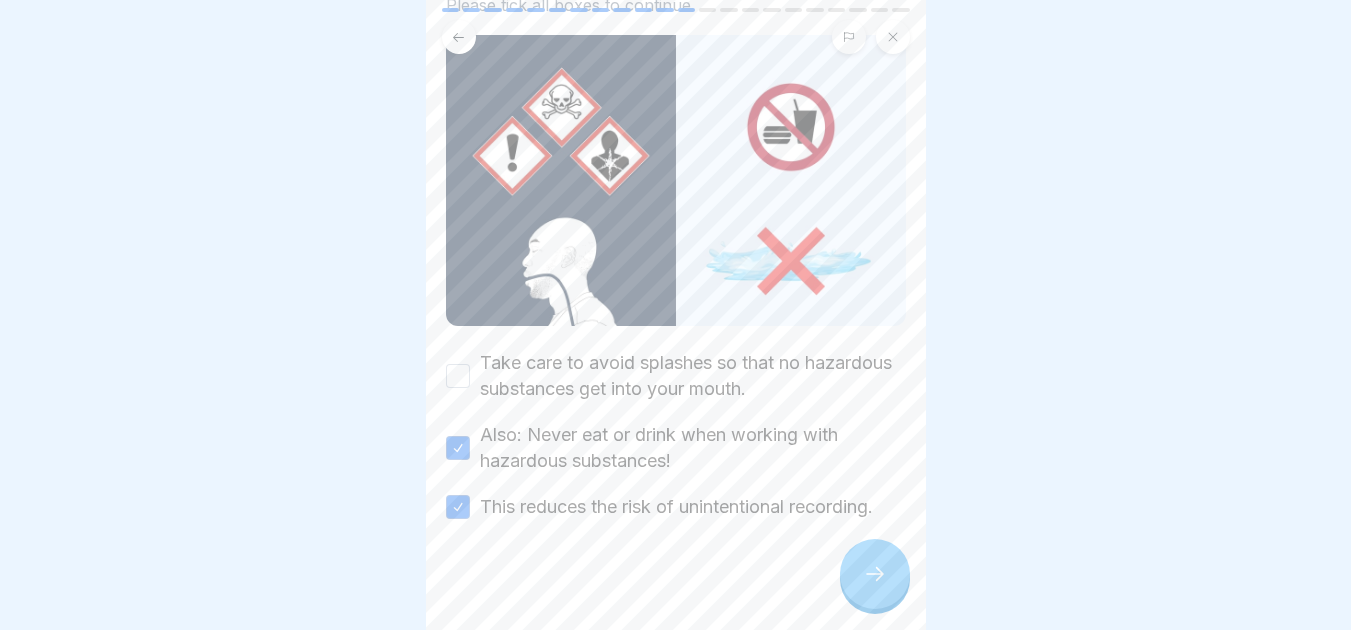 click on "Take care to avoid splashes so that no hazardous substances get into your mouth." at bounding box center (458, 376) 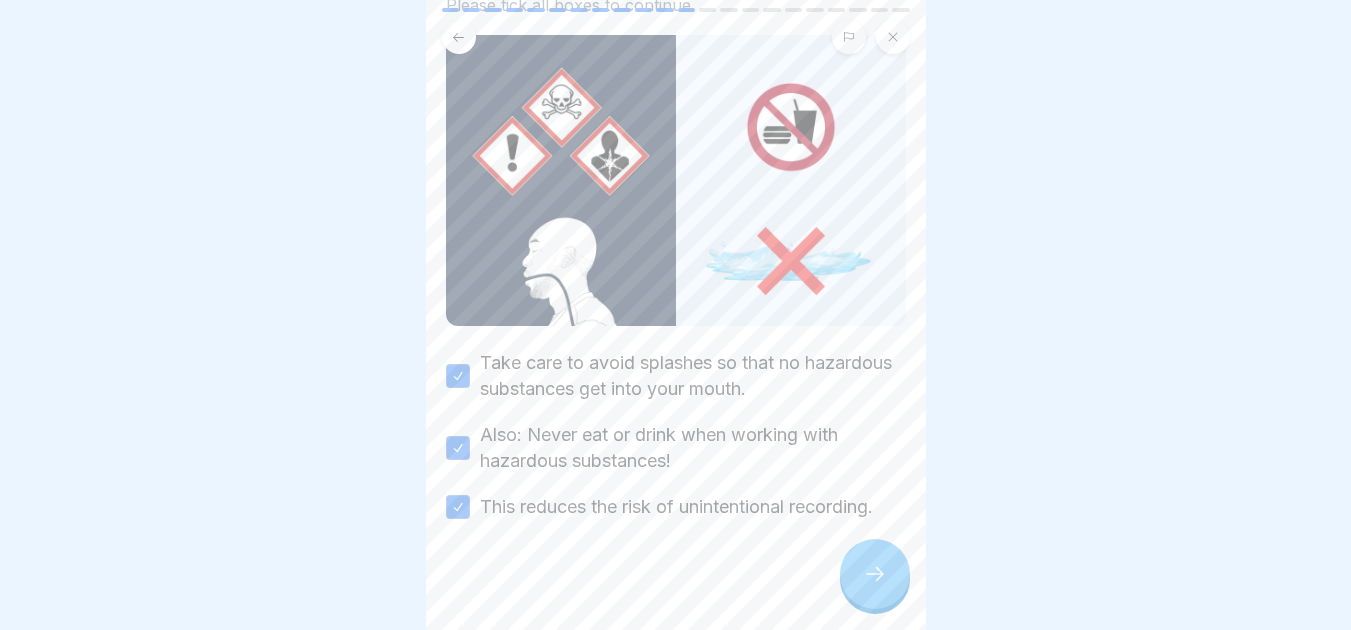 click at bounding box center [875, 574] 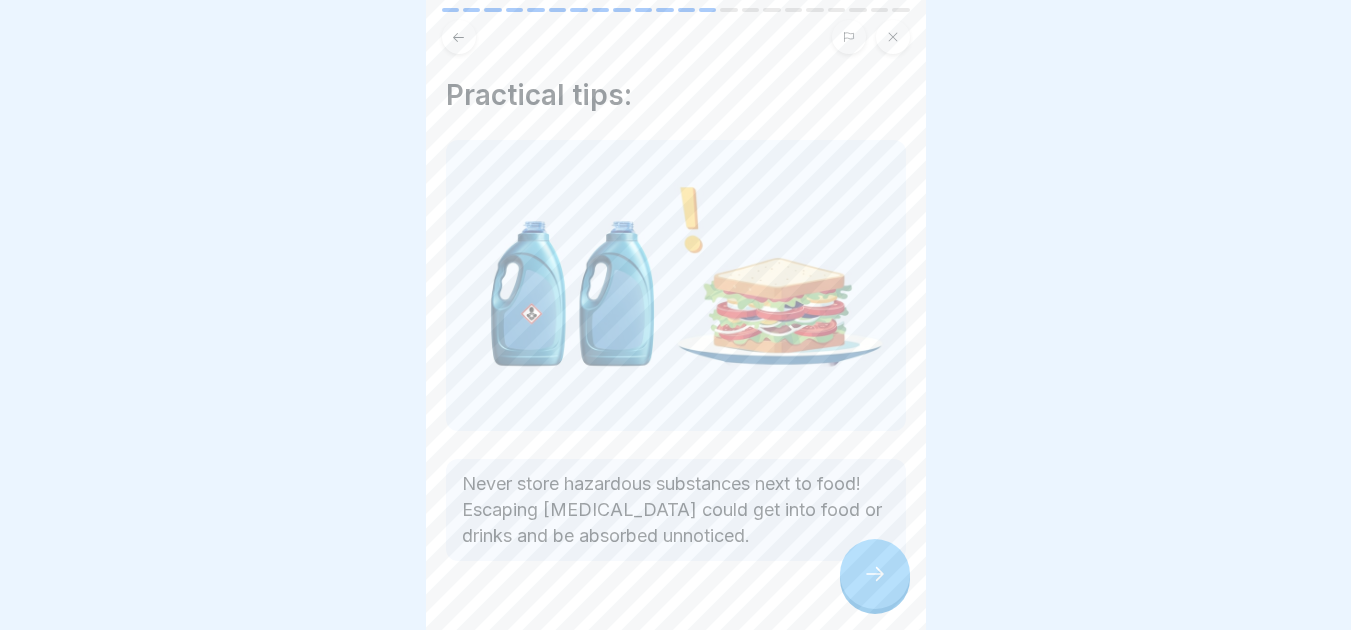 scroll, scrollTop: 41, scrollLeft: 0, axis: vertical 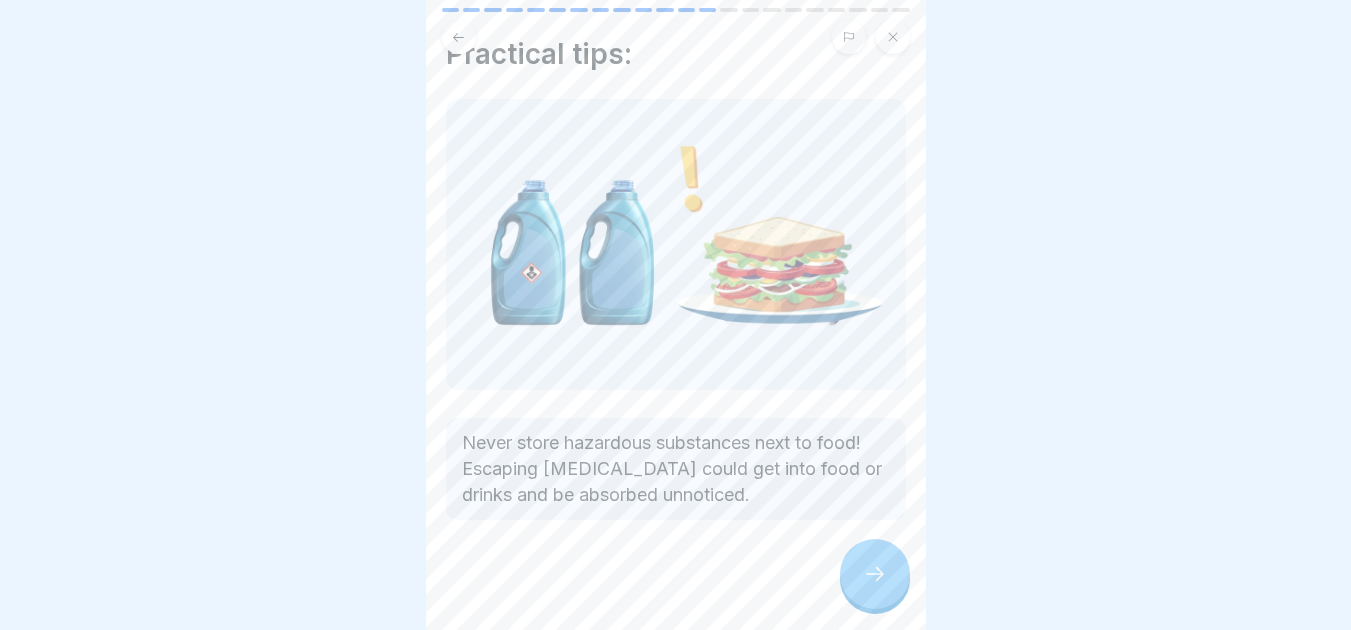 click 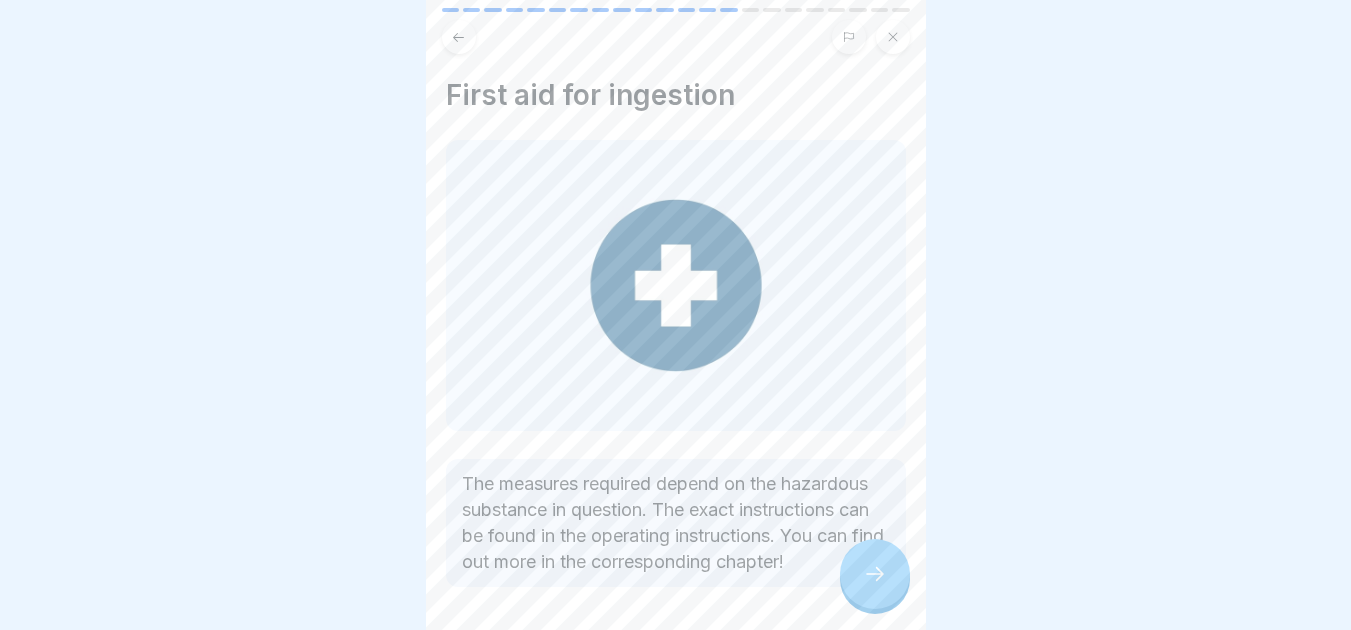 click 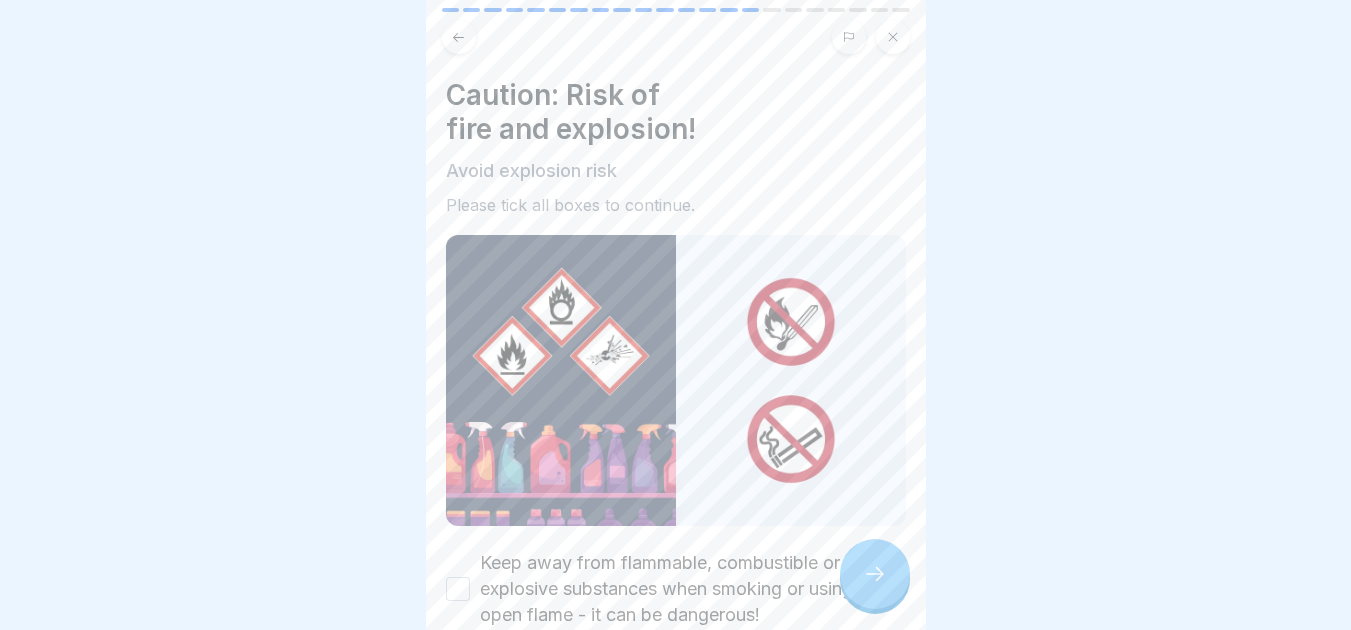 click 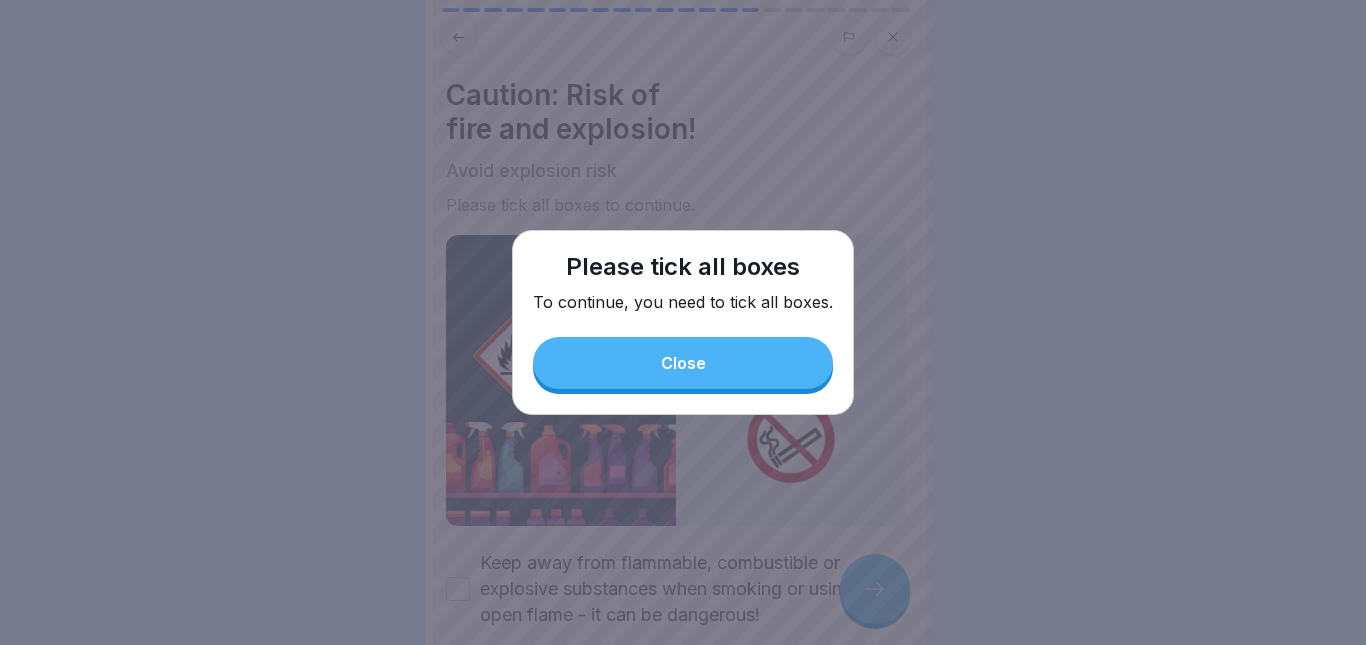 click on "Close" at bounding box center [683, 363] 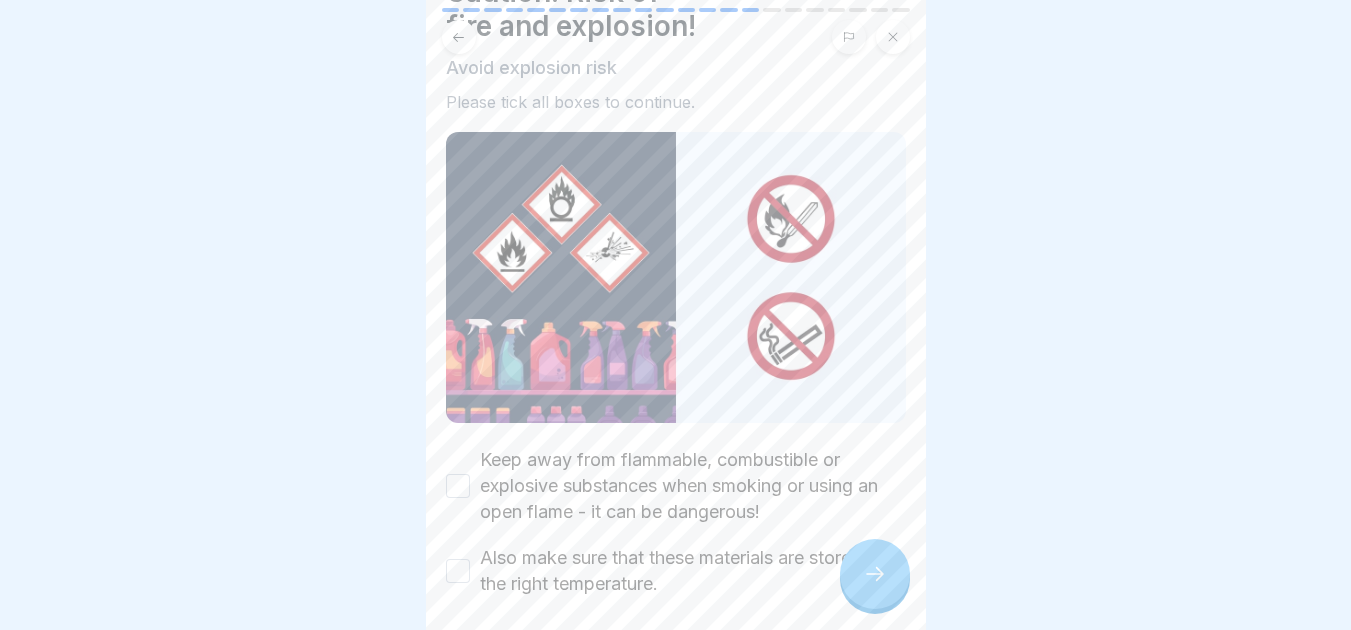 scroll, scrollTop: 180, scrollLeft: 0, axis: vertical 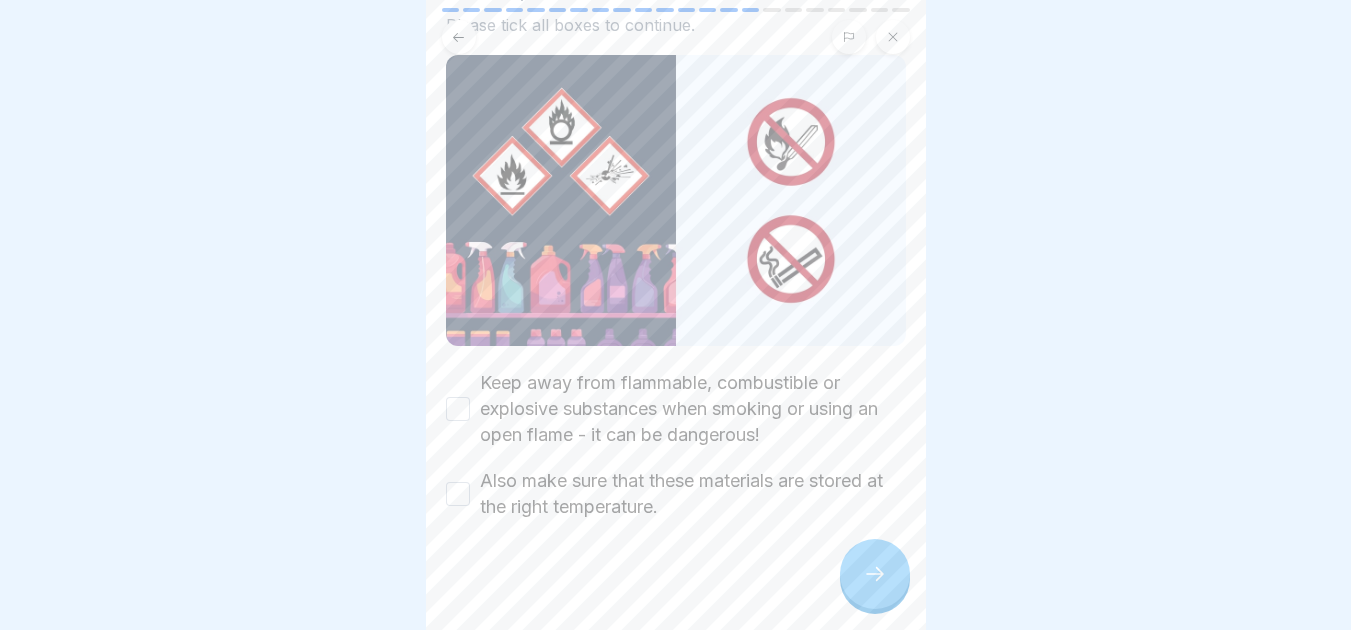 click on "Also make sure that these materials are stored at the right temperature." at bounding box center (458, 494) 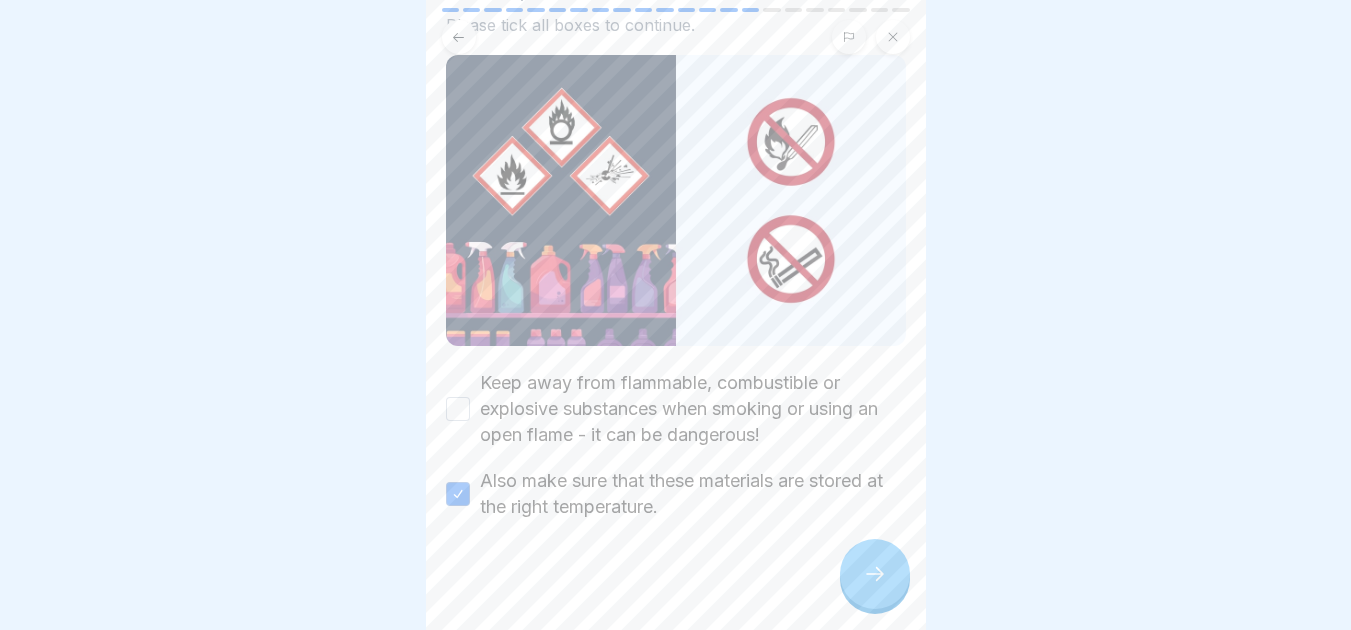 click on "Keep away from flammable, combustible or explosive substances when smoking or using an open flame - it can be dangerous!" at bounding box center (458, 409) 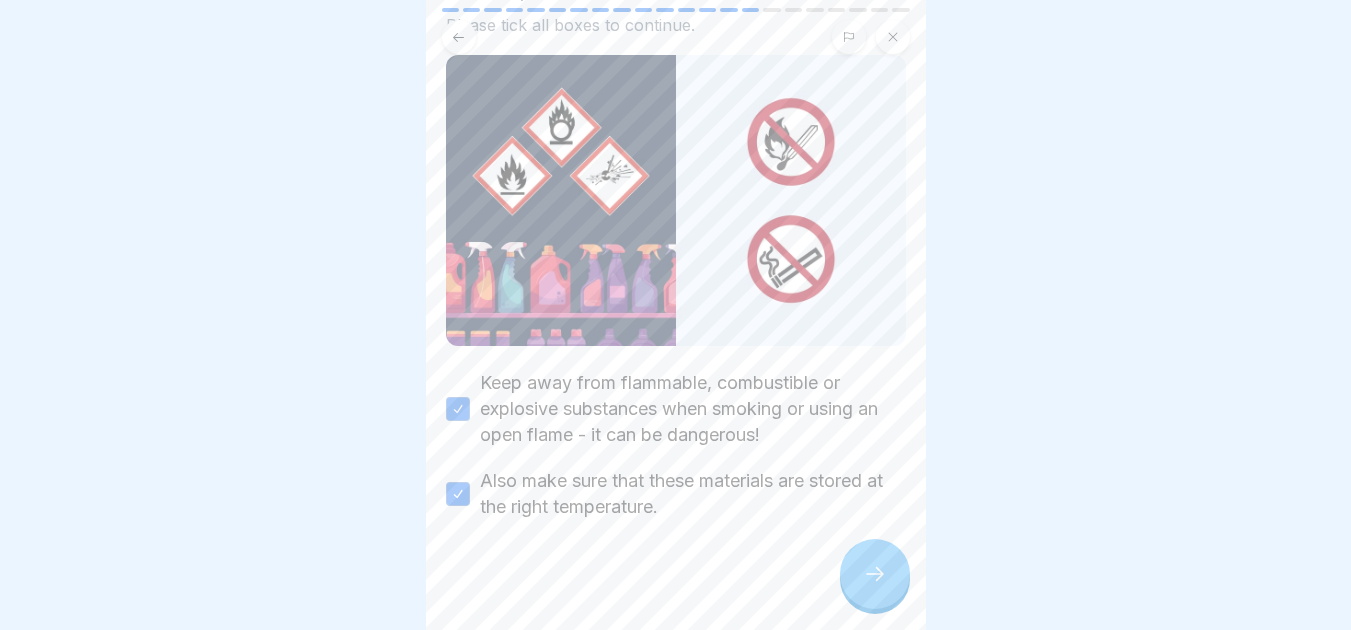 click at bounding box center (875, 574) 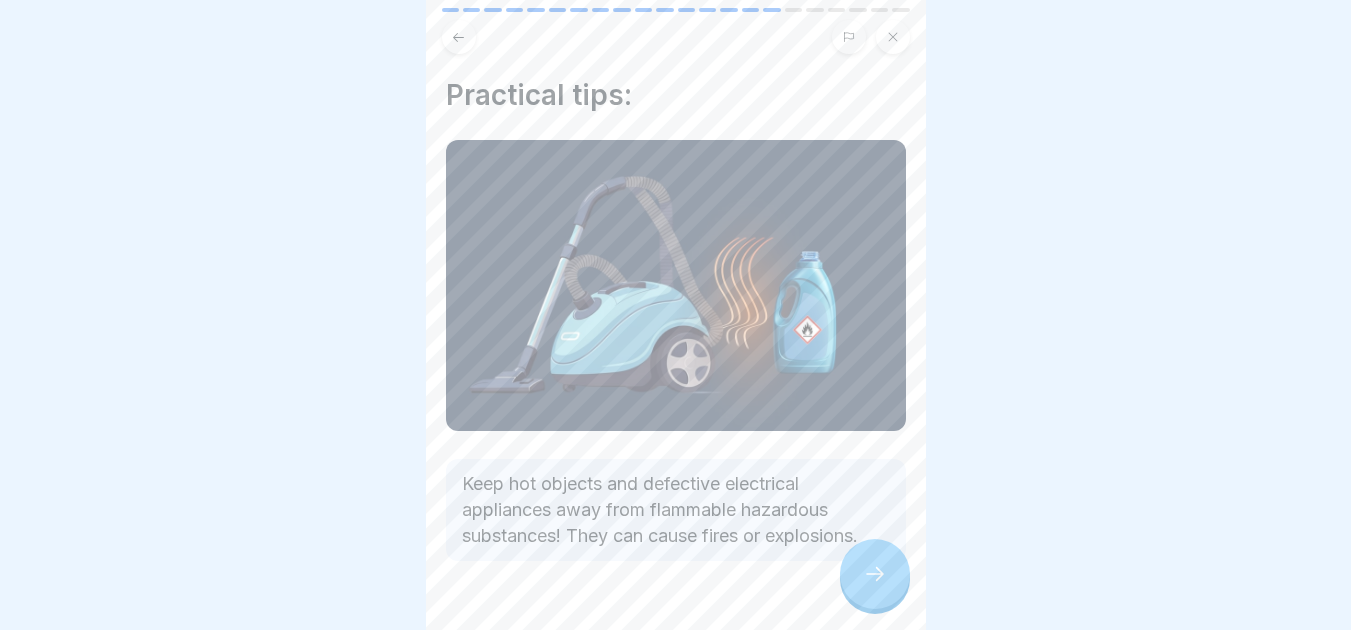 click at bounding box center (875, 574) 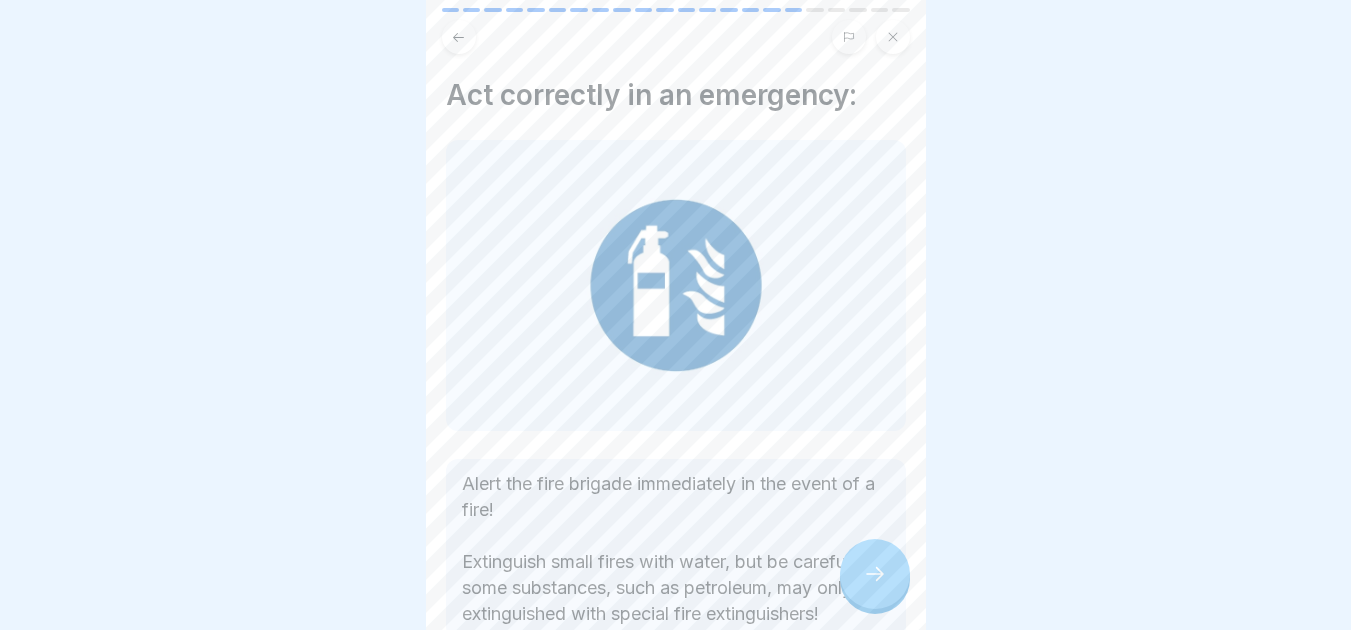 click at bounding box center (875, 574) 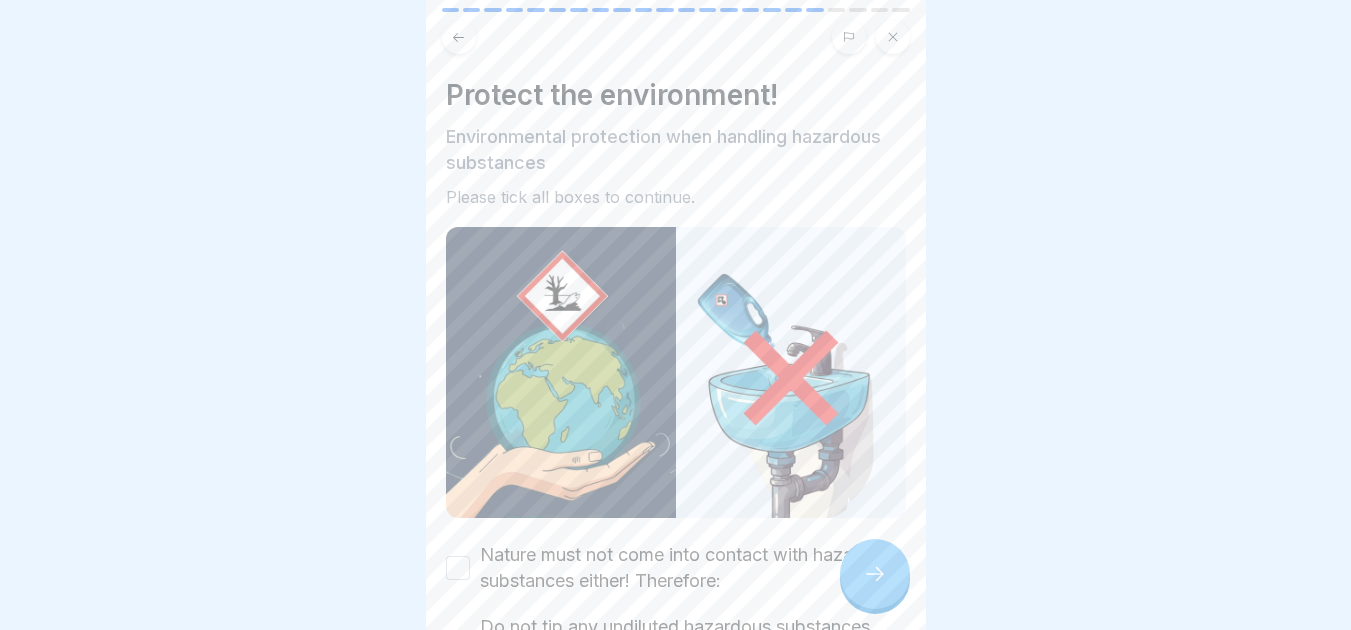 click at bounding box center [875, 574] 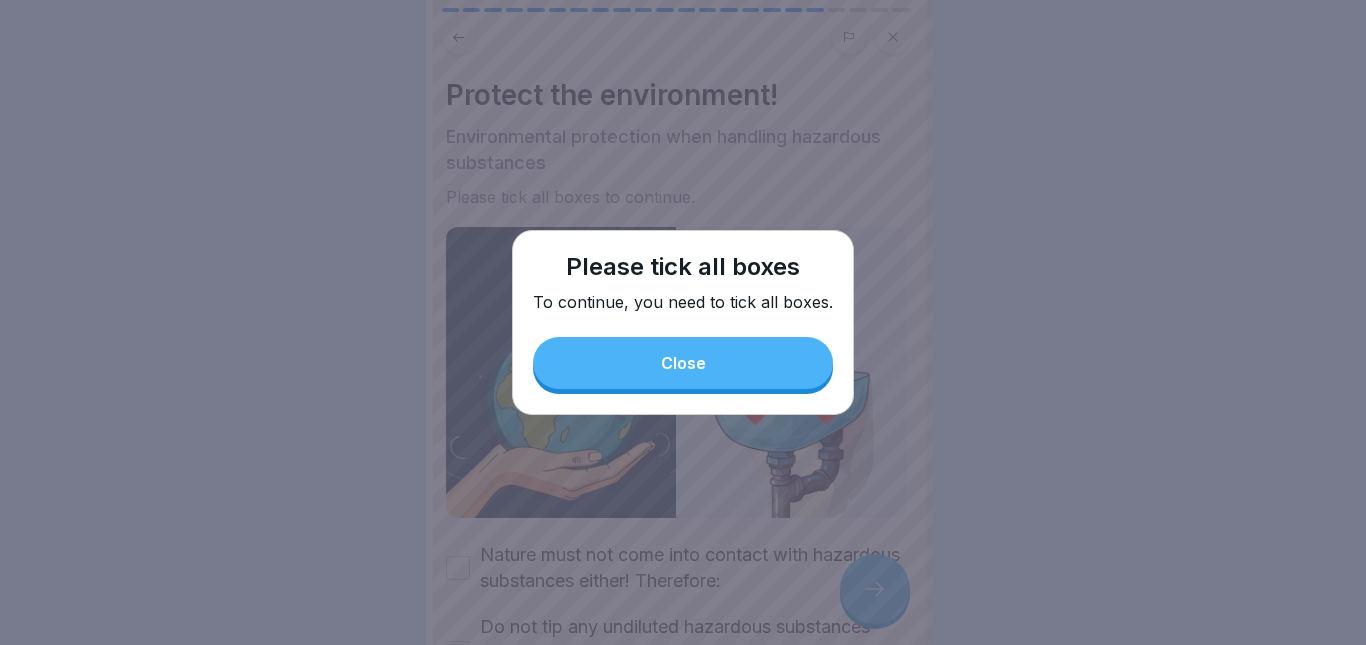 click on "Close" at bounding box center [683, 363] 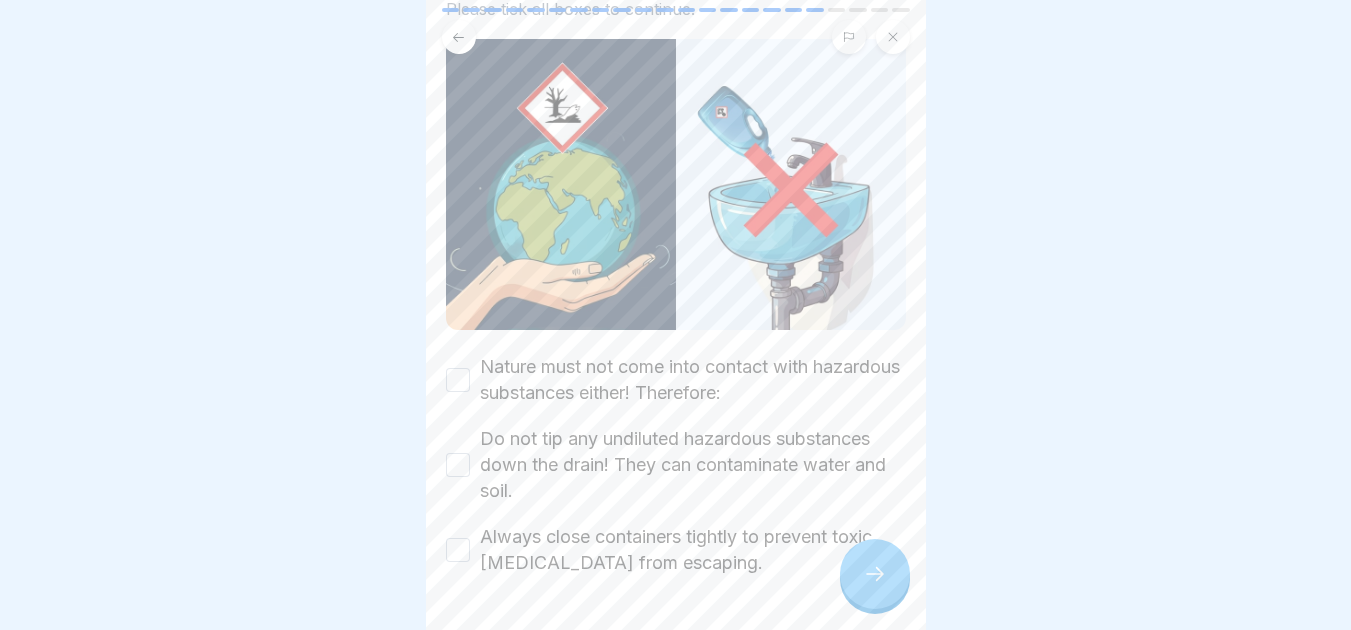 scroll, scrollTop: 244, scrollLeft: 0, axis: vertical 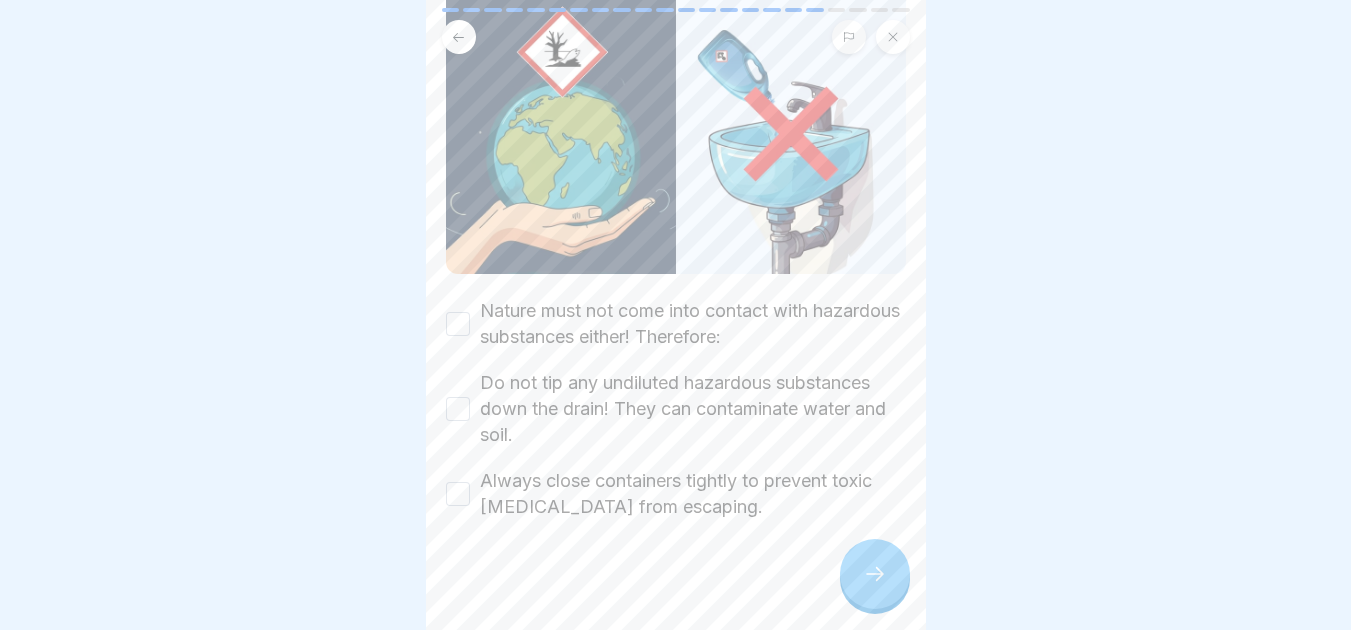 click on "Always close containers tightly to prevent toxic [MEDICAL_DATA] from escaping." at bounding box center (458, 494) 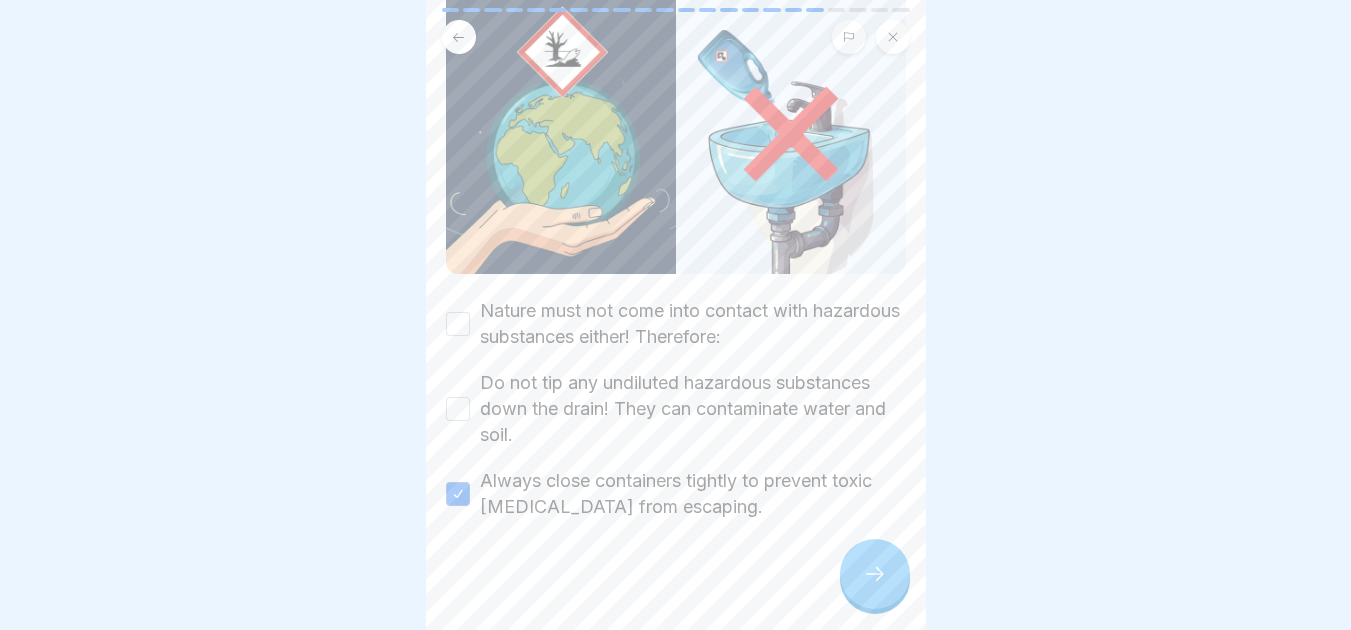 click on "Do not tip any undiluted hazardous substances down the drain! They can contaminate water and soil." at bounding box center [458, 409] 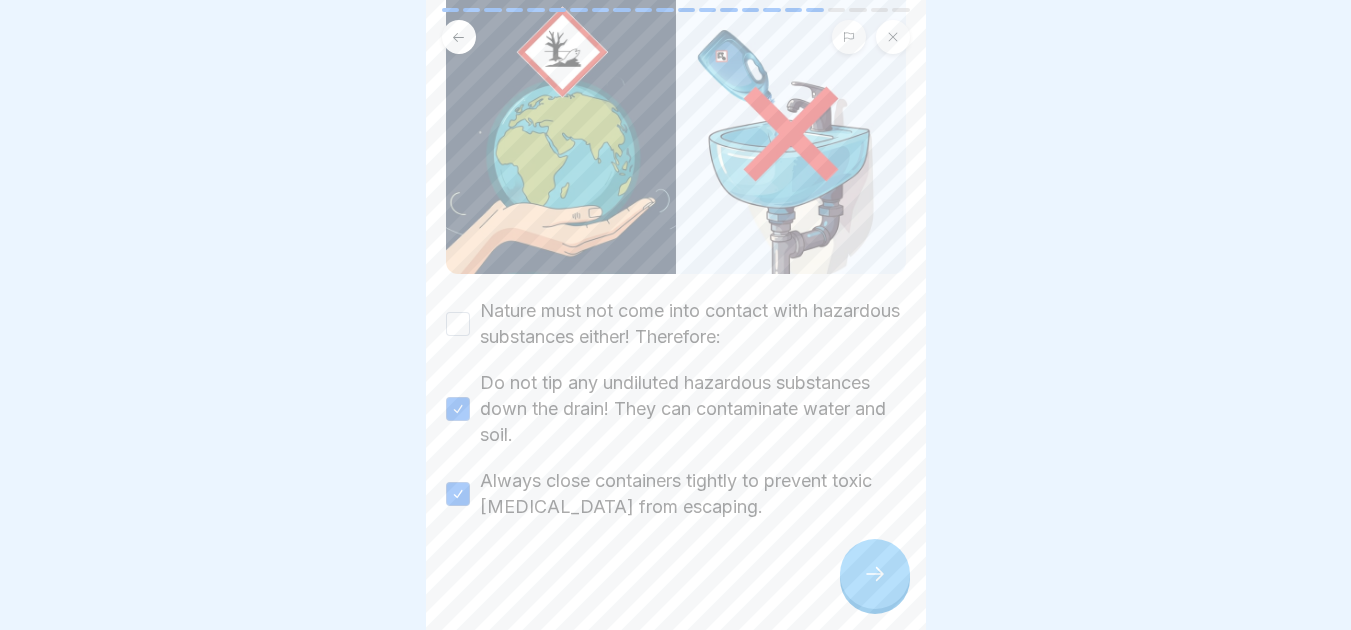 click on "Nature must not come into contact with hazardous substances either! Therefore:" at bounding box center (458, 324) 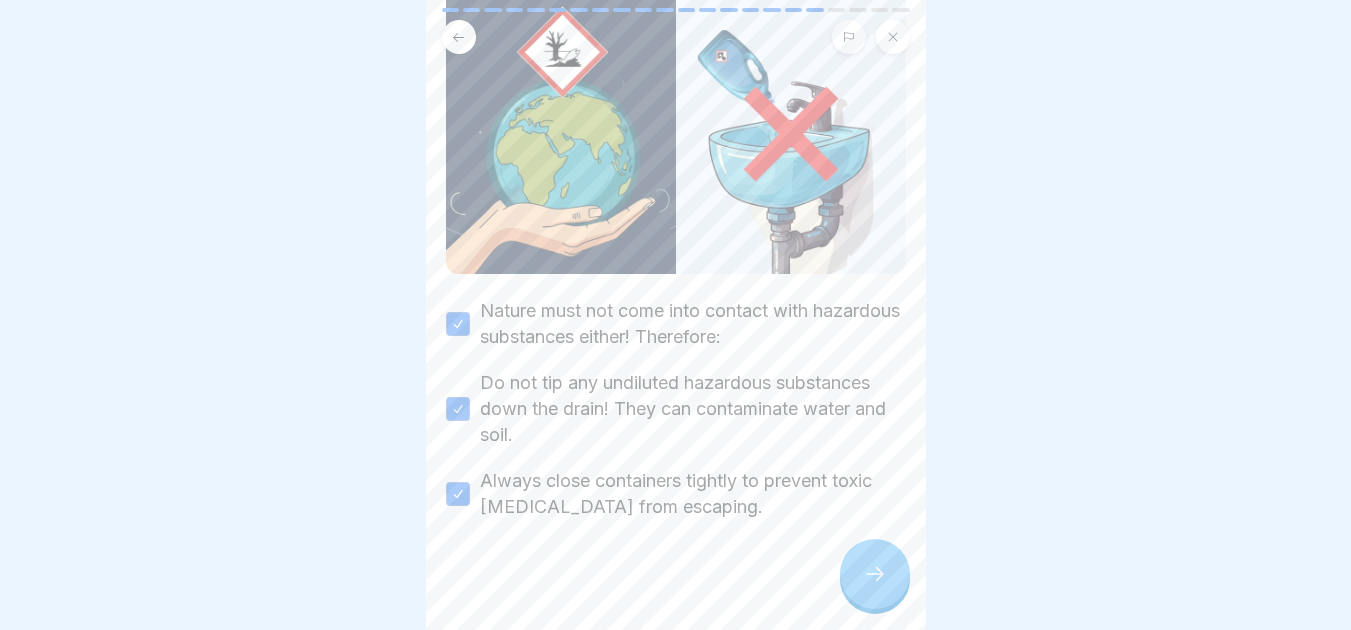 click at bounding box center [875, 574] 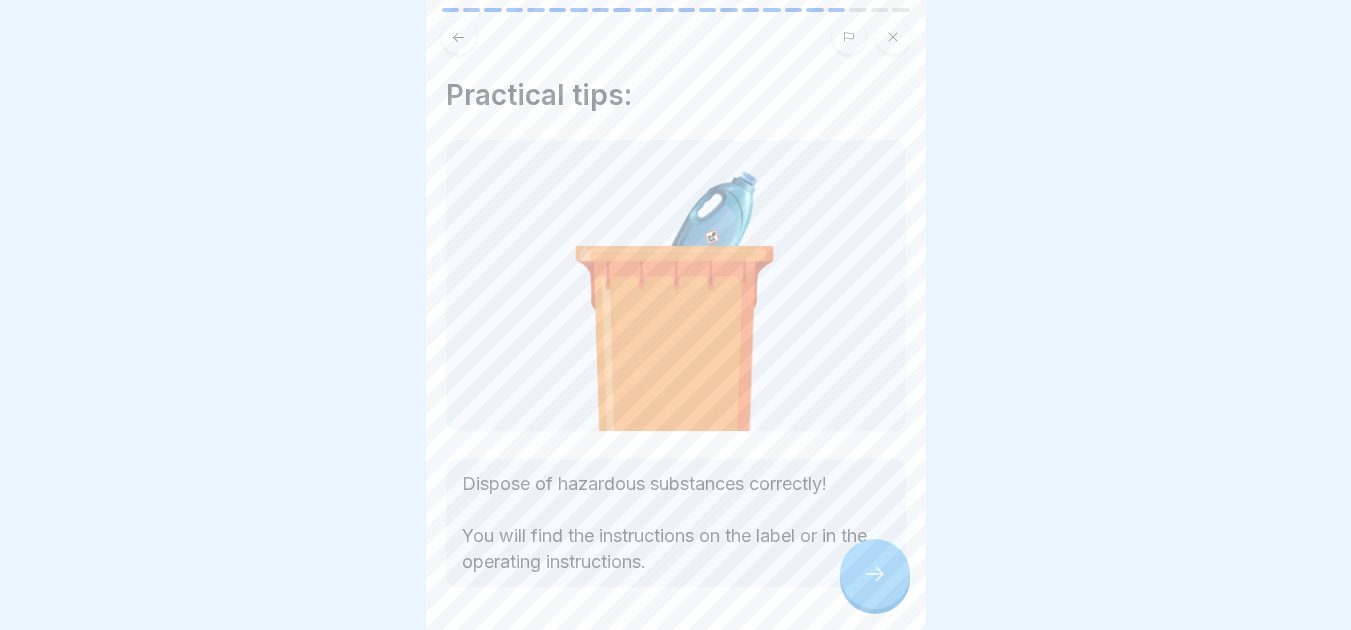 click at bounding box center (875, 574) 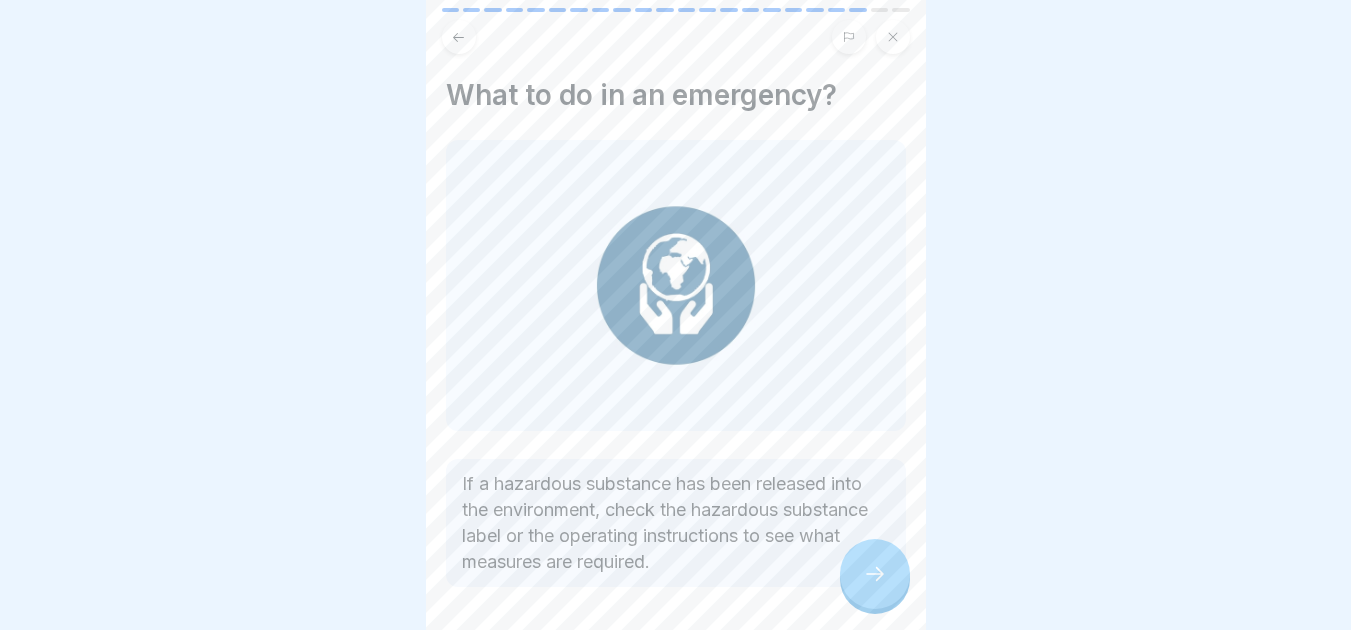 click at bounding box center (875, 574) 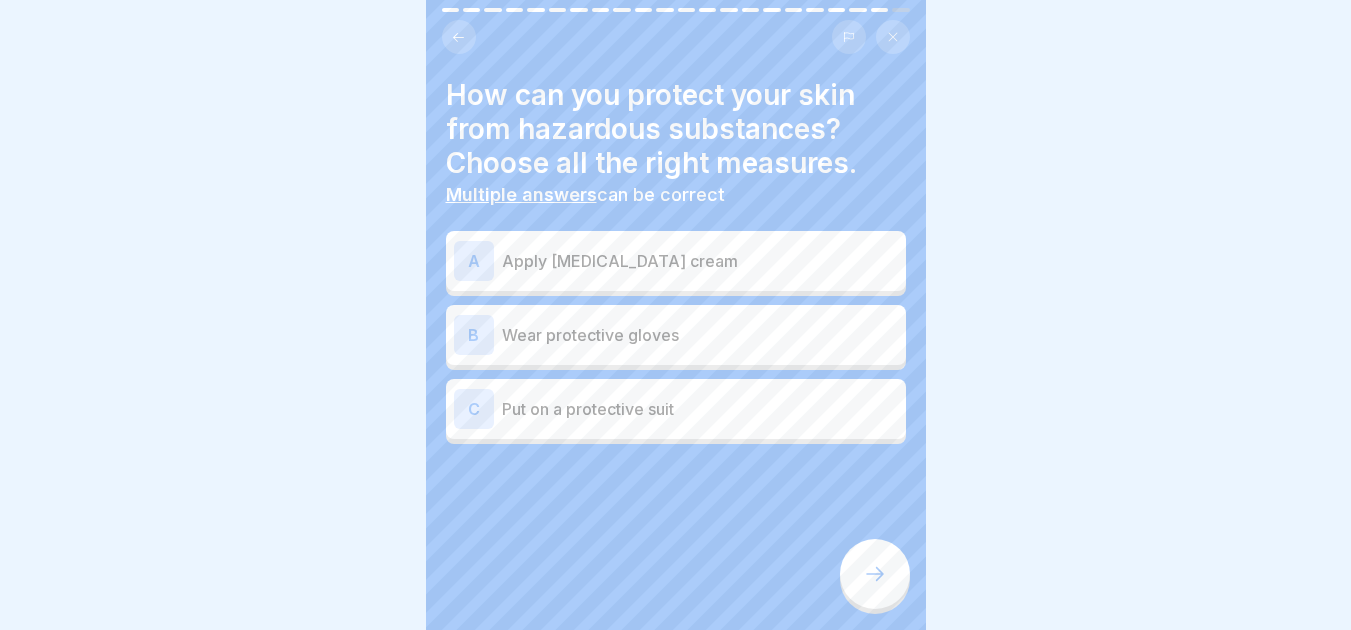 click at bounding box center [875, 574] 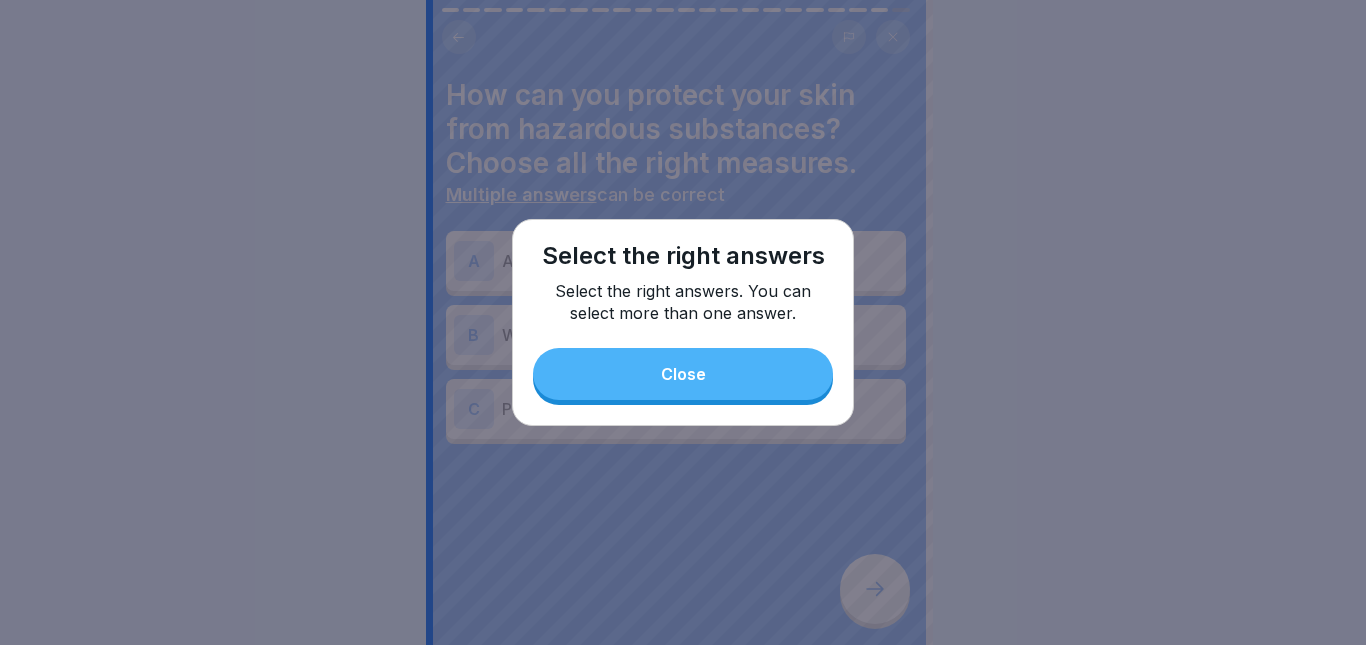 click on "Close" at bounding box center (683, 374) 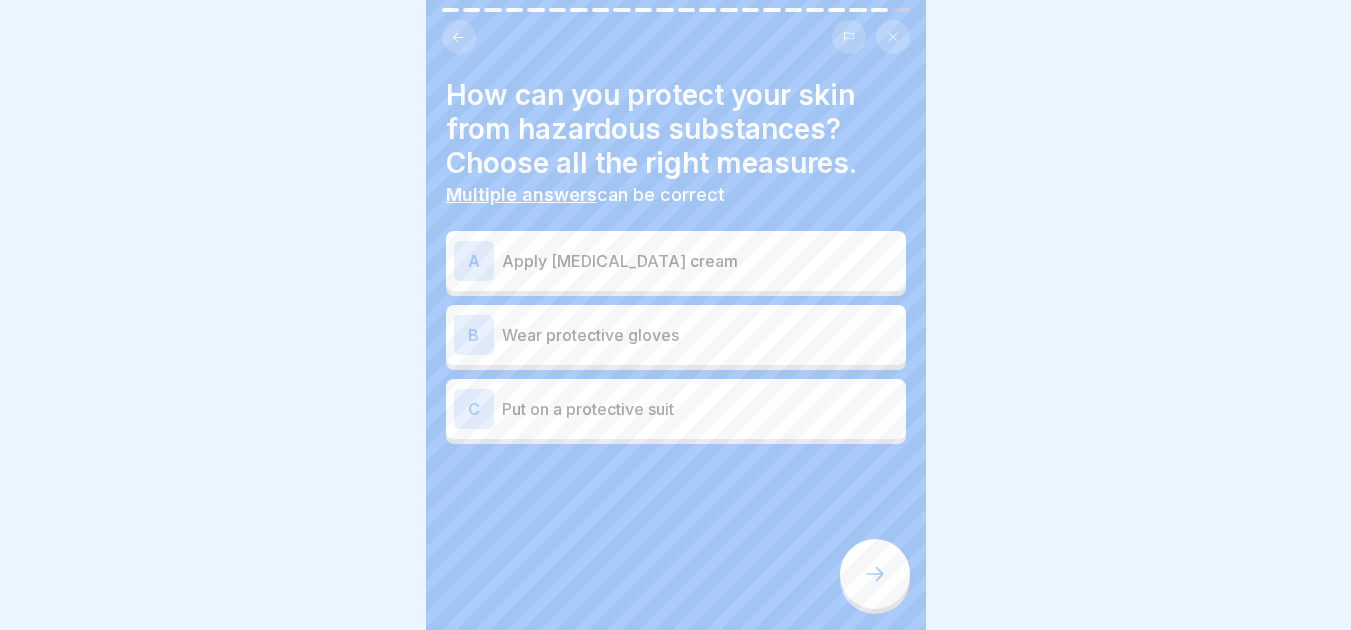 click on "Wear protective gloves" at bounding box center (700, 335) 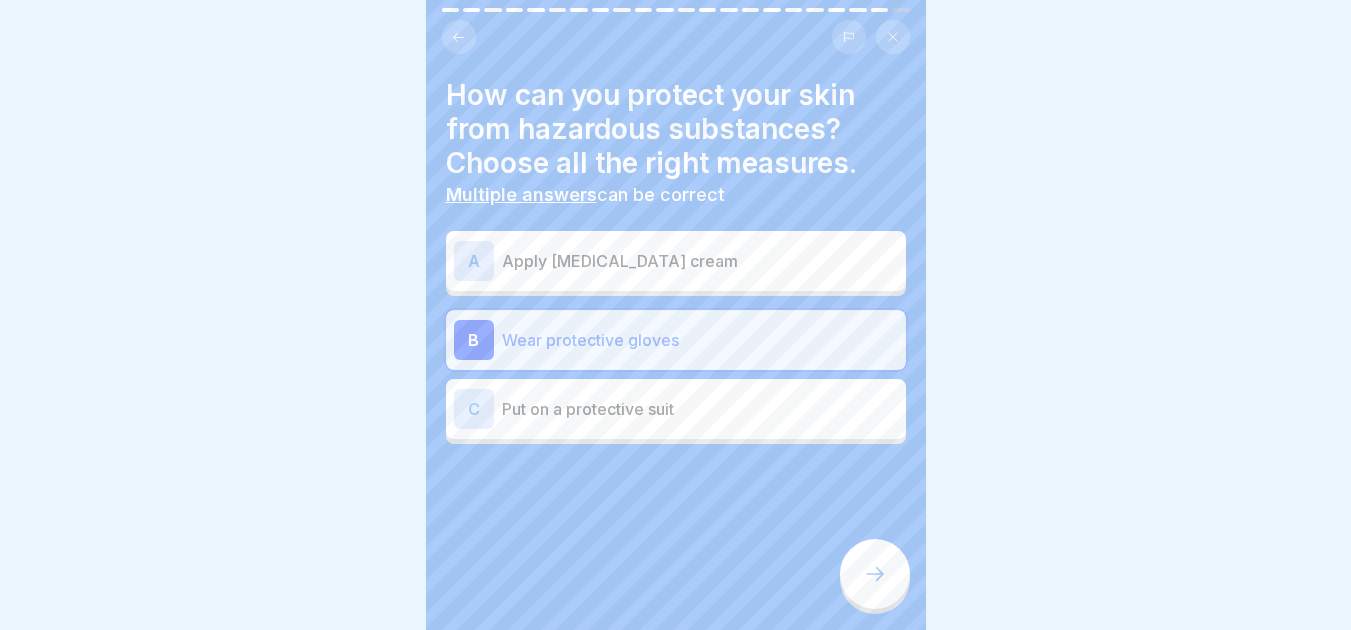 click 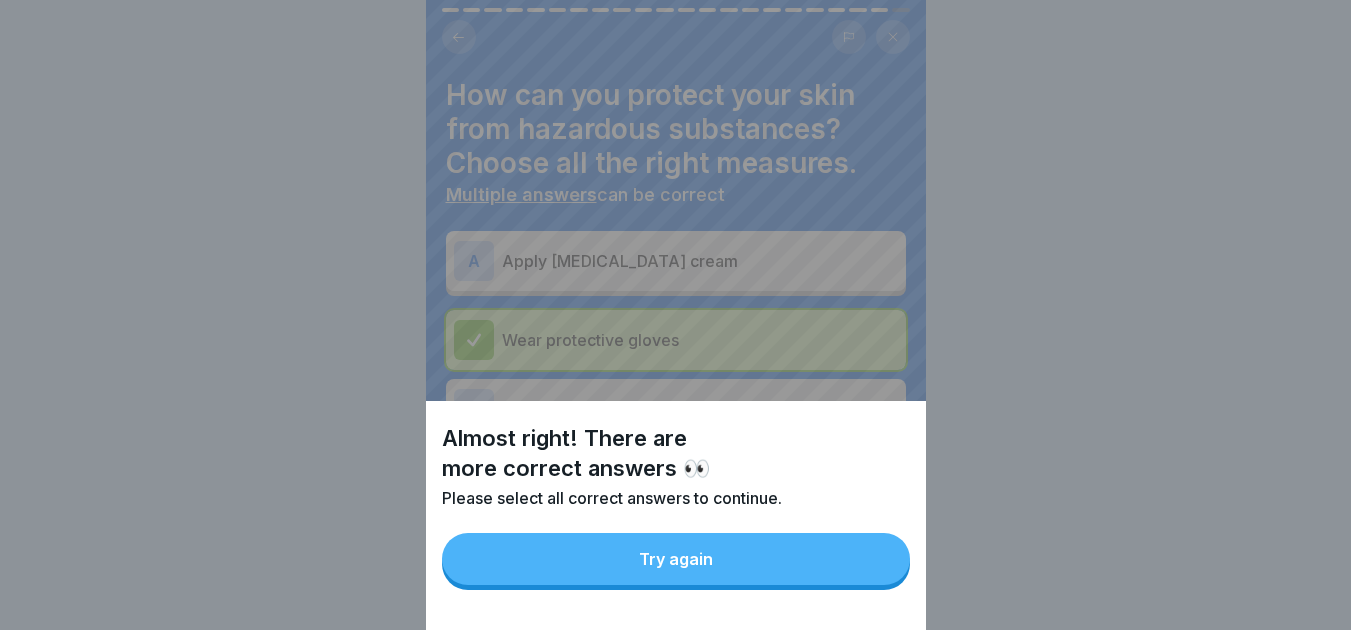click on "Try again" at bounding box center [676, 559] 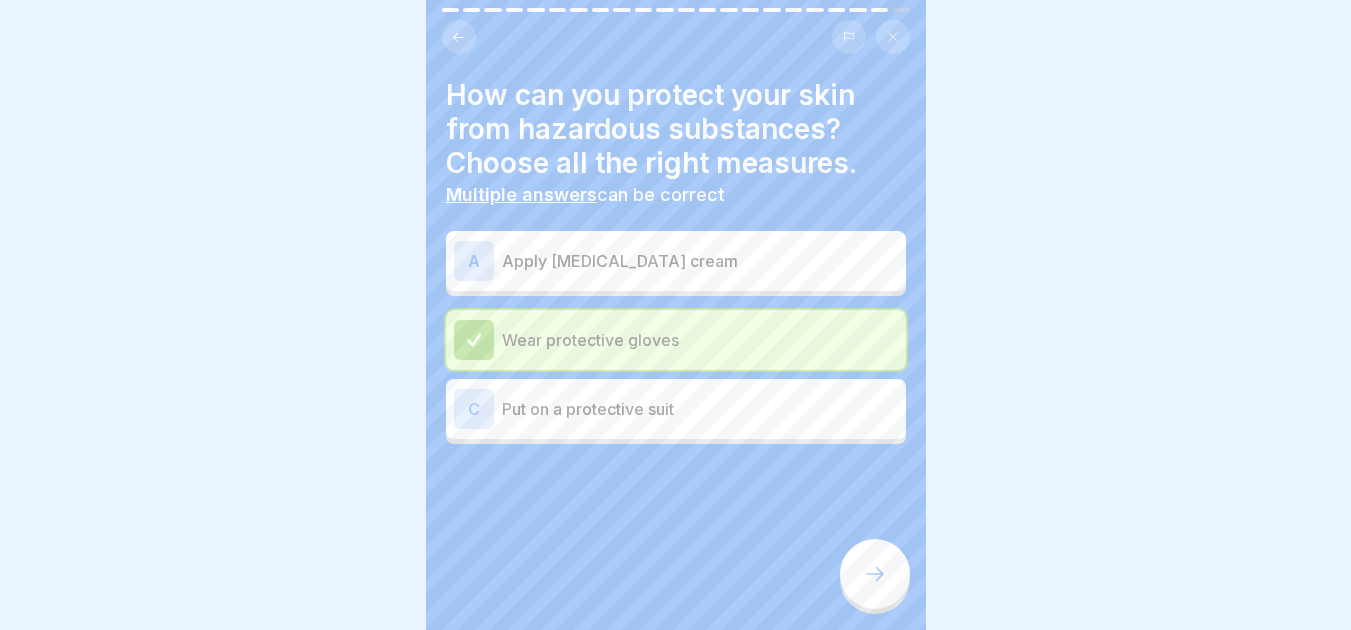 click on "Put on a protective suit" at bounding box center [700, 409] 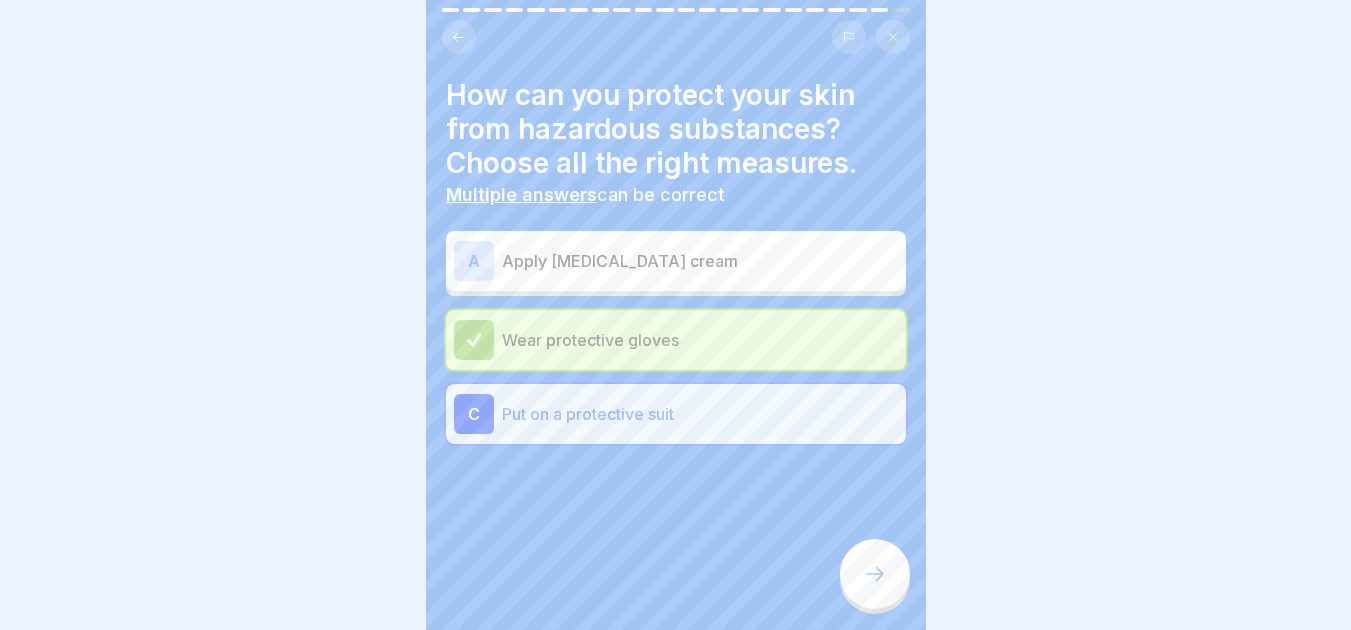 click at bounding box center (875, 574) 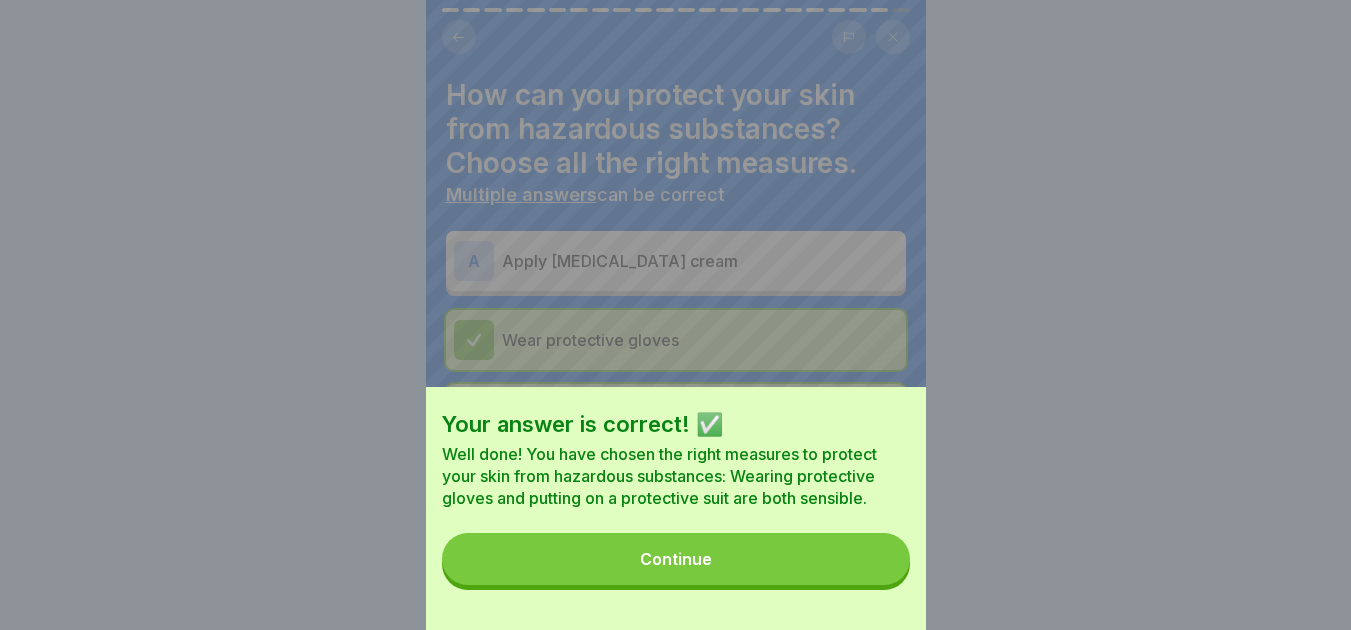click on "Continue" at bounding box center (676, 559) 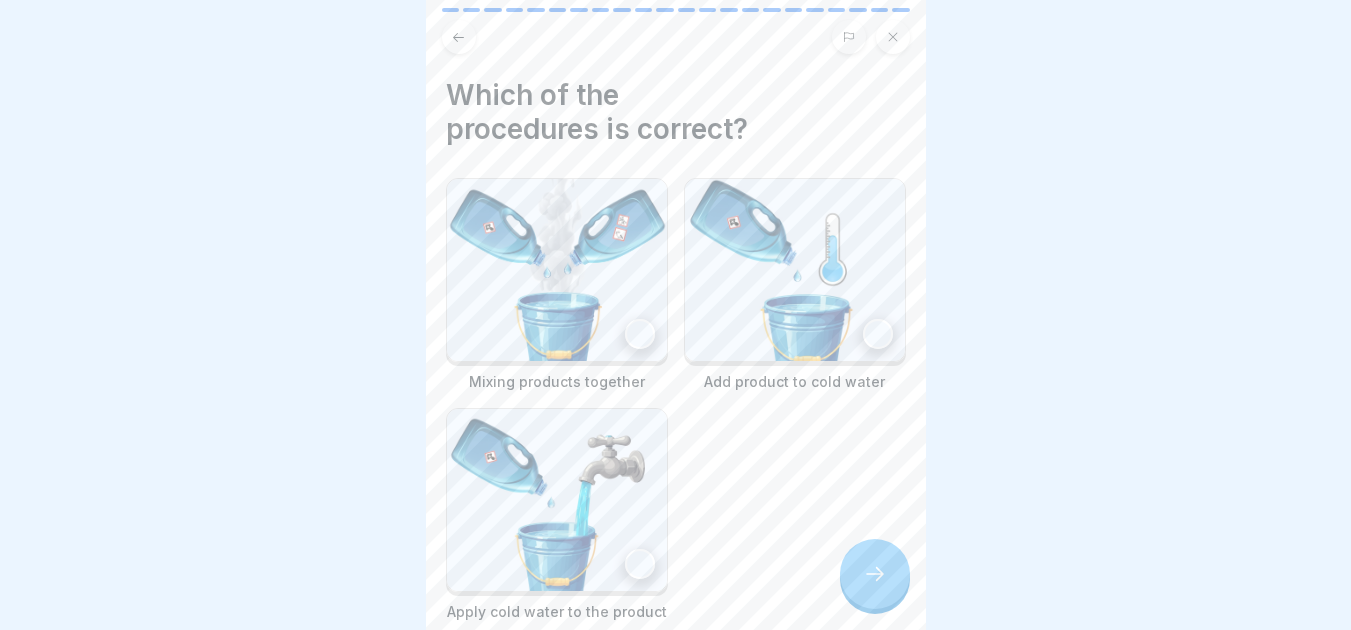 click at bounding box center (875, 574) 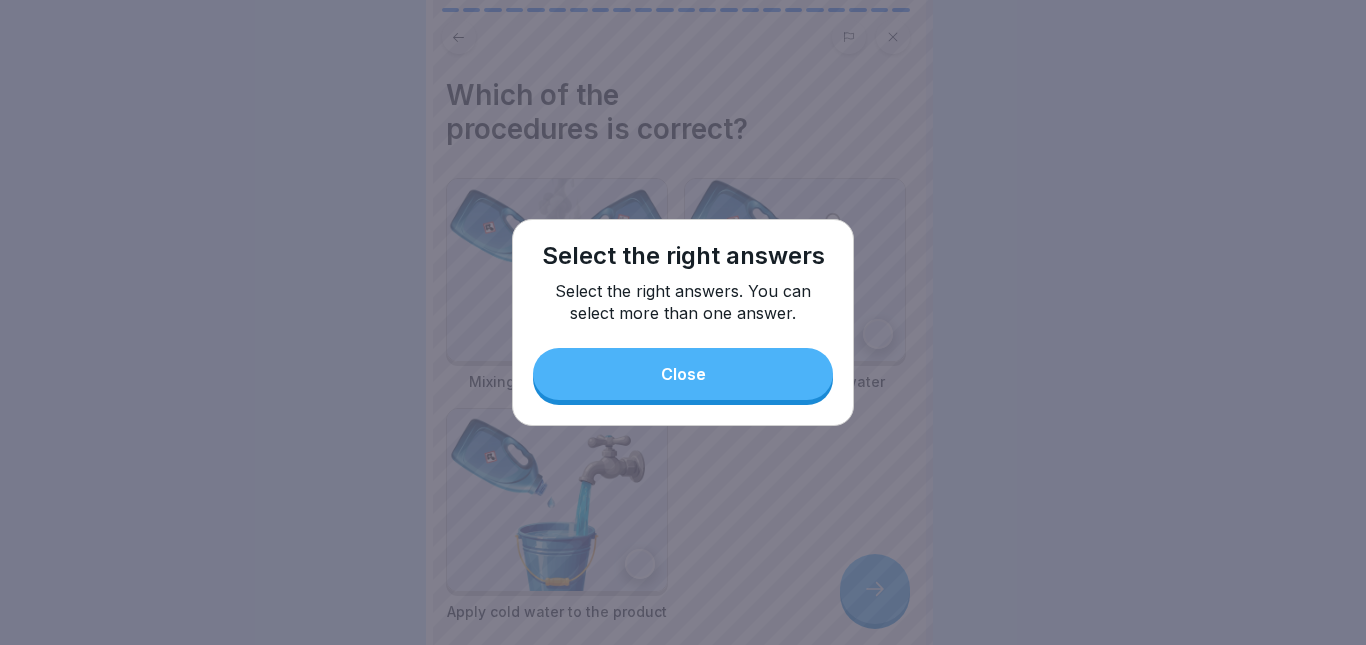 click on "Close" at bounding box center [683, 374] 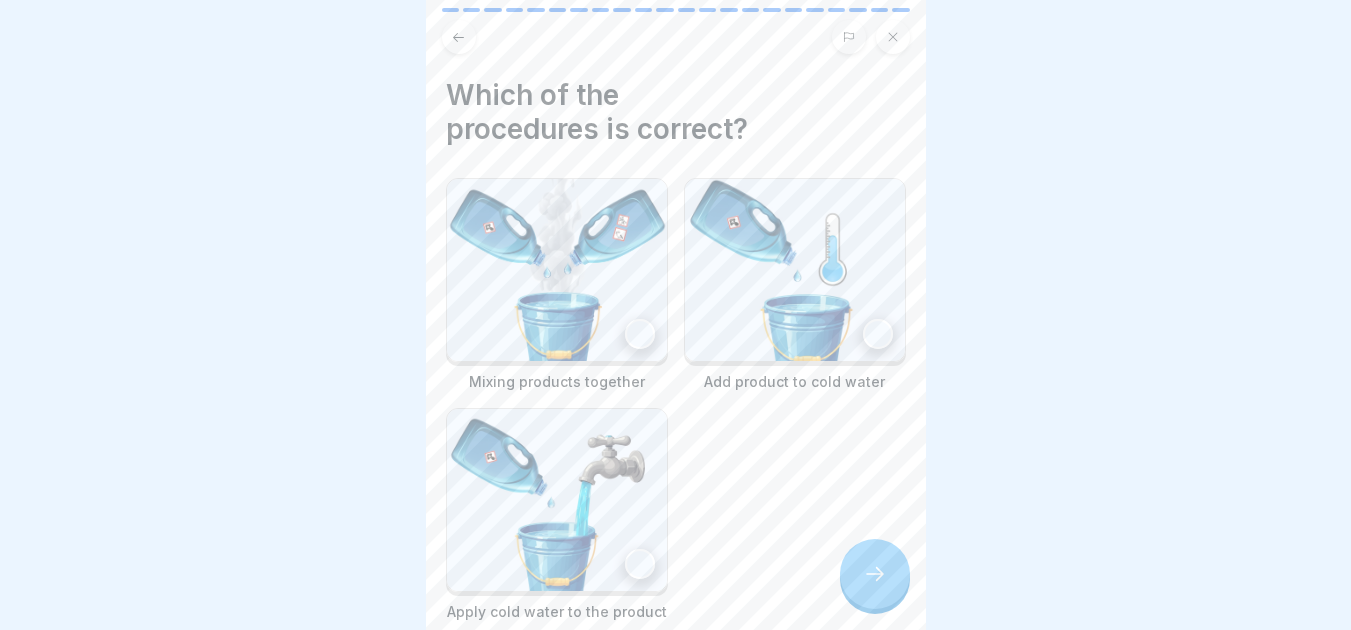 click at bounding box center (878, 334) 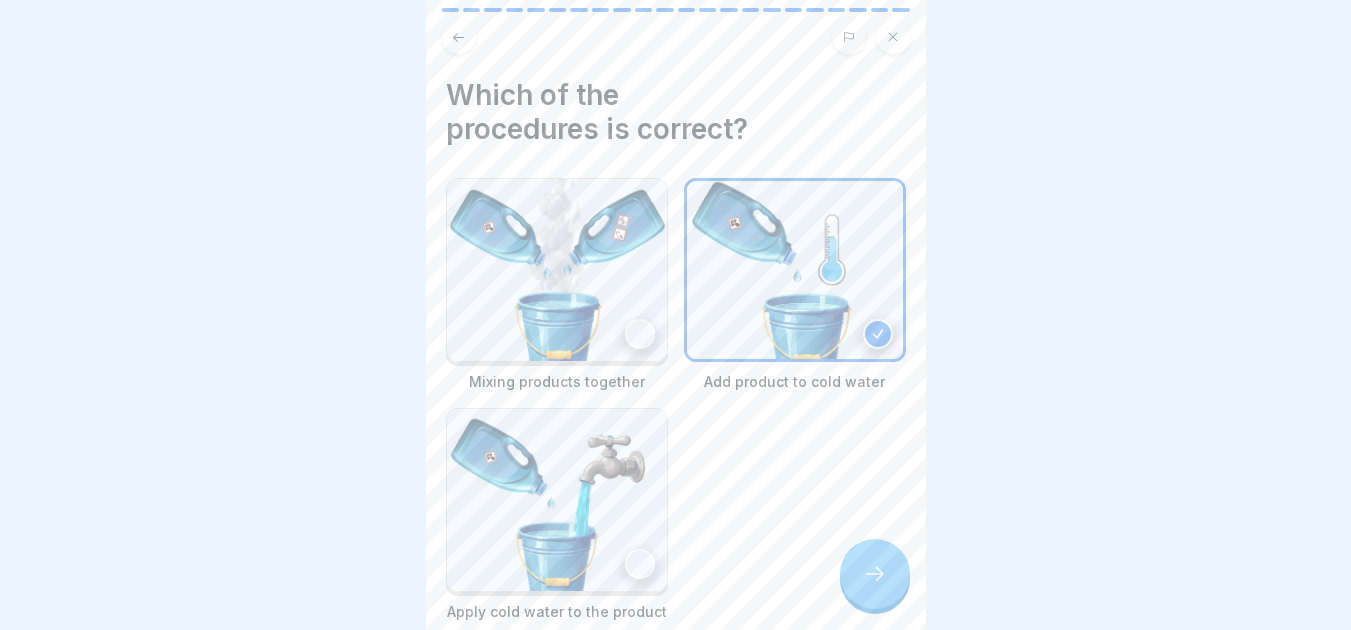 click 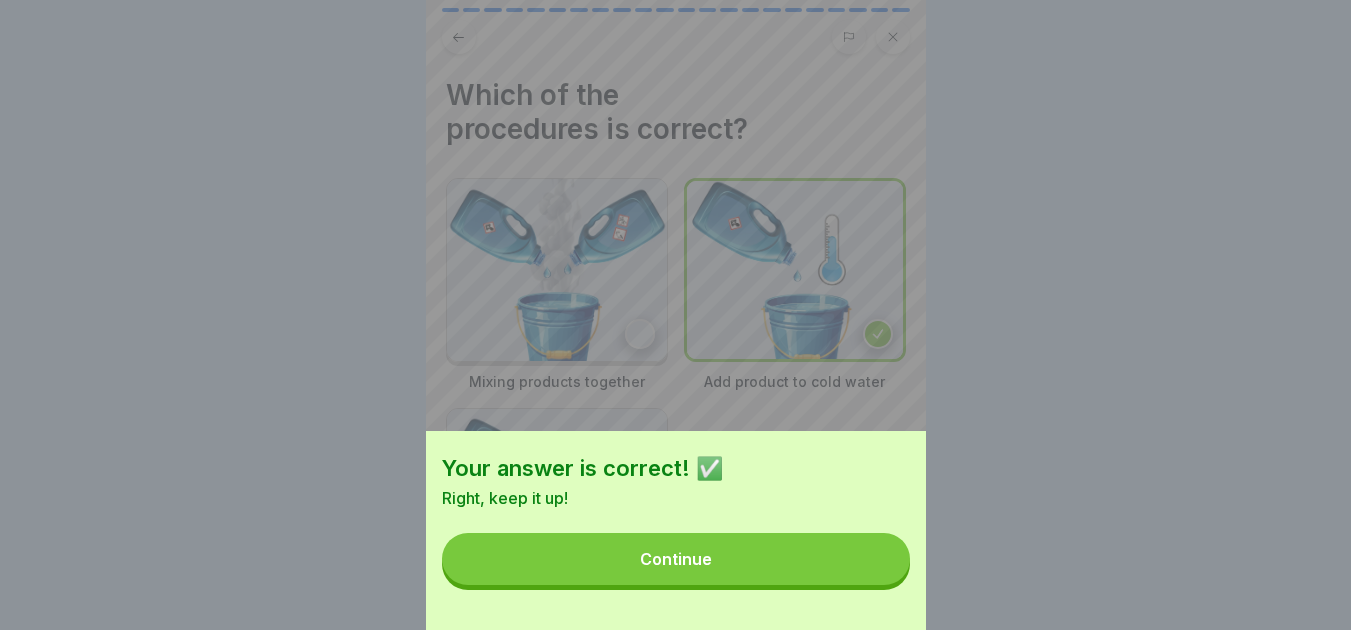 click on "Continue" at bounding box center (676, 559) 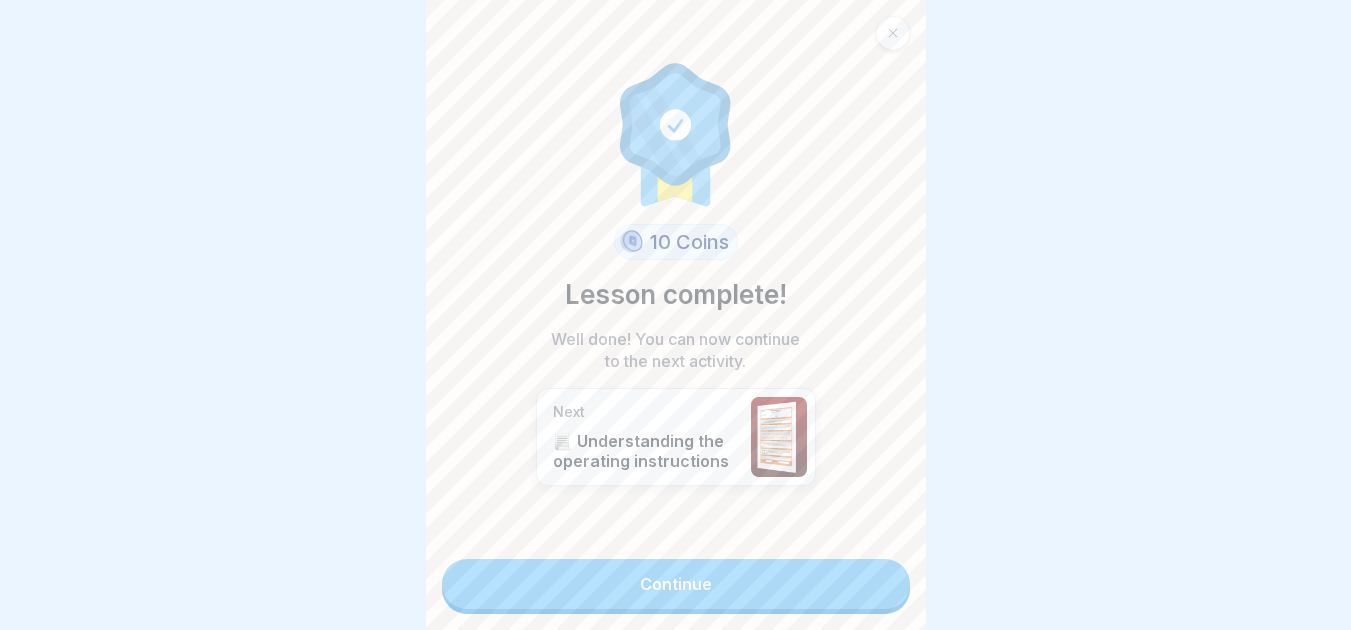 click on "Continue" at bounding box center (676, 584) 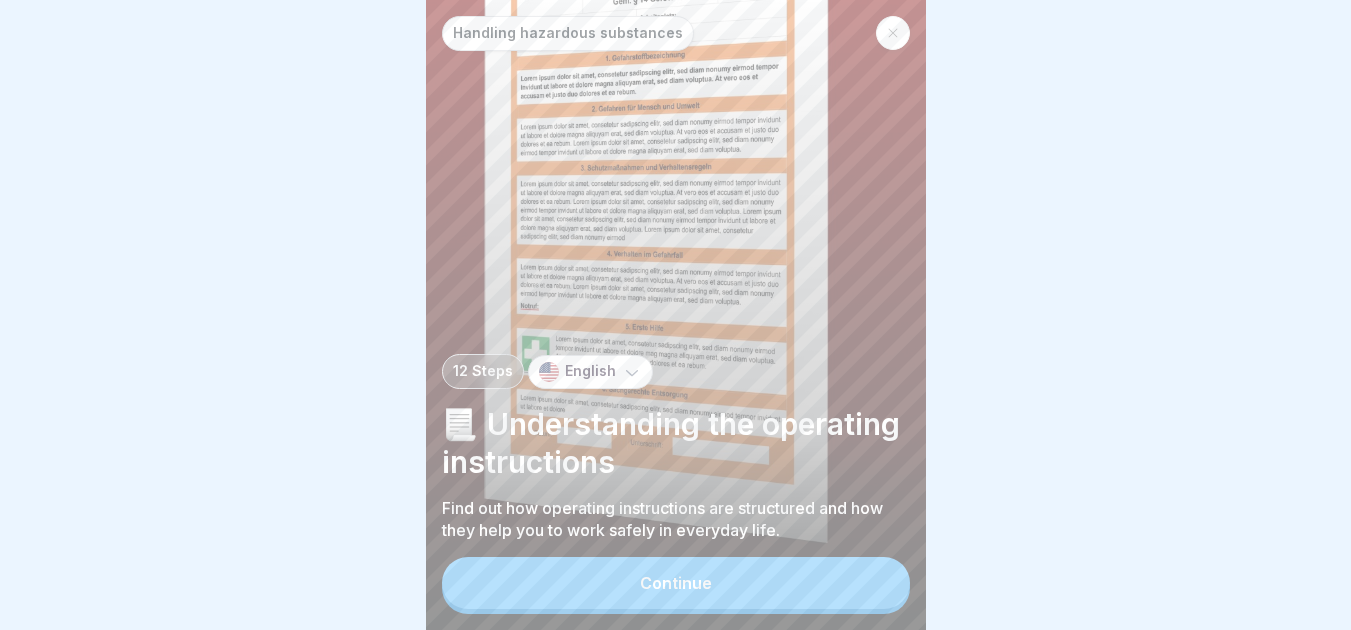 click on "Continue" at bounding box center [676, 583] 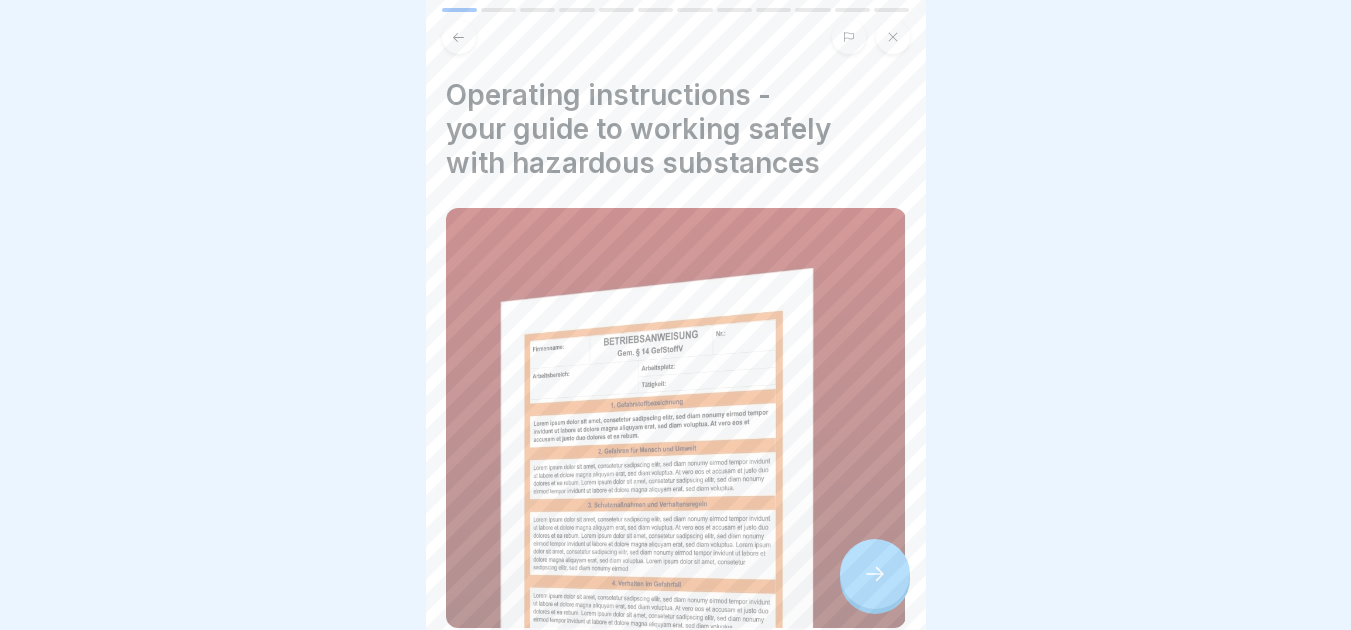 click 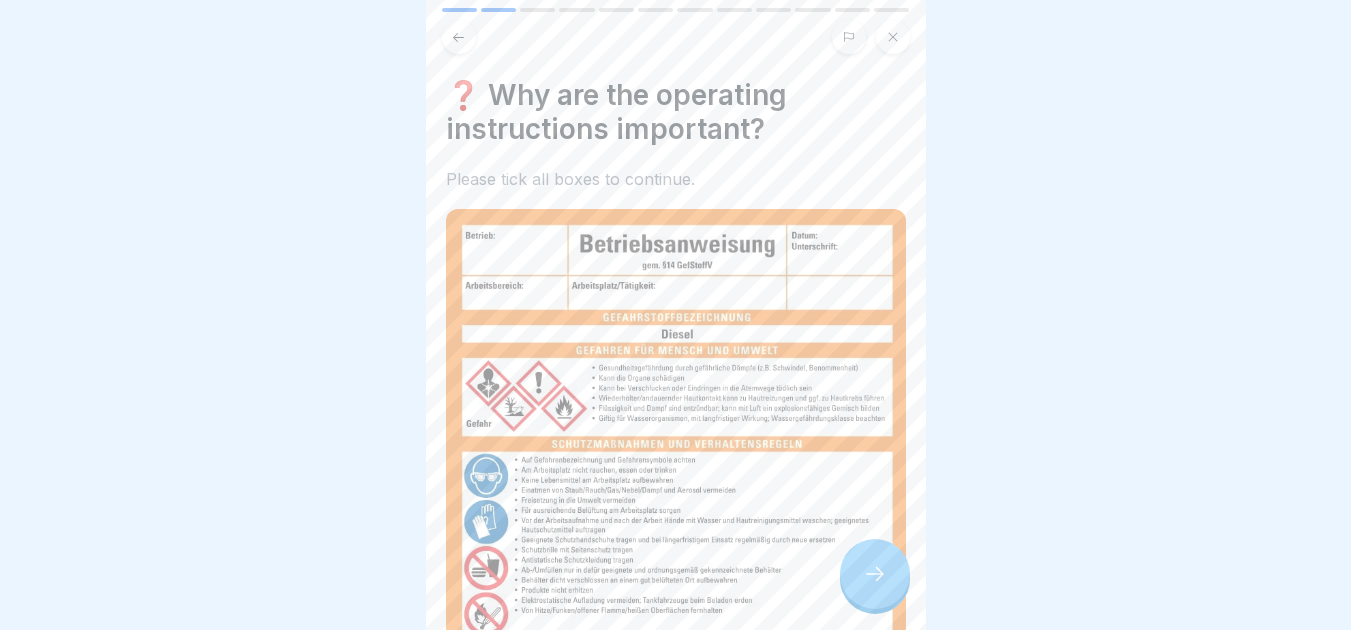 click 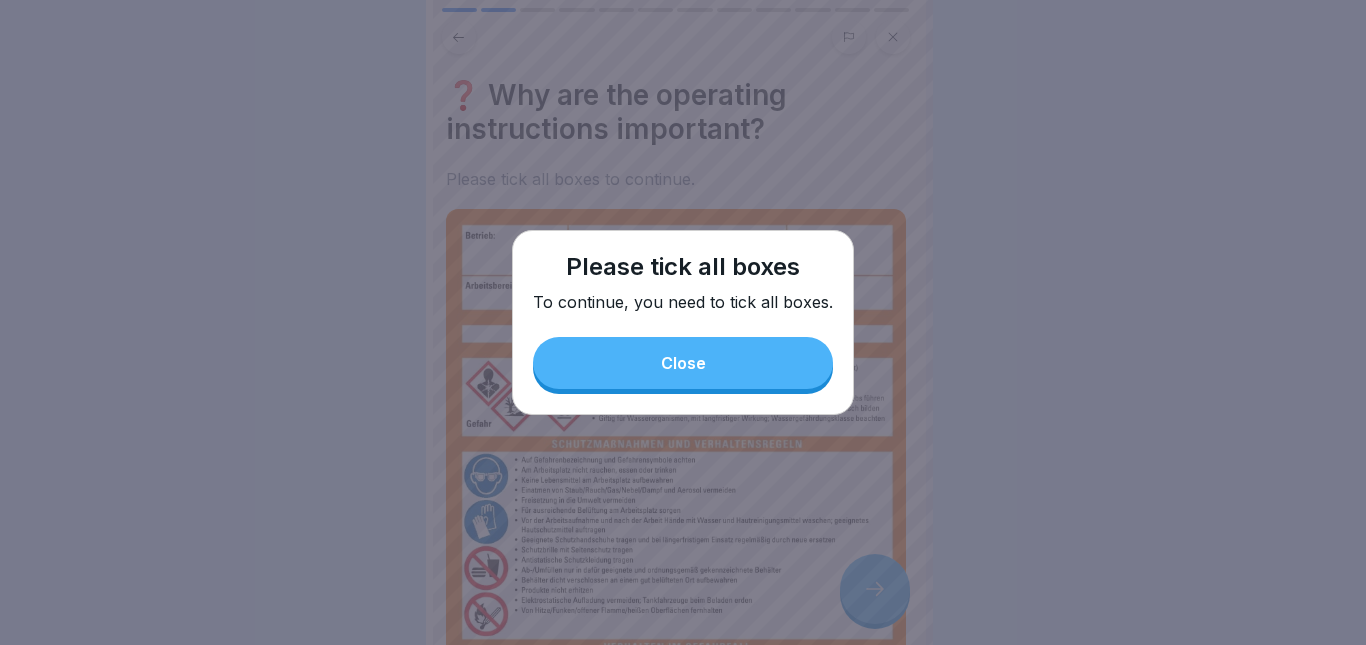 click on "Close" at bounding box center (683, 363) 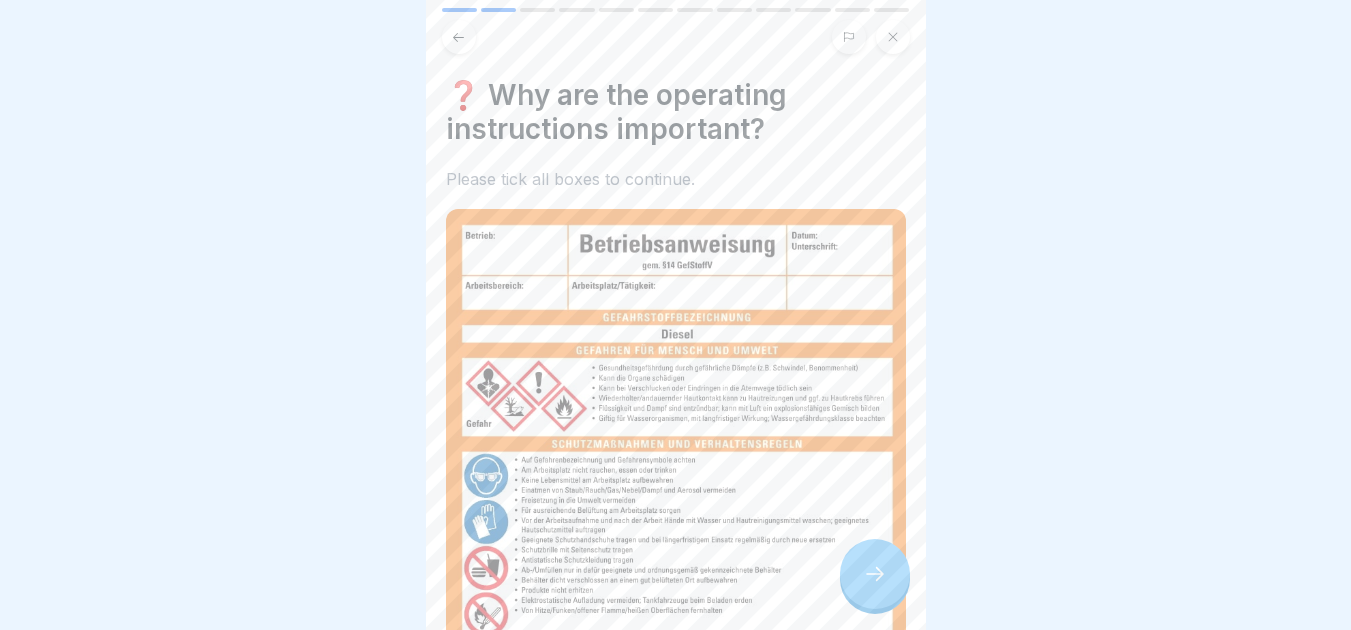 scroll, scrollTop: 460, scrollLeft: 0, axis: vertical 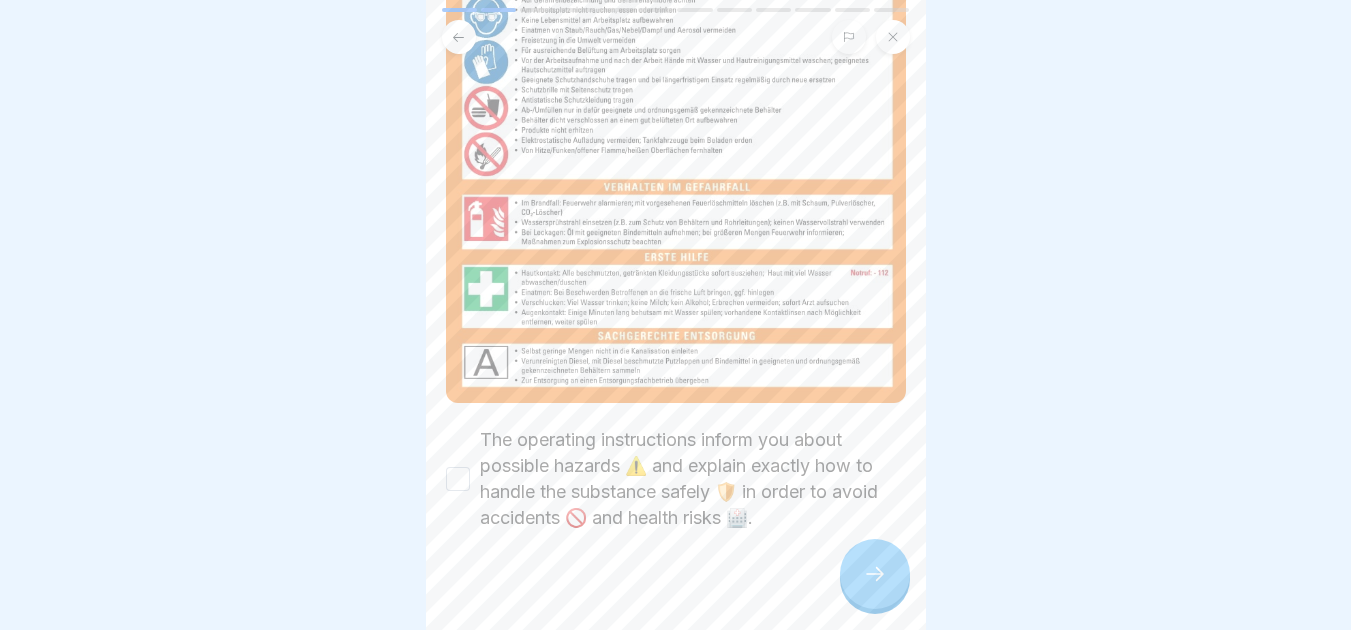 click on "The operating instructions inform you about possible hazards ⚠️ and explain exactly how to handle the substance safely 🛡️ in order to avoid accidents 🚫 and health risks 🏥." at bounding box center [458, 479] 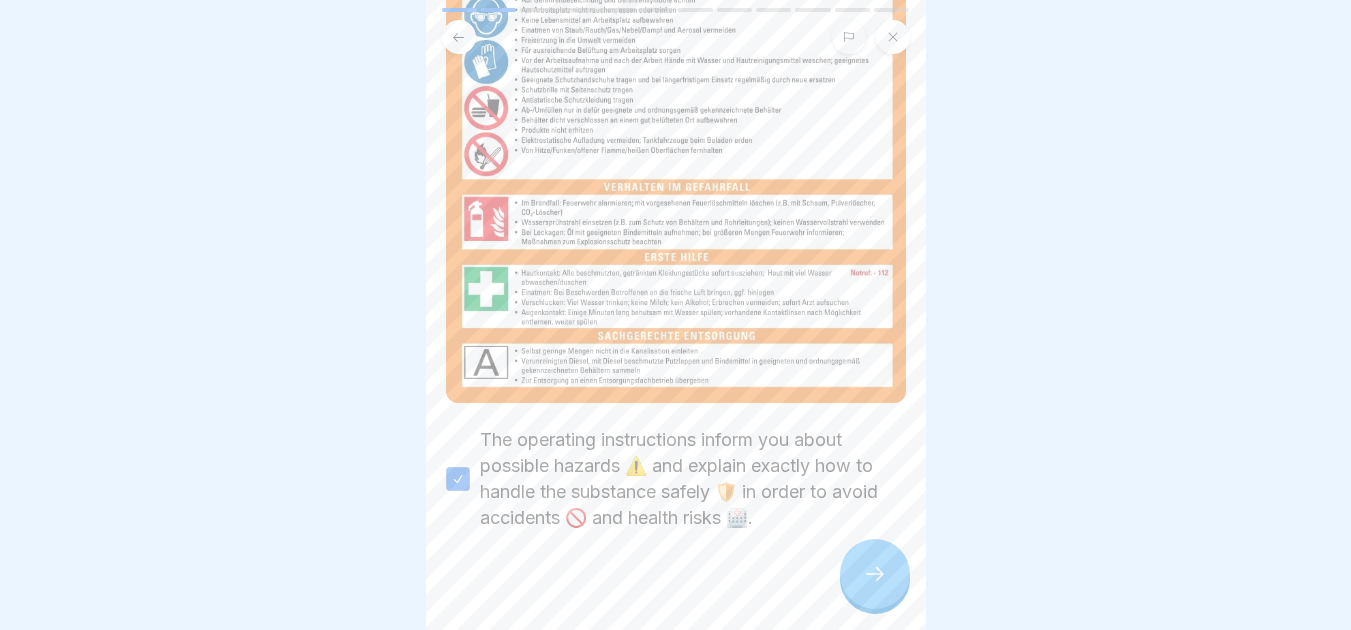 click at bounding box center (875, 574) 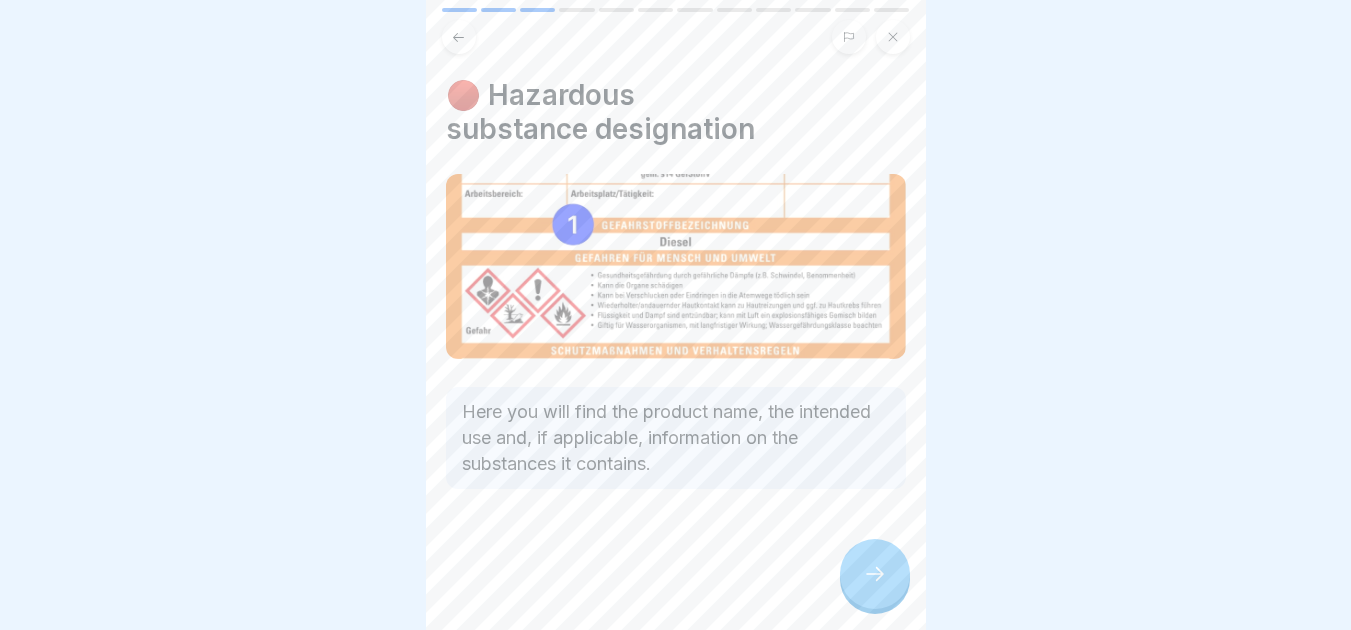click at bounding box center (875, 574) 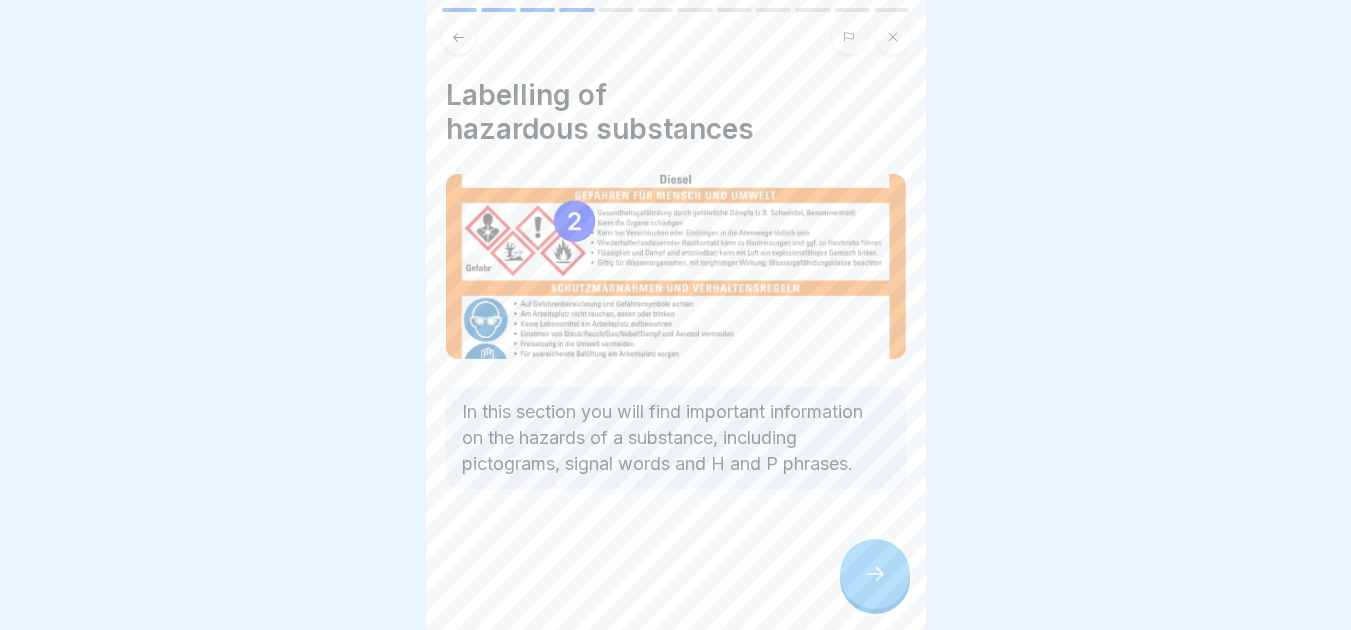 click at bounding box center [875, 574] 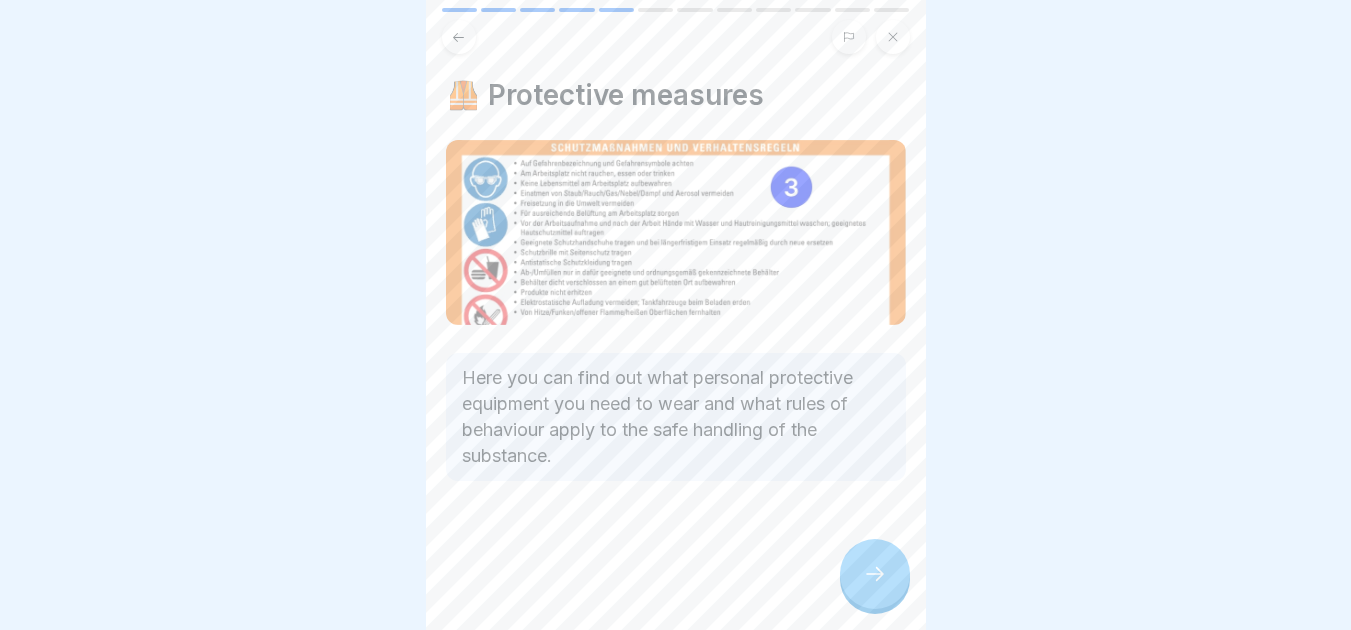 click at bounding box center [875, 574] 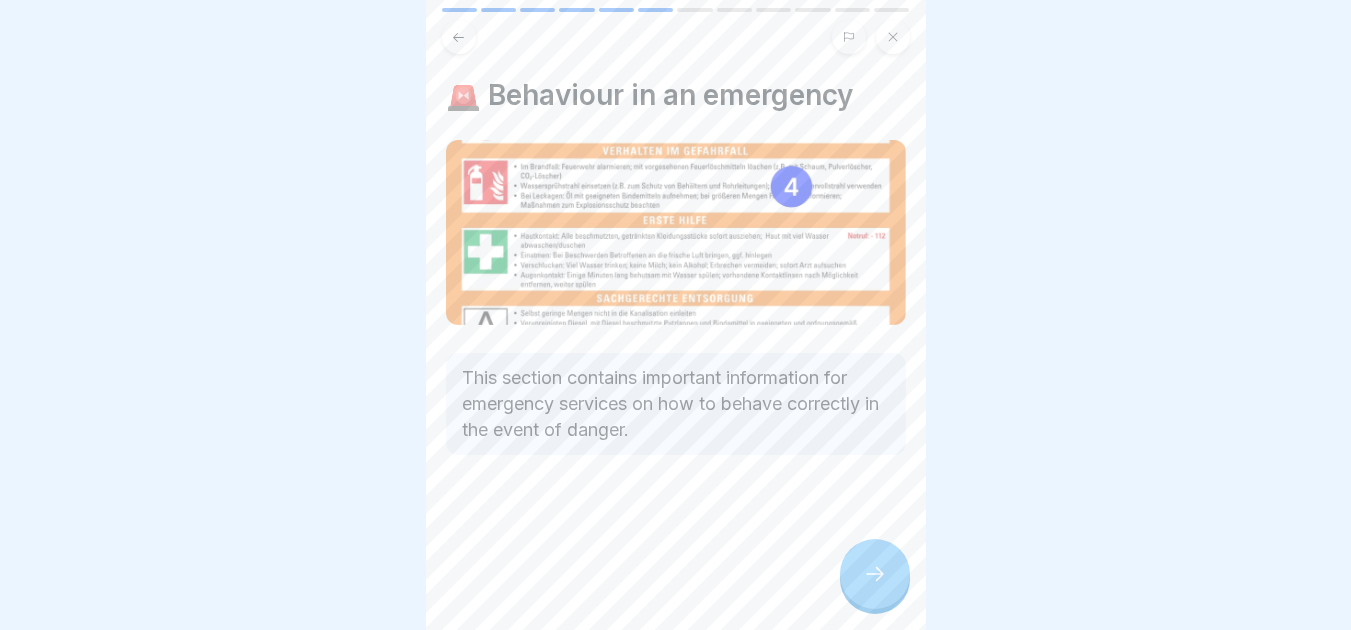 click at bounding box center [875, 574] 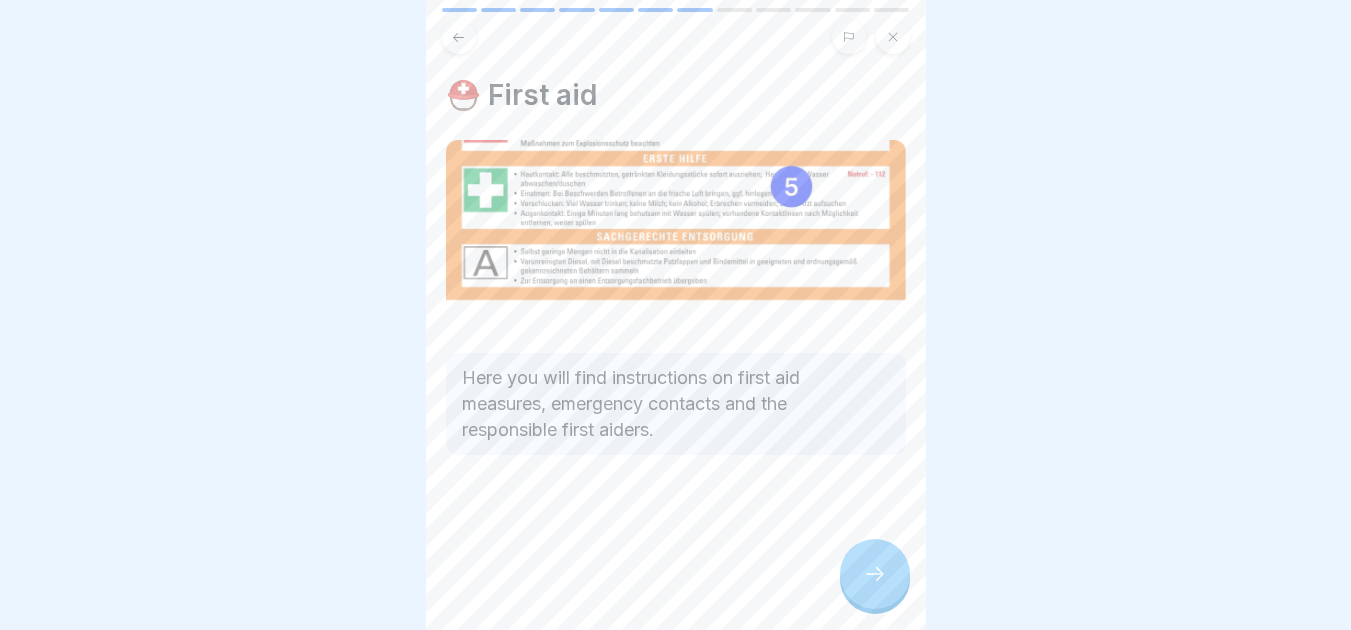 click at bounding box center [875, 574] 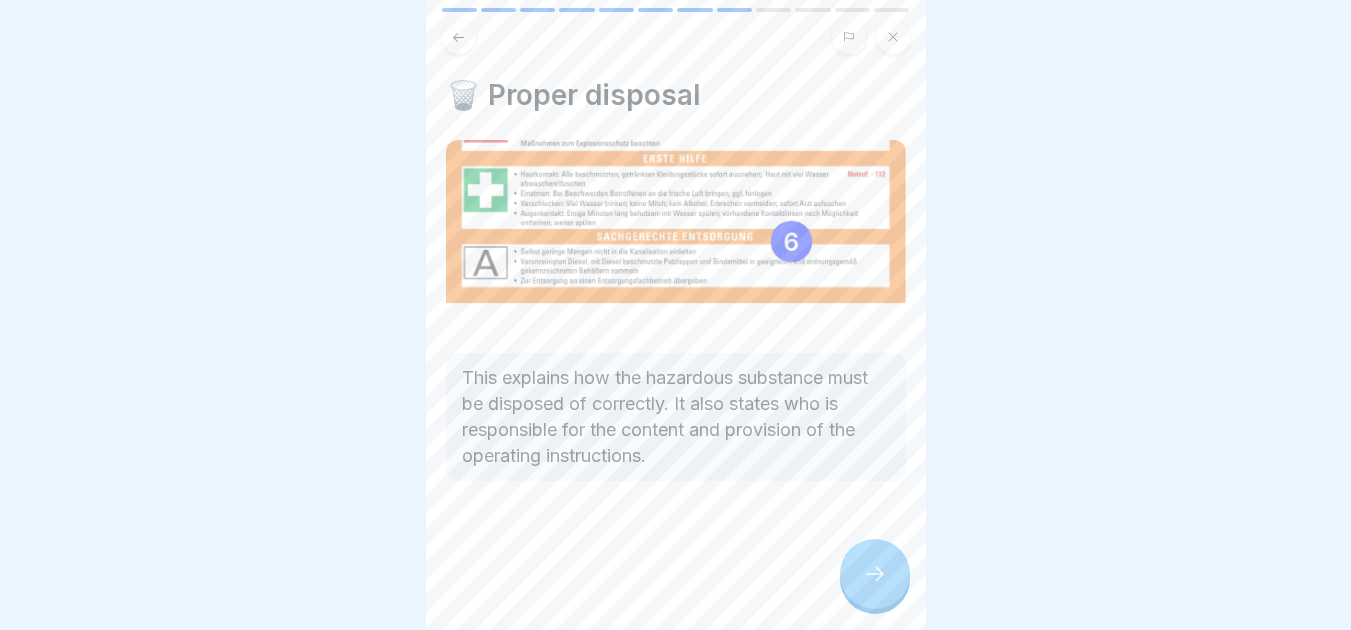 click at bounding box center (875, 574) 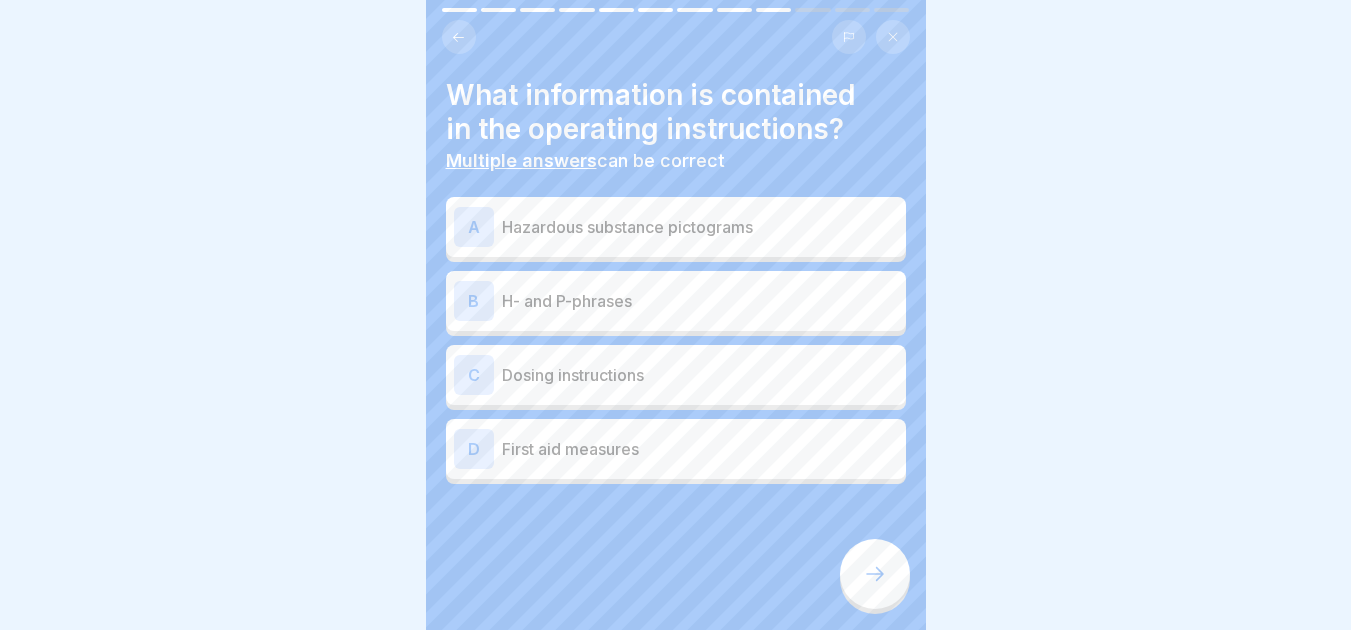 click at bounding box center (875, 574) 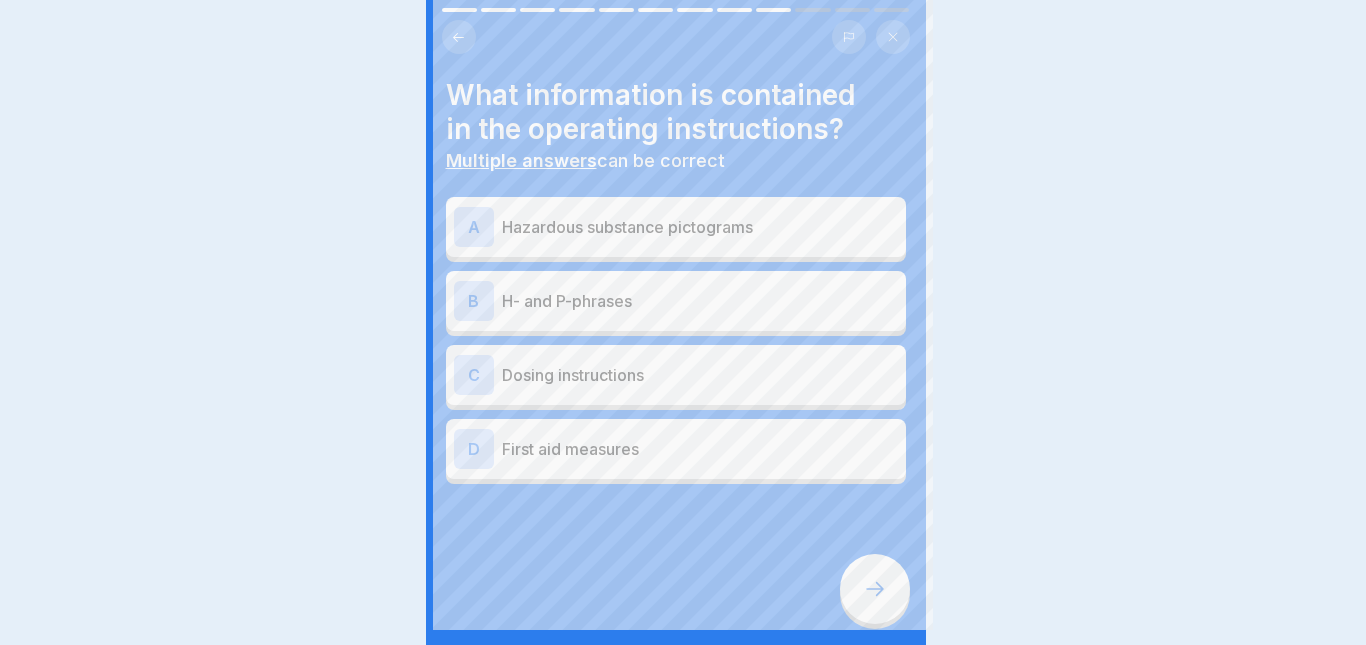 click at bounding box center (683, 322) 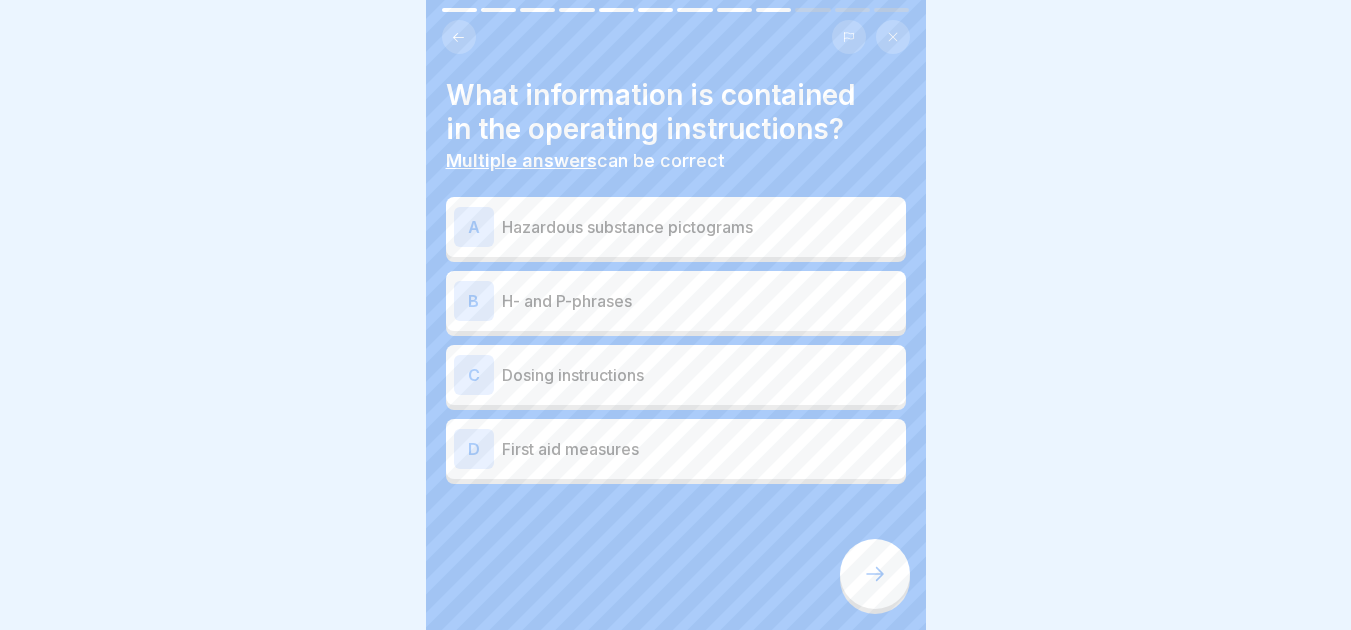 click on "B H- and P-phrases" at bounding box center [676, 301] 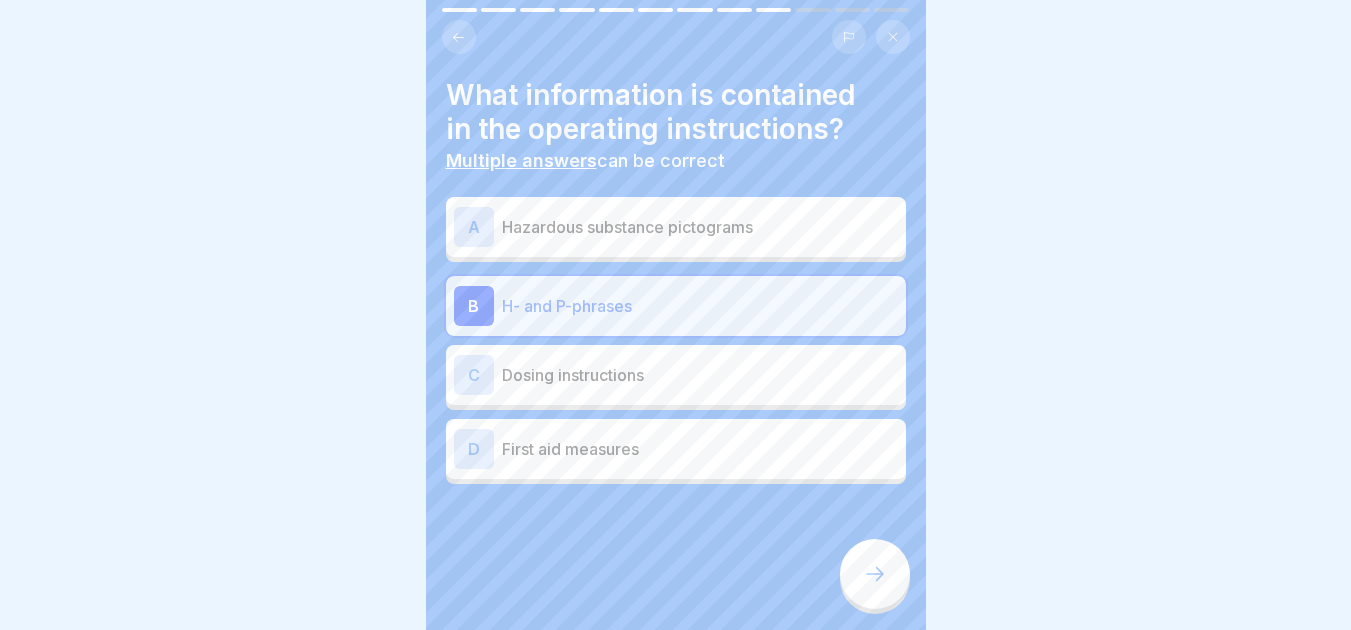 click at bounding box center [875, 574] 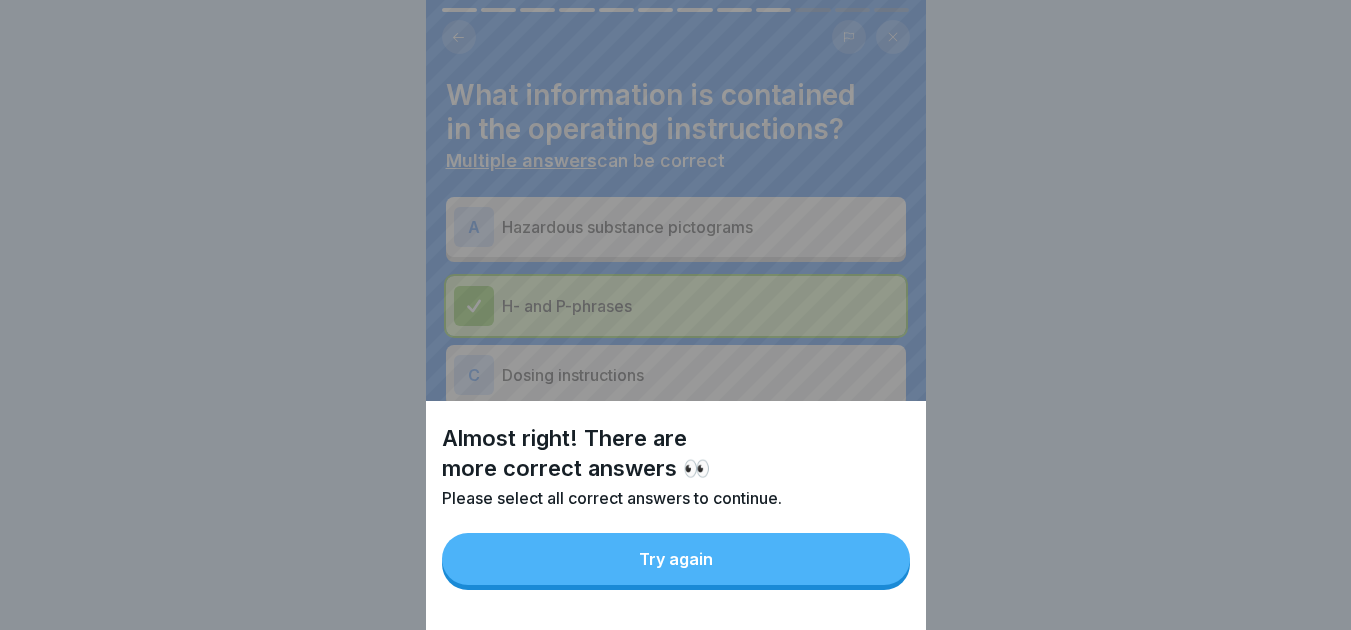 click on "Try again" at bounding box center (676, 559) 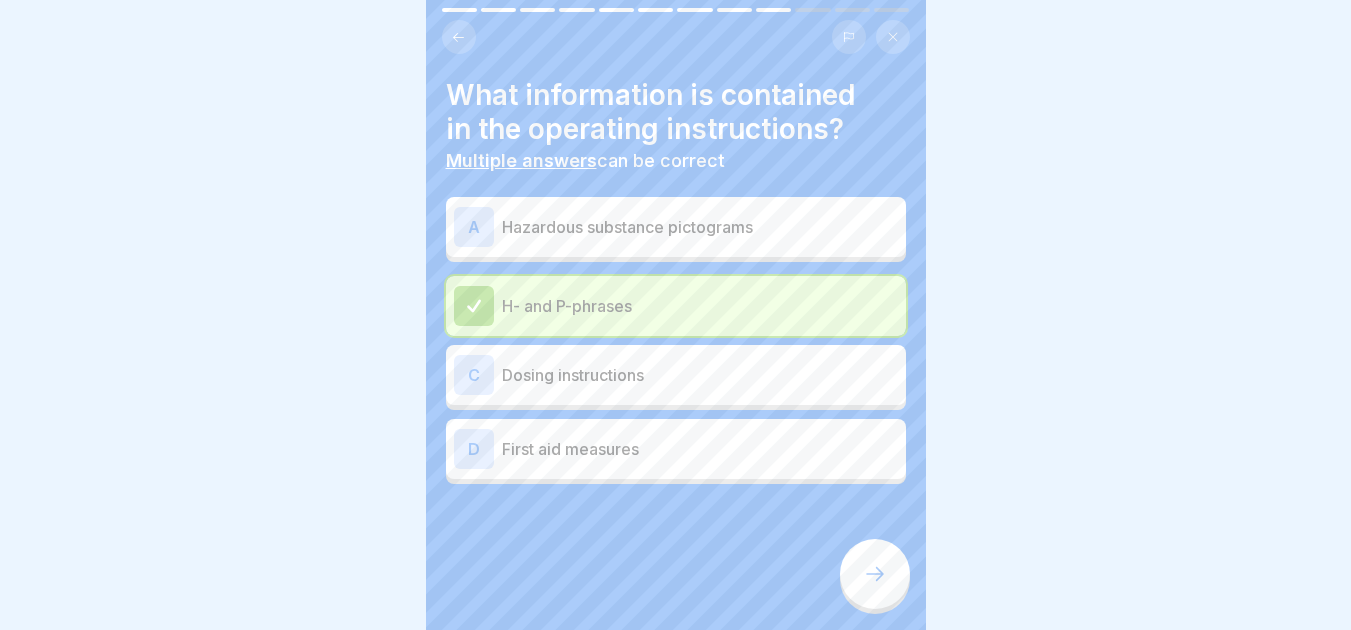 click on "First aid measures" at bounding box center [700, 449] 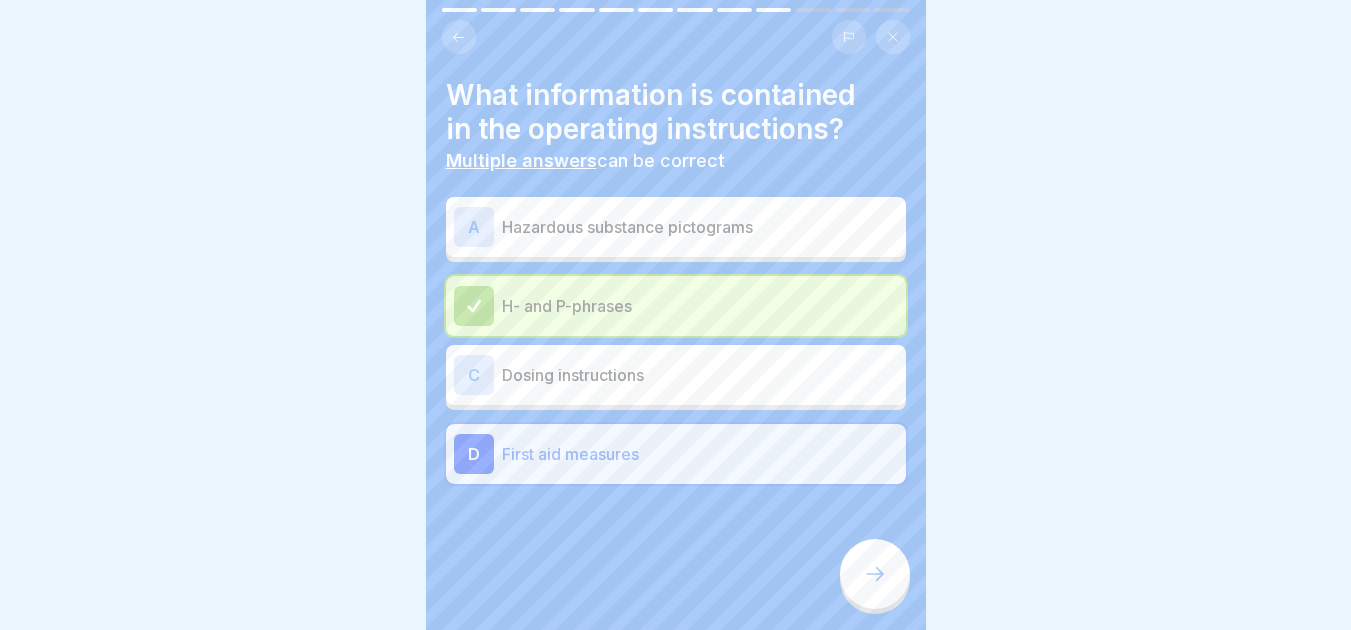 click 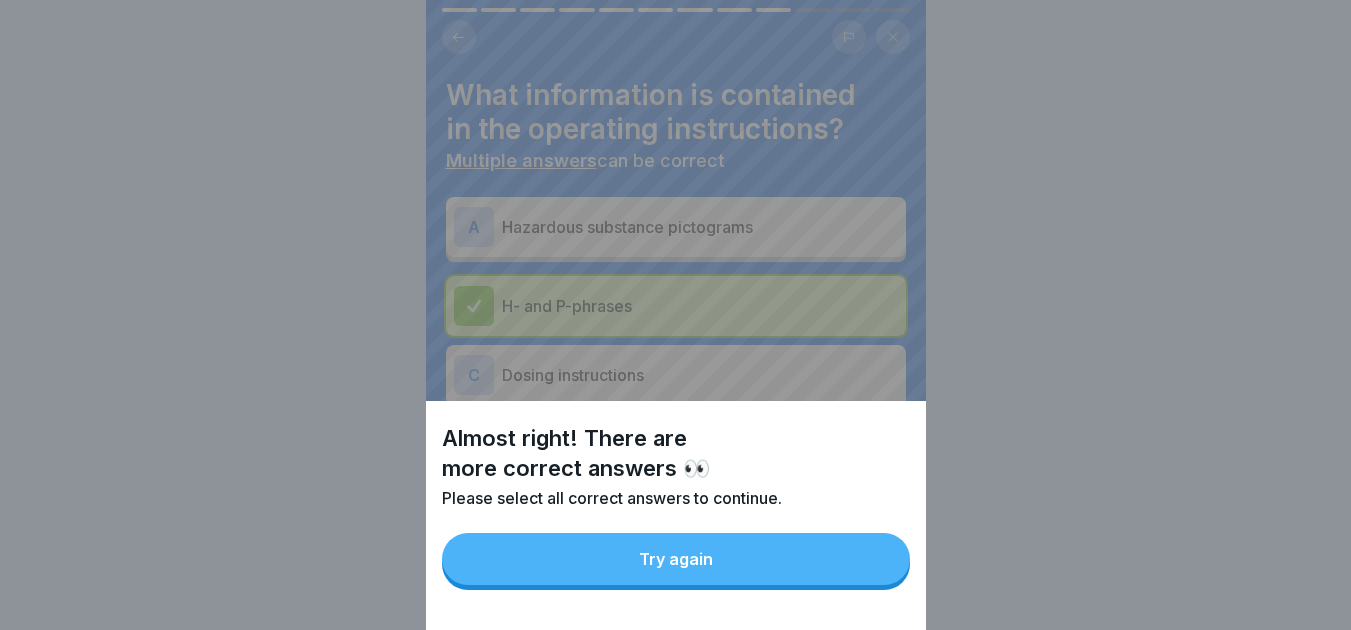 click on "Try again" at bounding box center (676, 559) 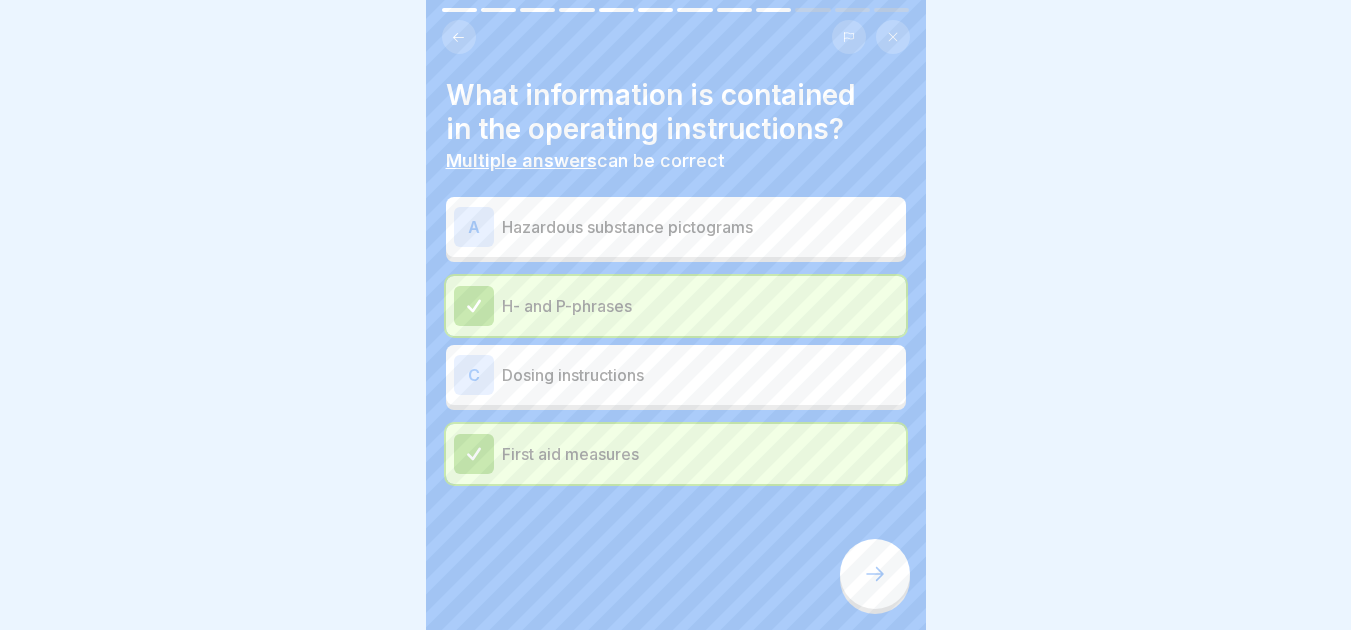 click on "A Hazardous substance pictograms" at bounding box center [676, 227] 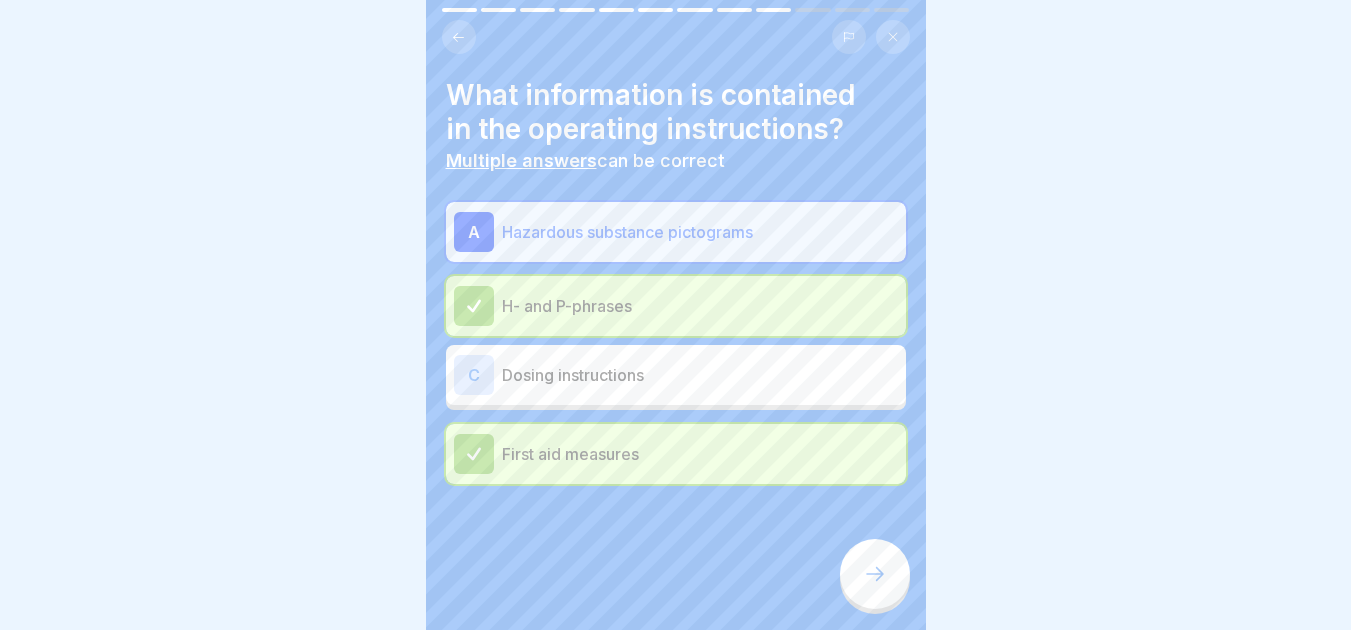 click at bounding box center (875, 574) 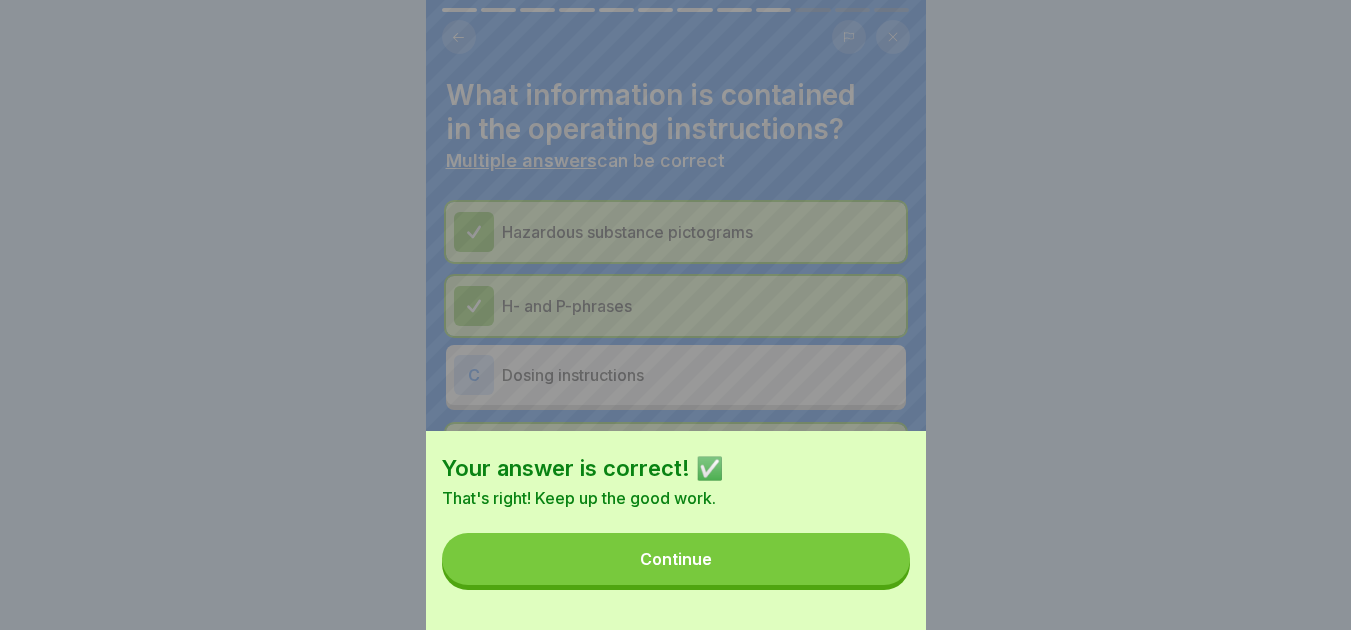 click on "Continue" at bounding box center [676, 559] 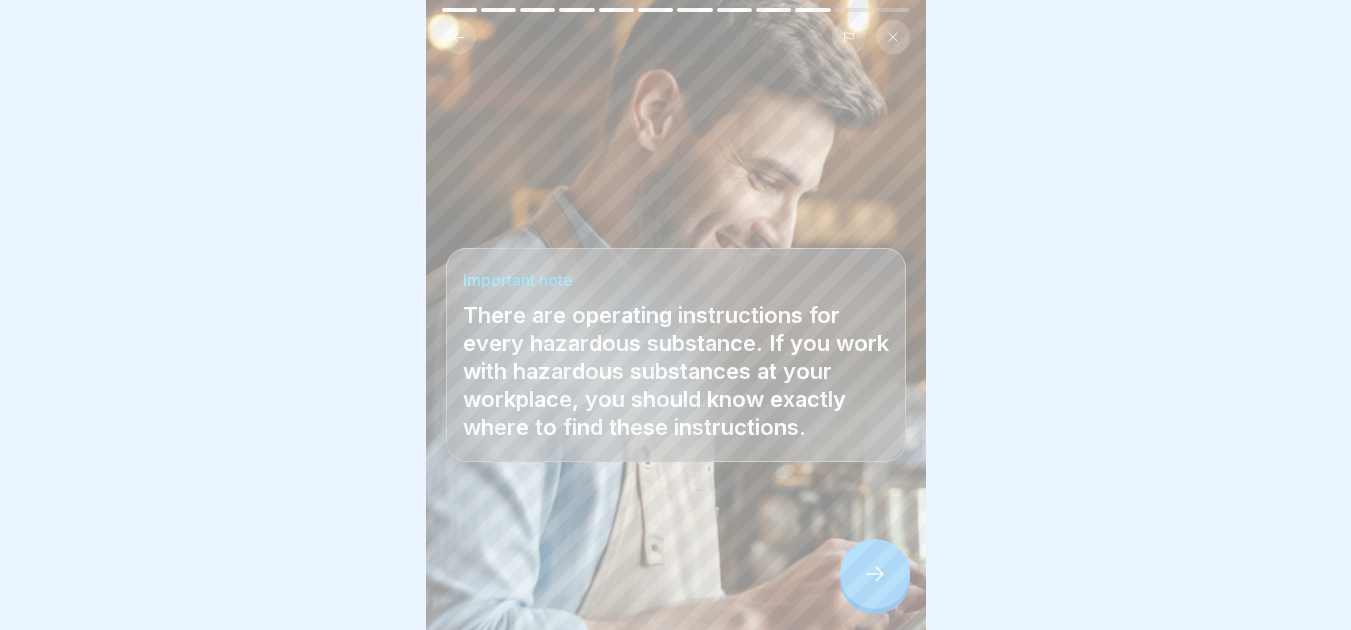 click at bounding box center (875, 574) 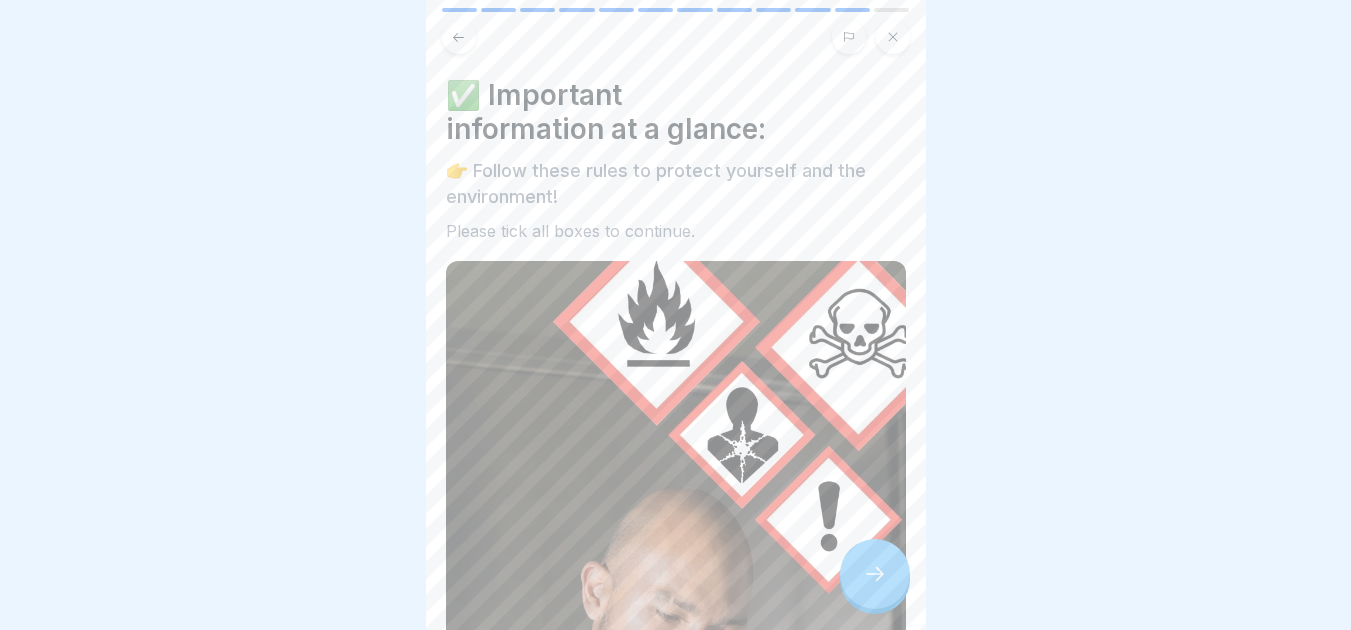 click at bounding box center (875, 574) 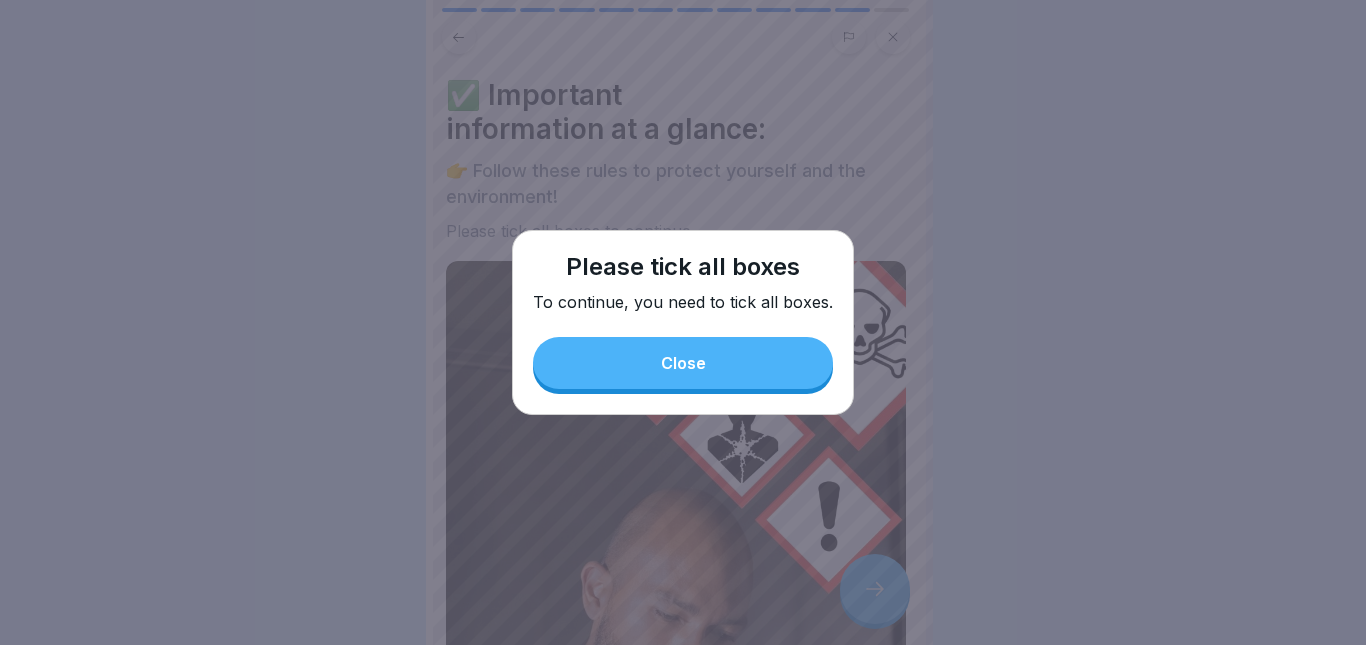 click on "Close" at bounding box center [683, 363] 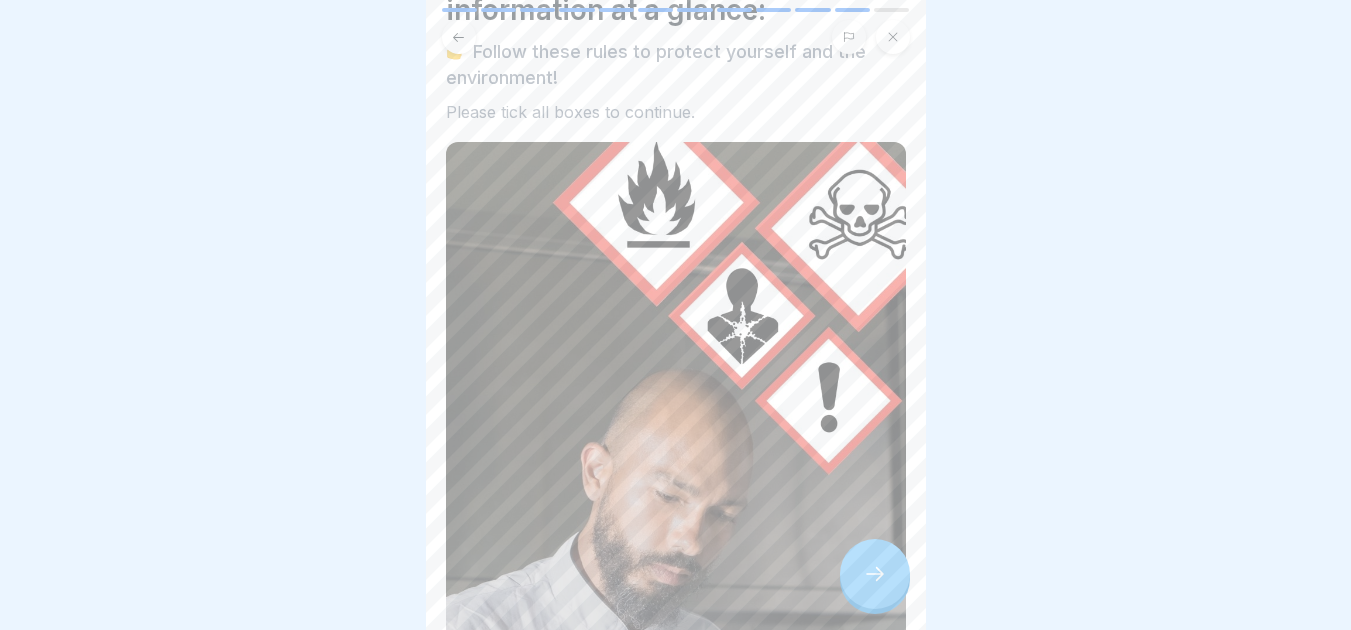 scroll, scrollTop: 1103, scrollLeft: 0, axis: vertical 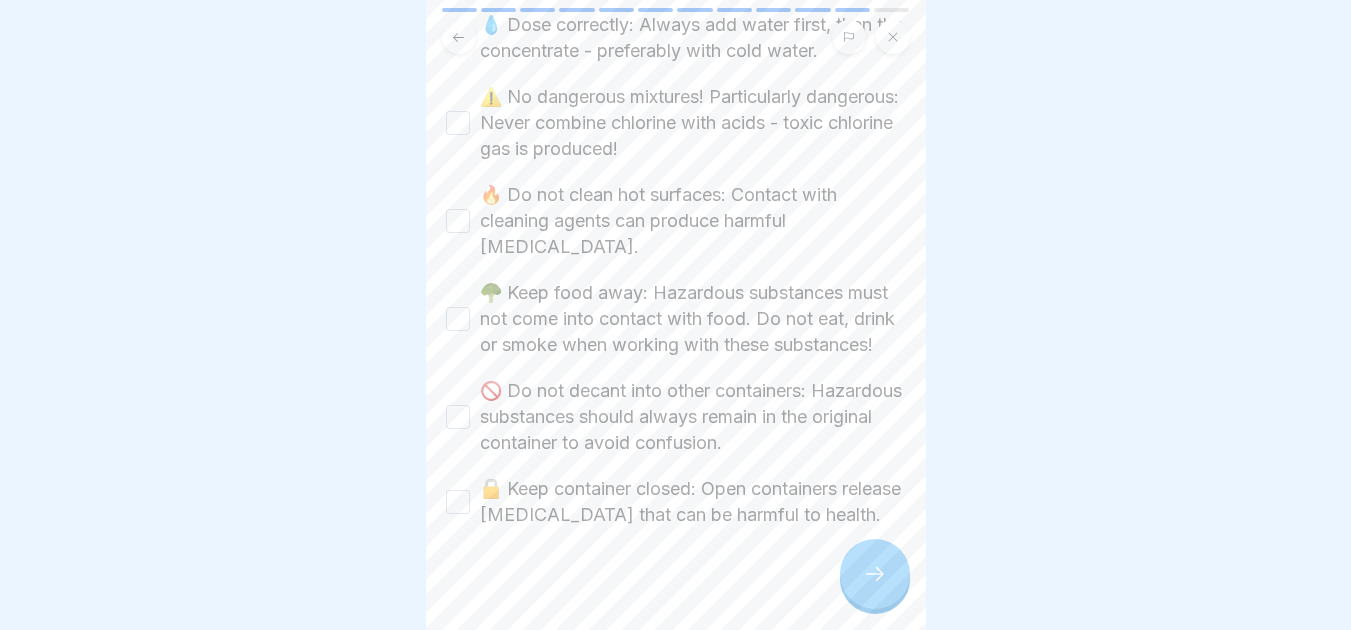 click on "🔒 Keep container closed: Open containers release [MEDICAL_DATA] that can be harmful to health." at bounding box center [458, 502] 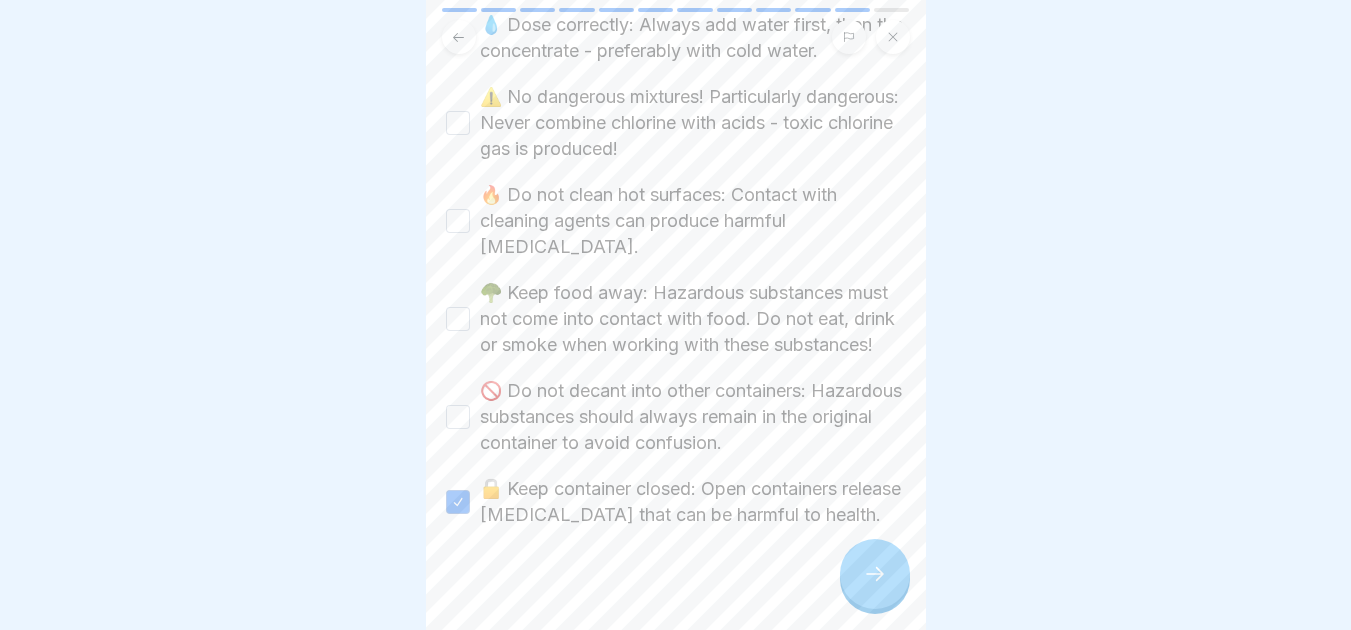 click on "🚫 Do not decant into other containers: Hazardous substances should always remain in the original container to avoid confusion." at bounding box center (458, 417) 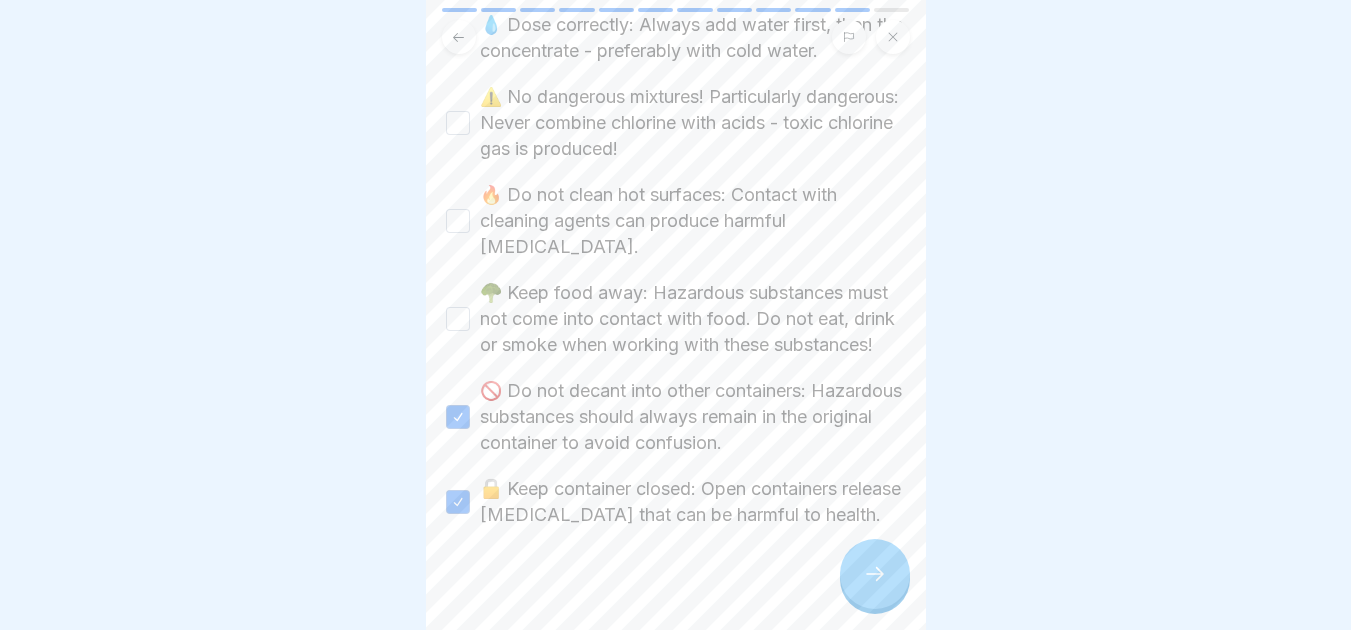 click on "⚠️ No dangerous mixtures! Particularly dangerous: Never combine chlorine with acids - toxic chlorine gas is produced!" at bounding box center (676, 123) 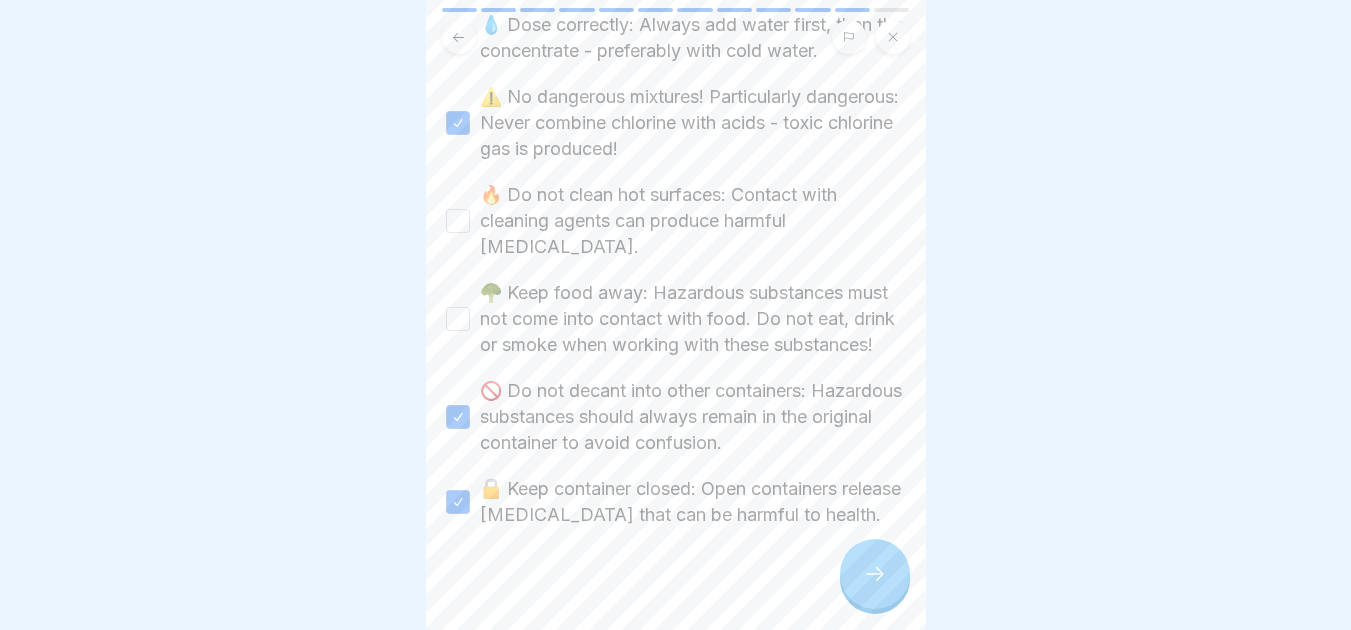click on "🔥 Do not clean hot surfaces: Contact with cleaning agents can produce harmful [MEDICAL_DATA]." at bounding box center [458, 221] 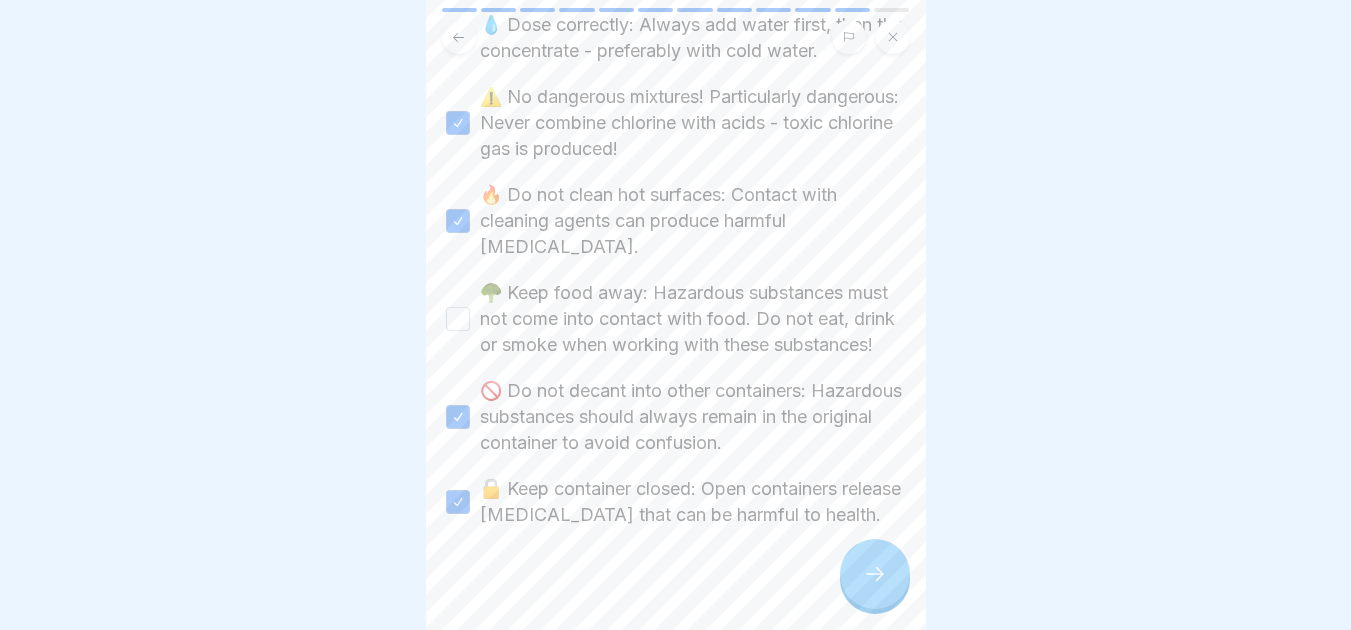 click on "🥦 Keep food away: Hazardous substances must not come into contact with food. Do not eat, drink or smoke when working with these substances!" at bounding box center (458, 319) 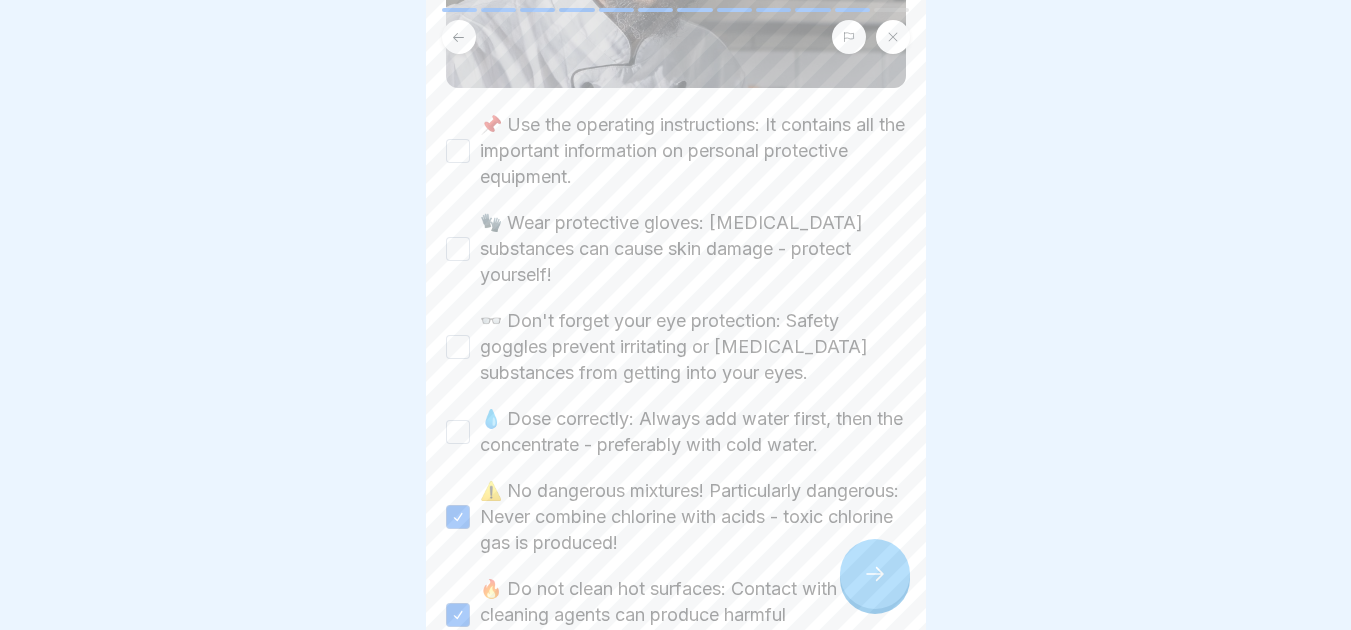 scroll, scrollTop: 681, scrollLeft: 0, axis: vertical 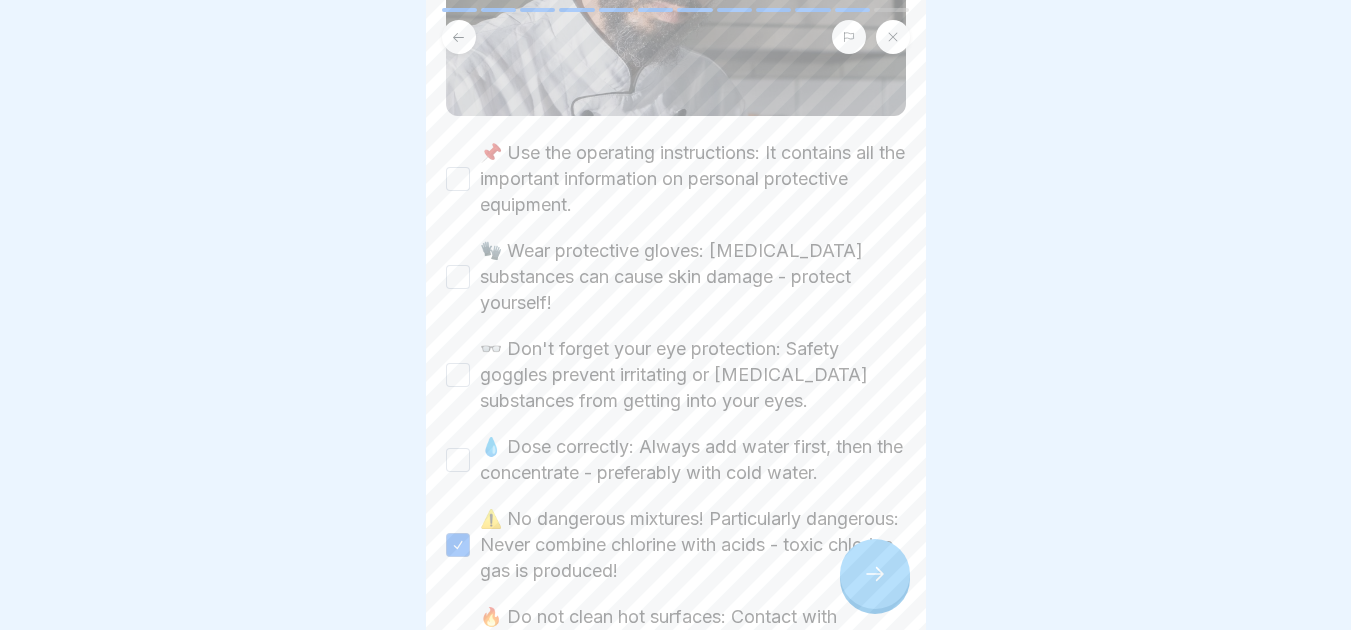click on "📌 Use the operating instructions: It contains all the important information on personal protective equipment." at bounding box center [458, 179] 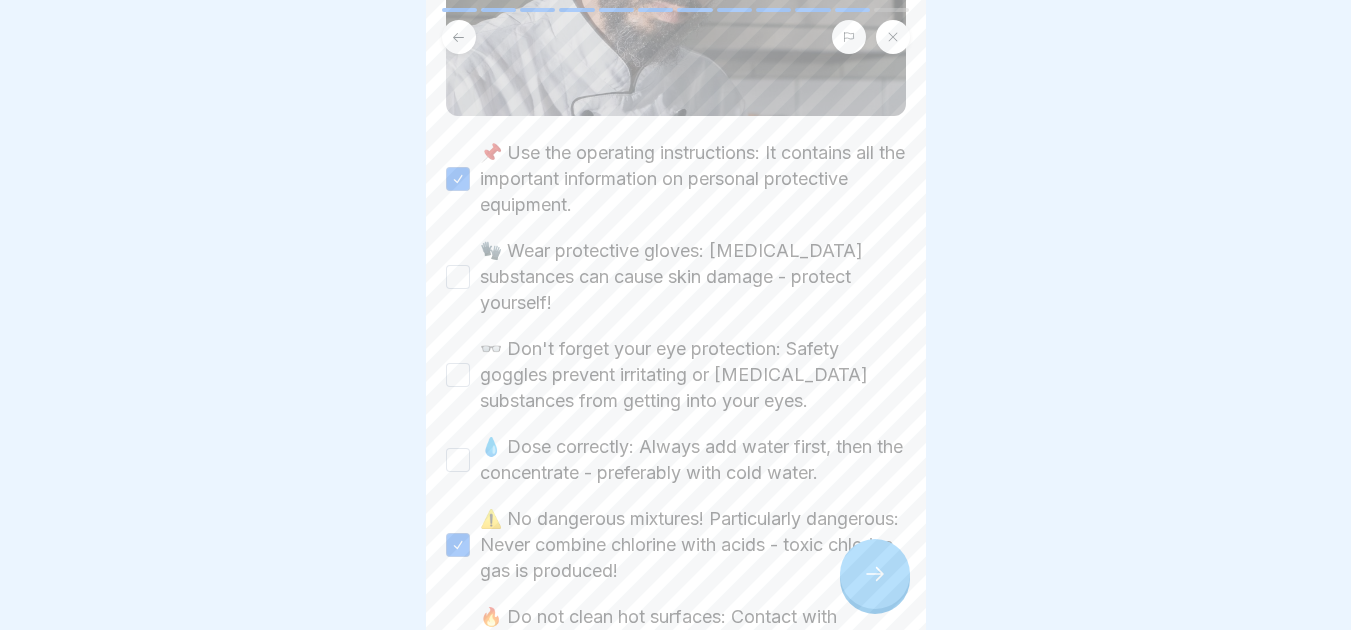 click on "🧤 Wear protective gloves: [MEDICAL_DATA] substances can cause skin damage - protect yourself!" at bounding box center [458, 277] 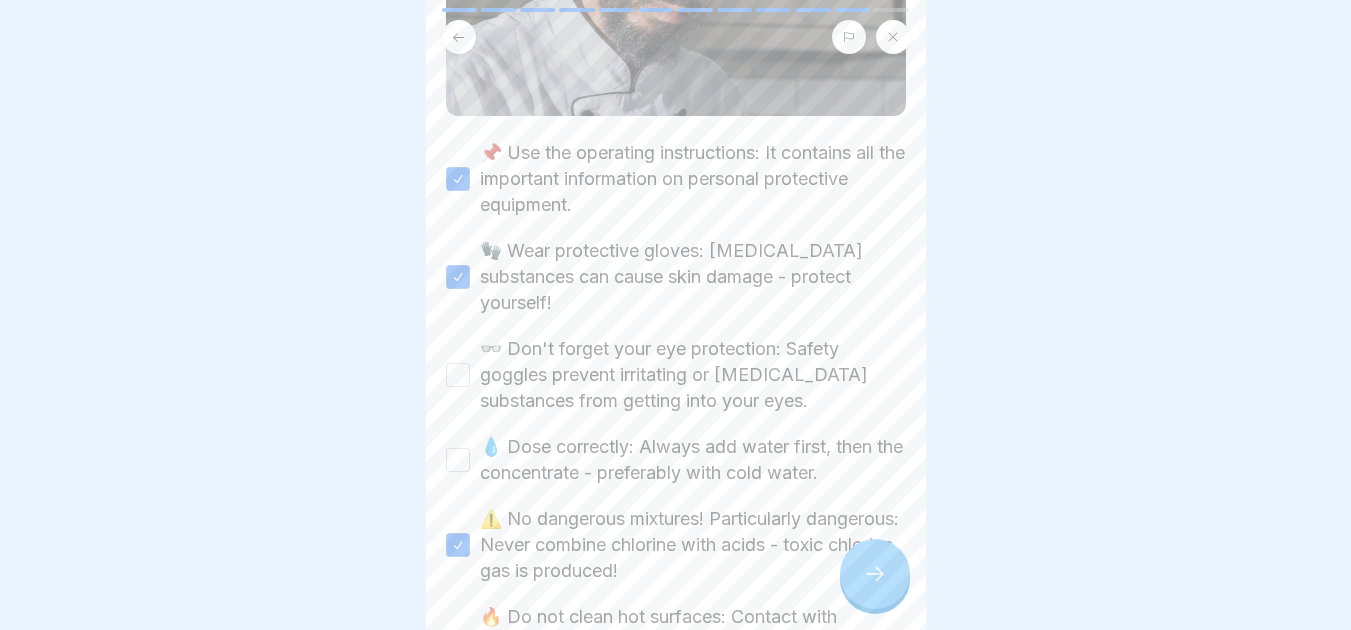 click on "👓 Don't forget your eye protection: Safety goggles prevent irritating or [MEDICAL_DATA] substances from getting into your eyes." at bounding box center [676, 375] 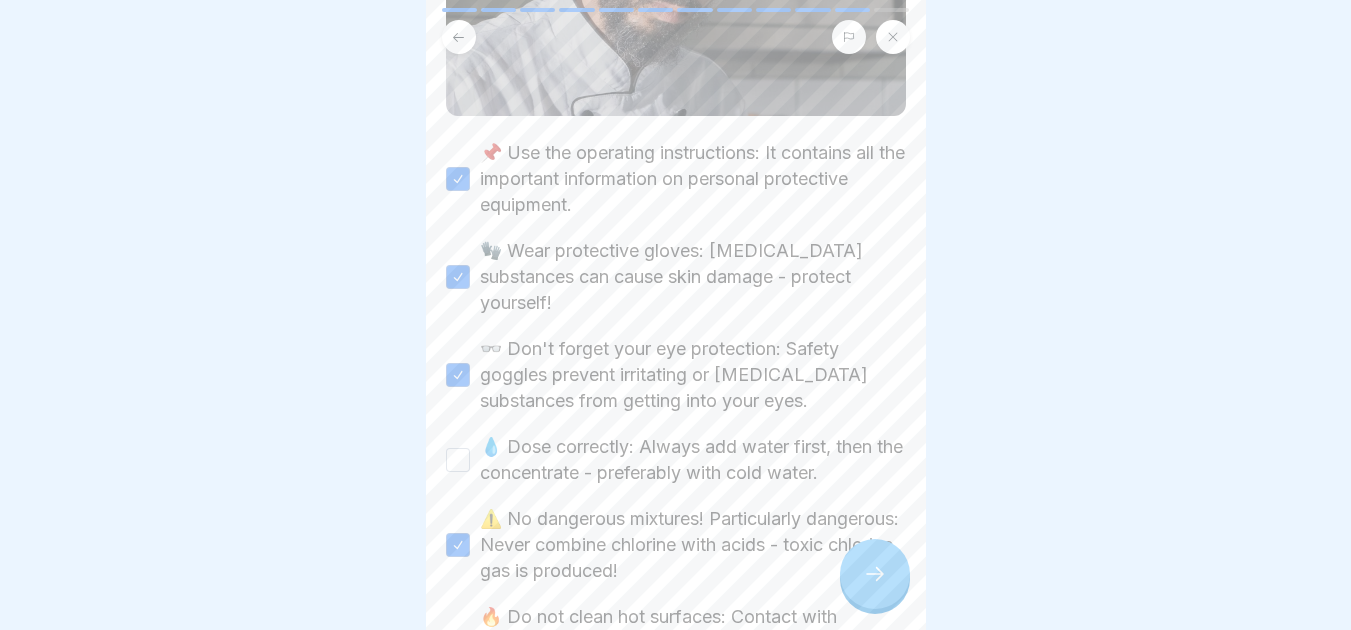 click on "💧 Dose correctly: Always add water first, then the concentrate - preferably with cold water." at bounding box center (458, 460) 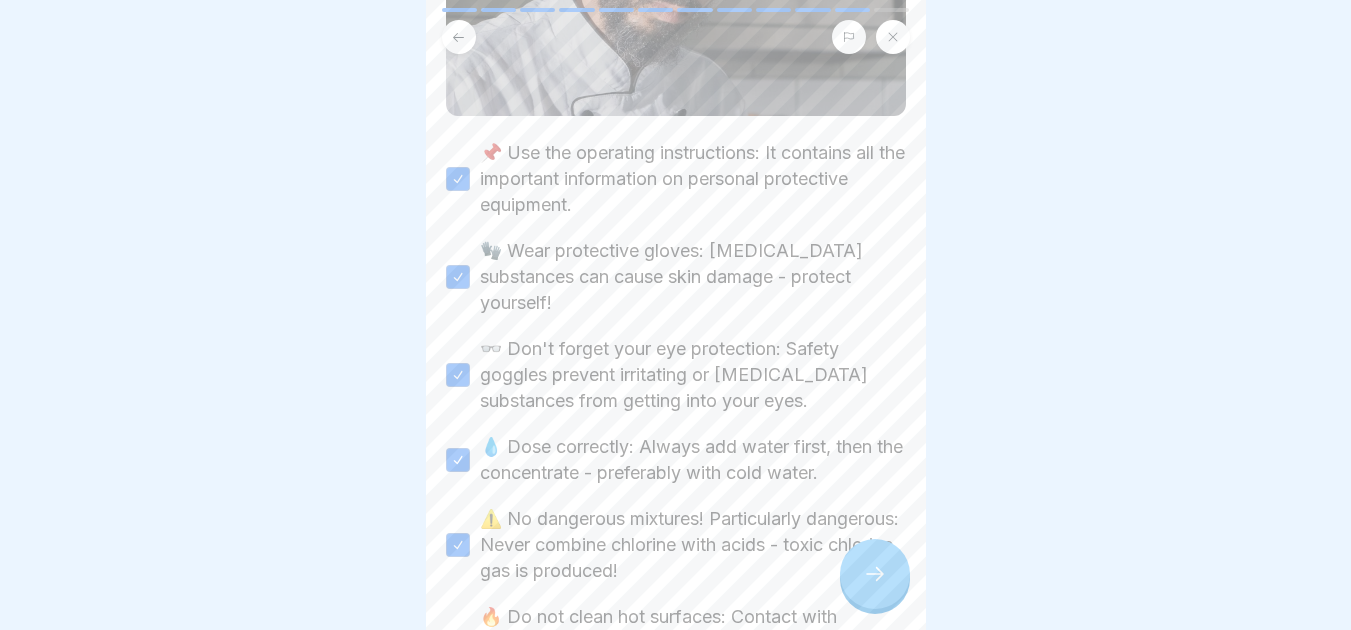 click at bounding box center [875, 574] 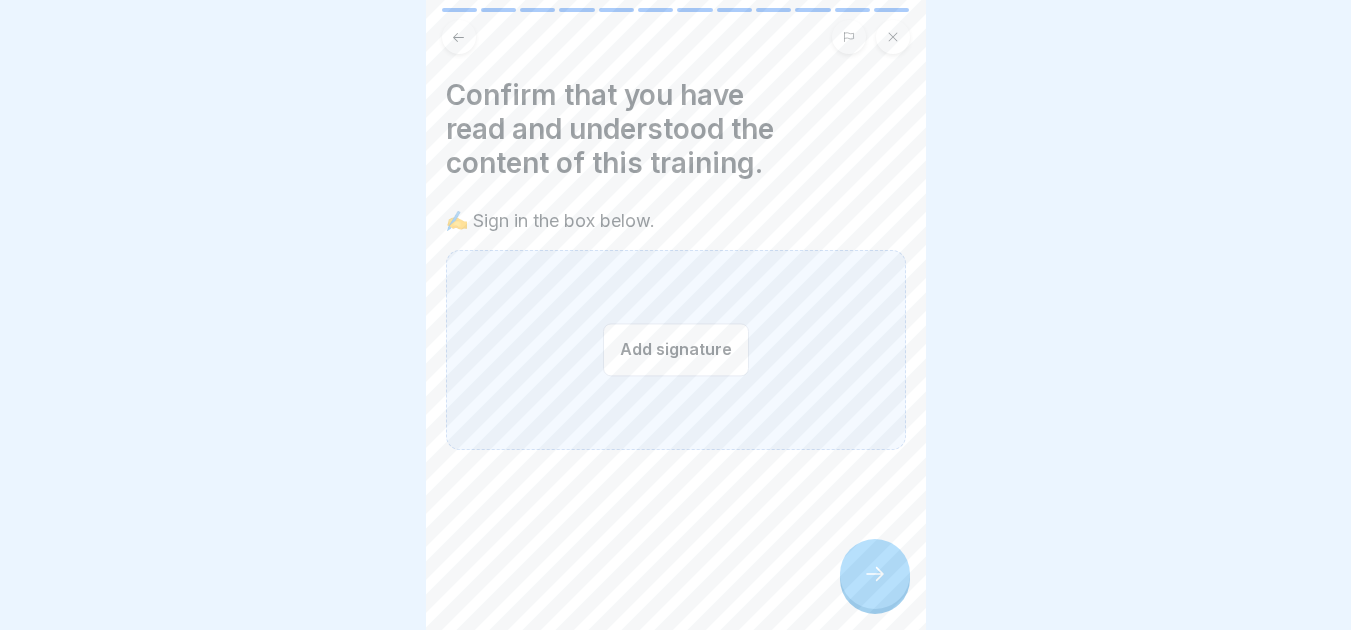 click on "Add signature" at bounding box center (676, 349) 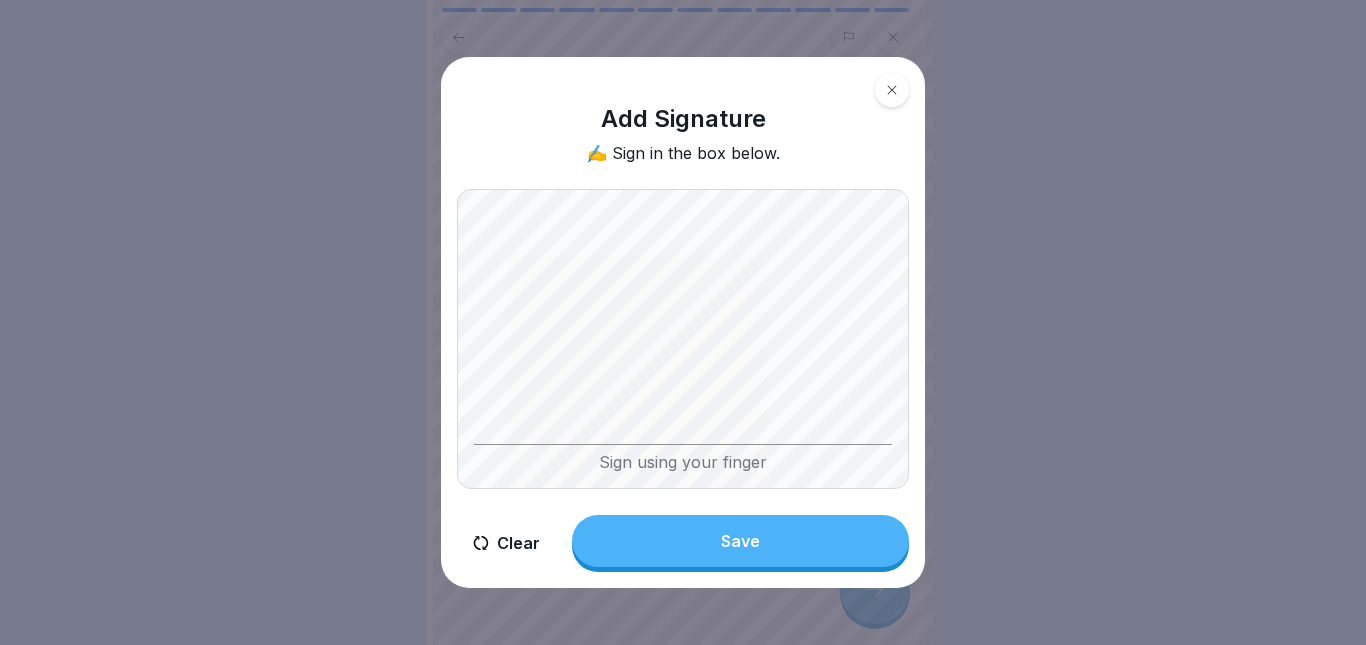 click on "Save" at bounding box center [740, 541] 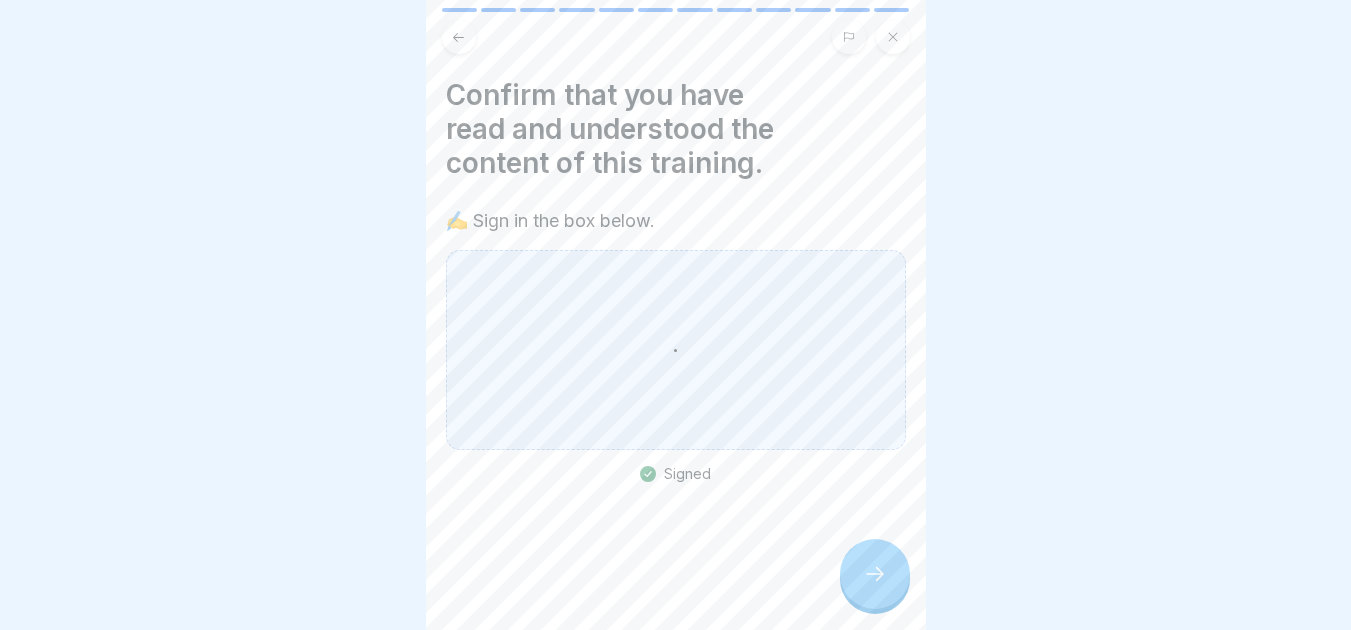 click on "Signed" at bounding box center [675, 474] 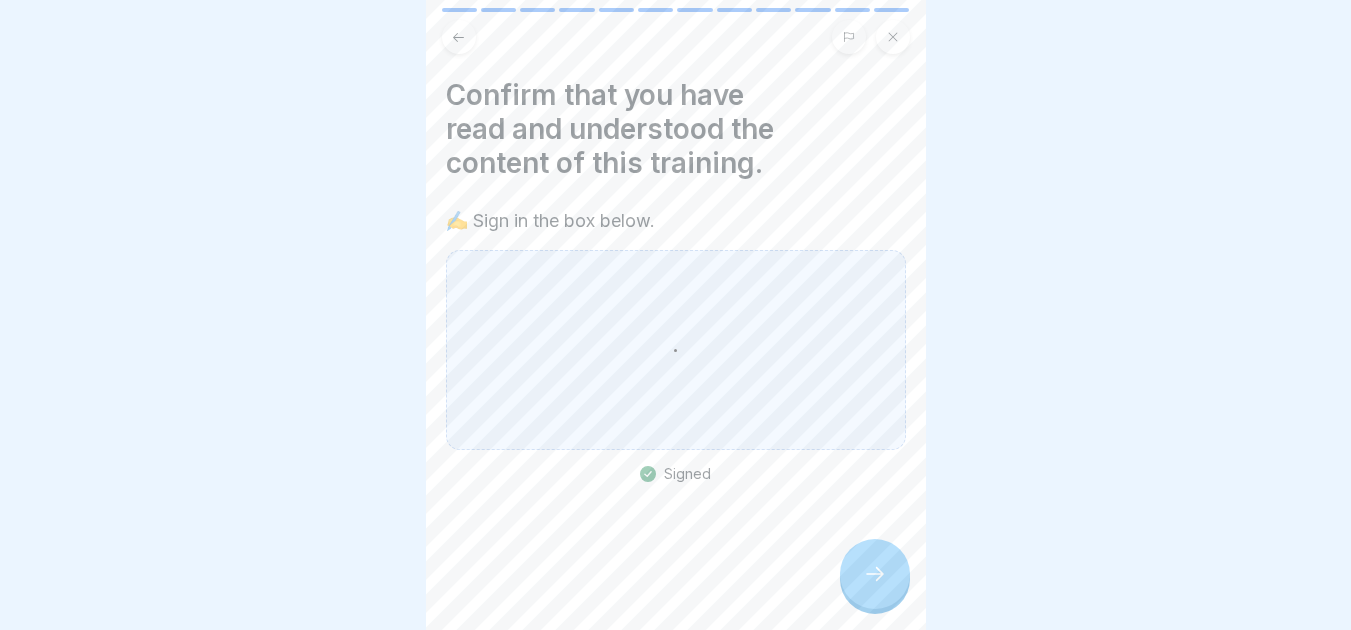 click 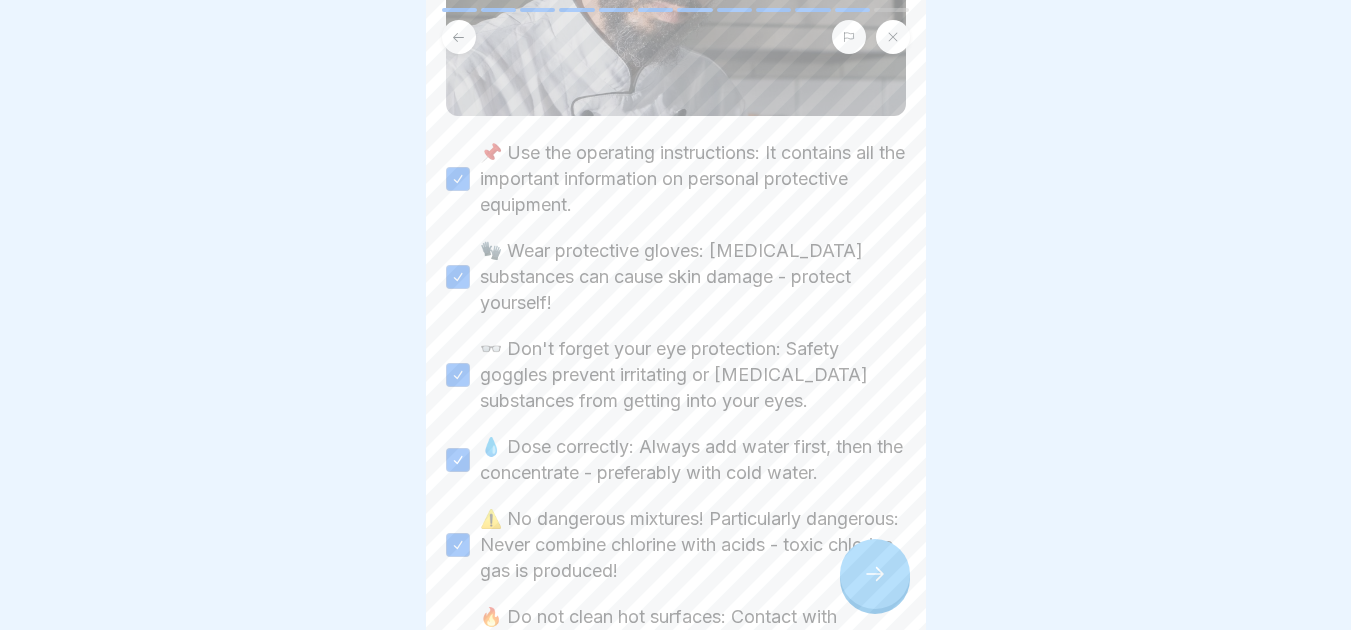 click at bounding box center [875, 574] 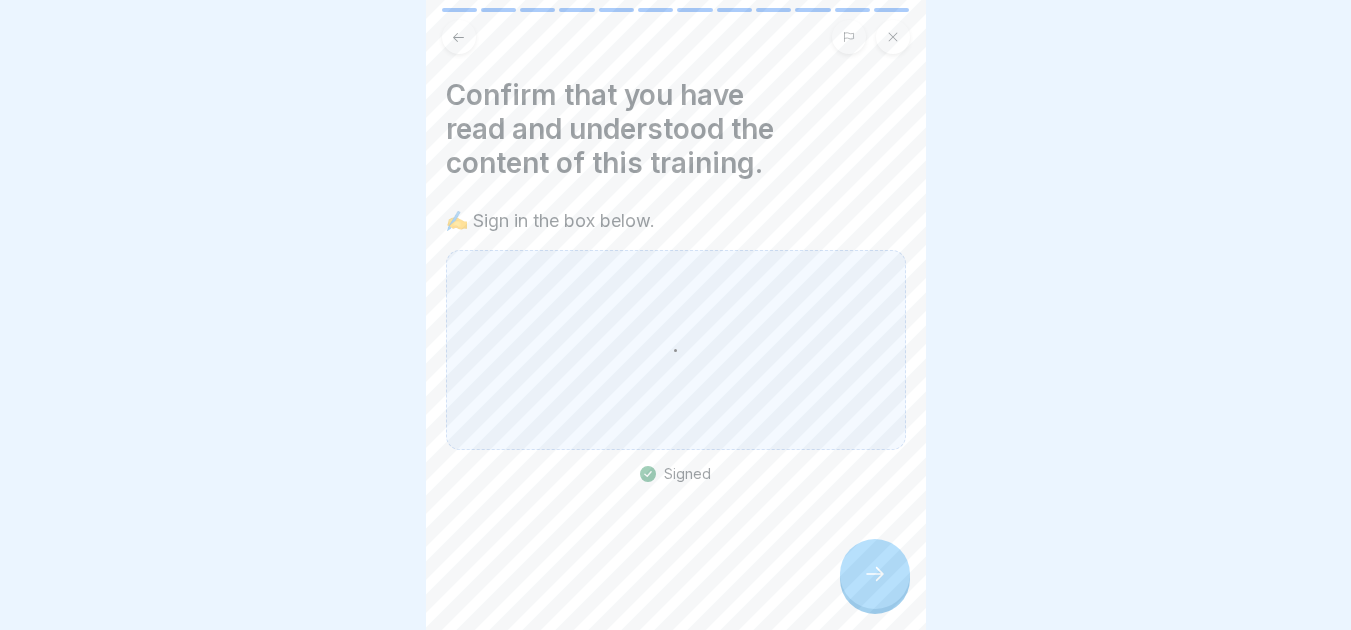 click at bounding box center (675, 350) 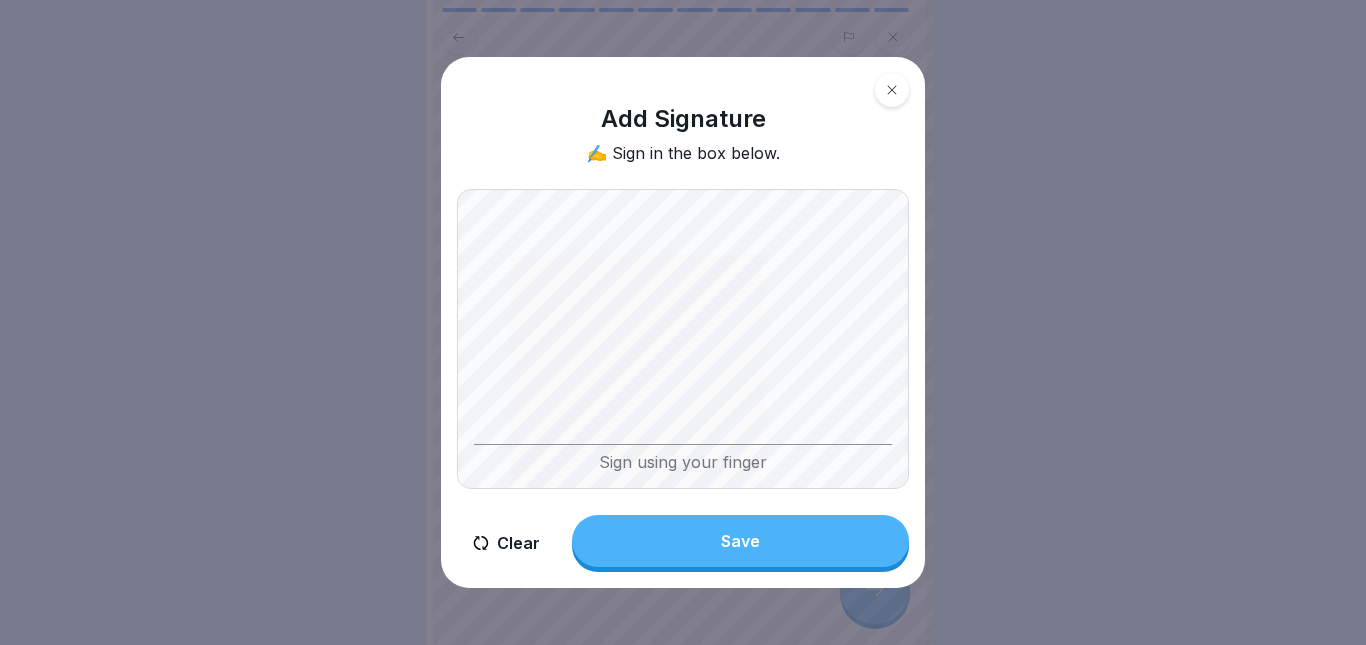 click at bounding box center (892, 90) 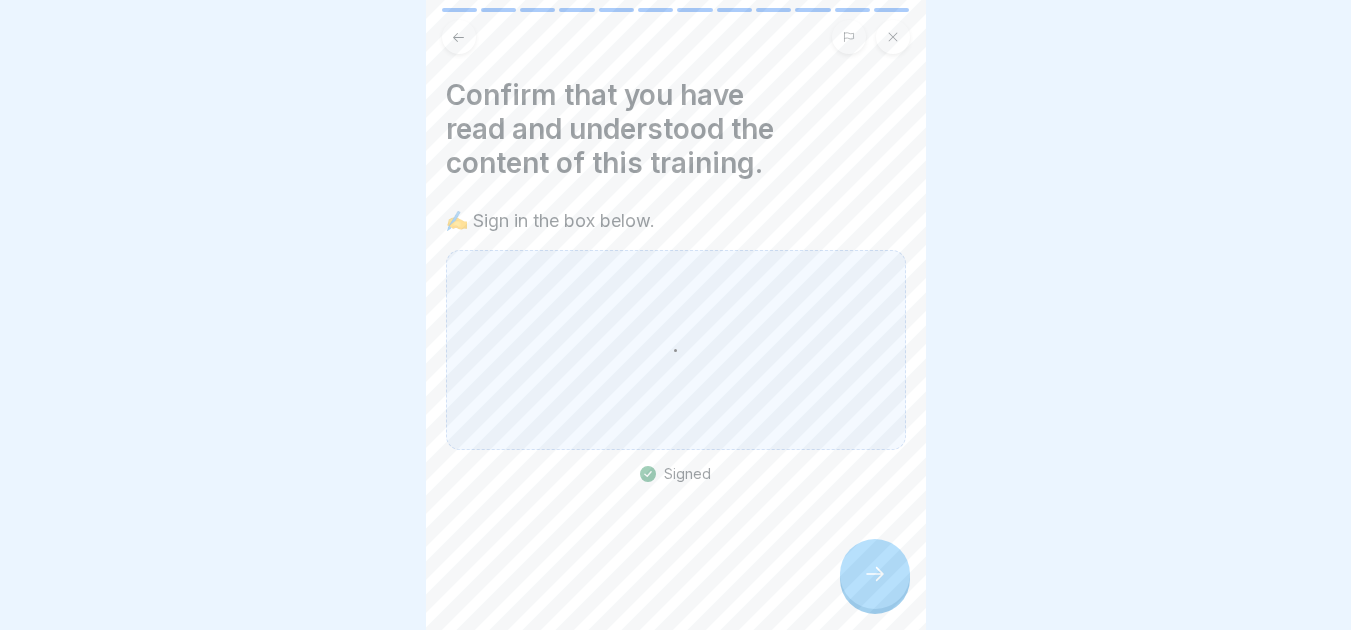 click 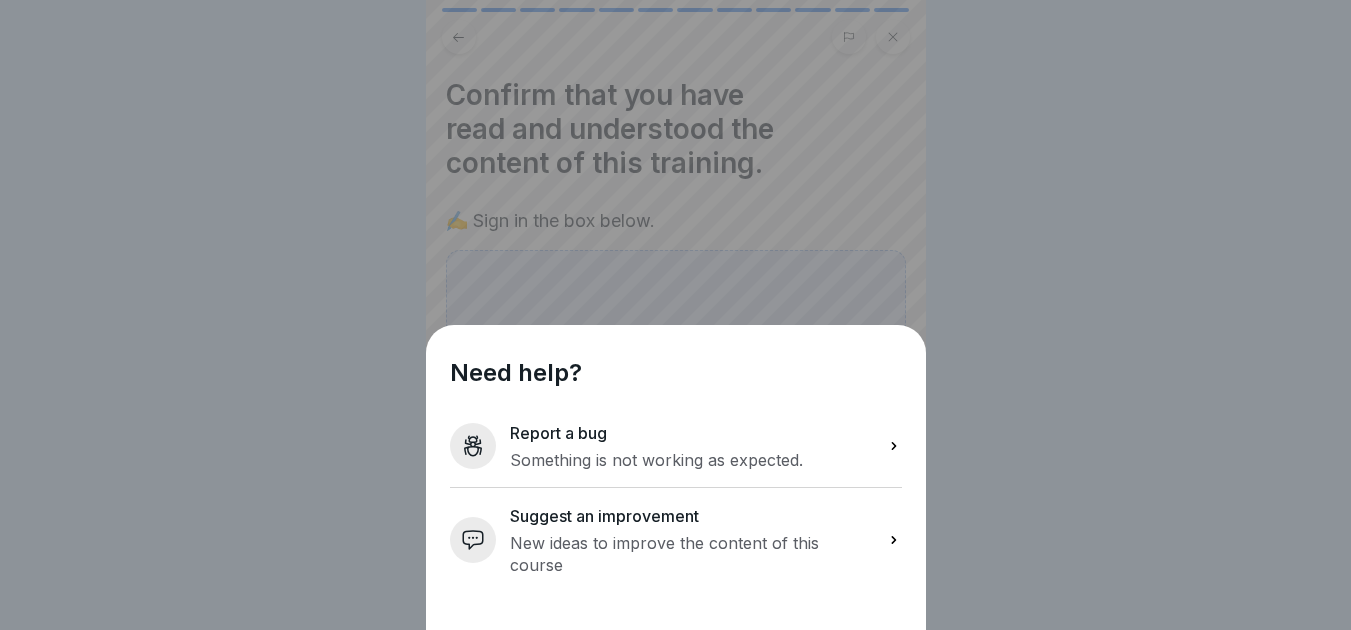 click on "Need help? Report a bug Something is not working as expected. Suggest an improvement New ideas to improve the content of this course" at bounding box center [676, 315] 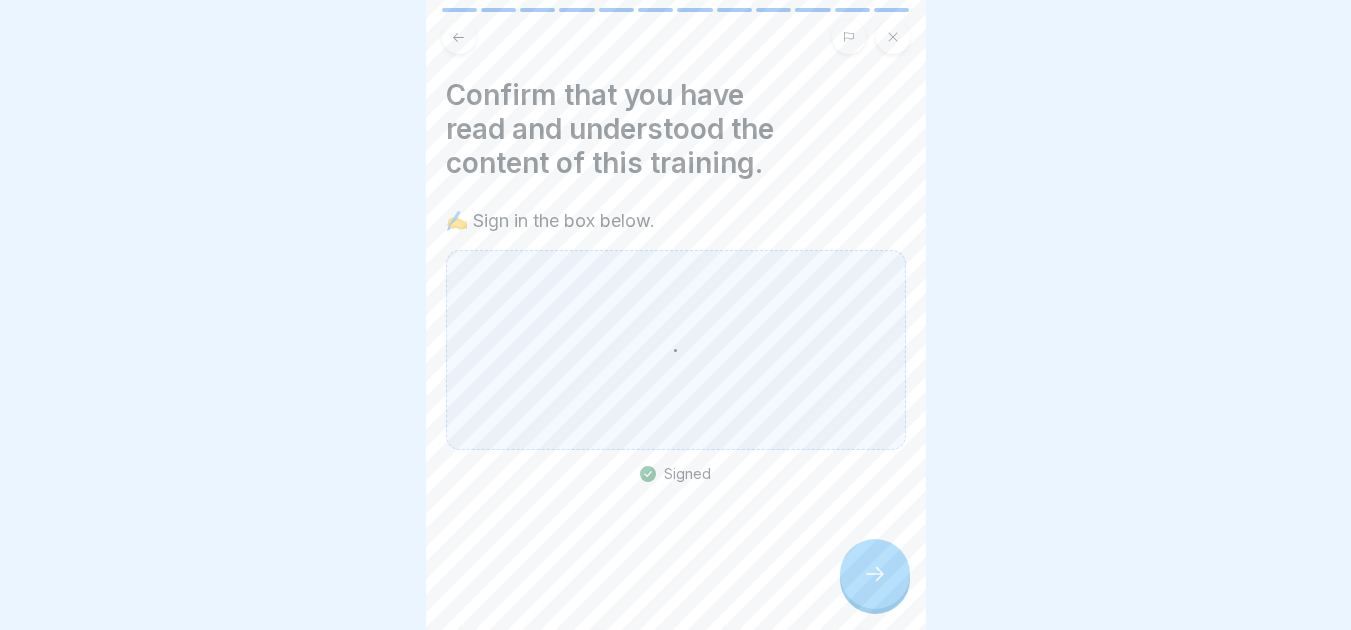 click 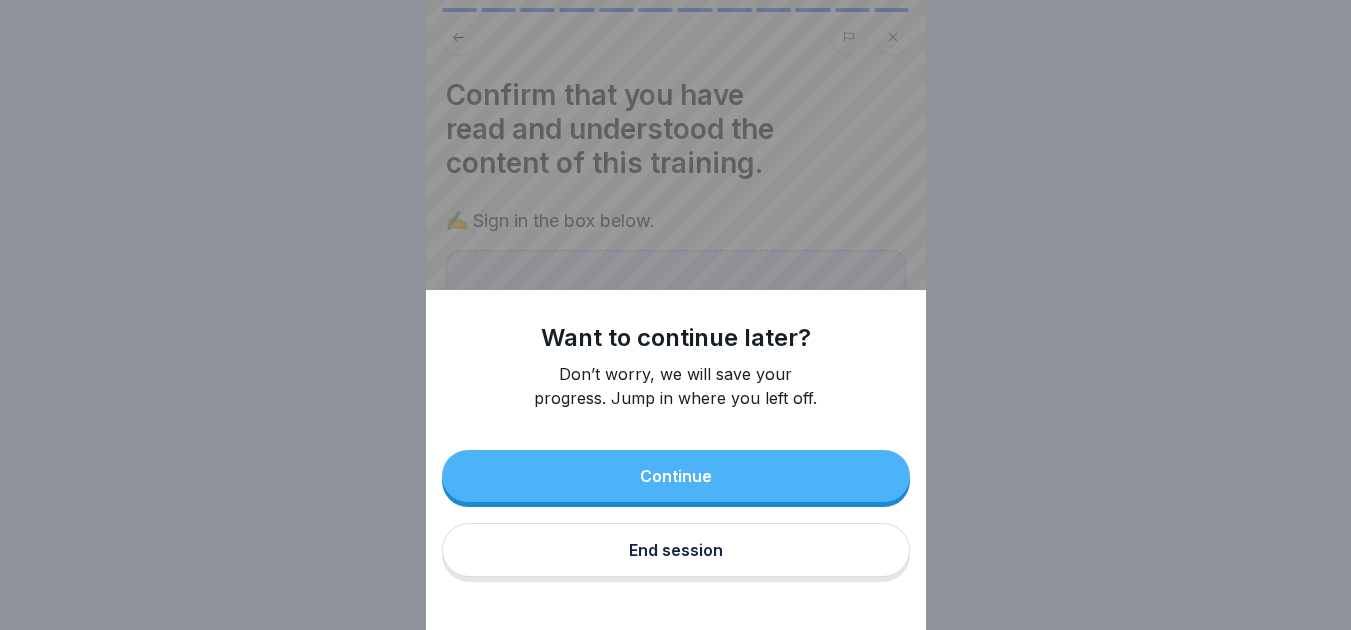 click on "End session" at bounding box center [676, 550] 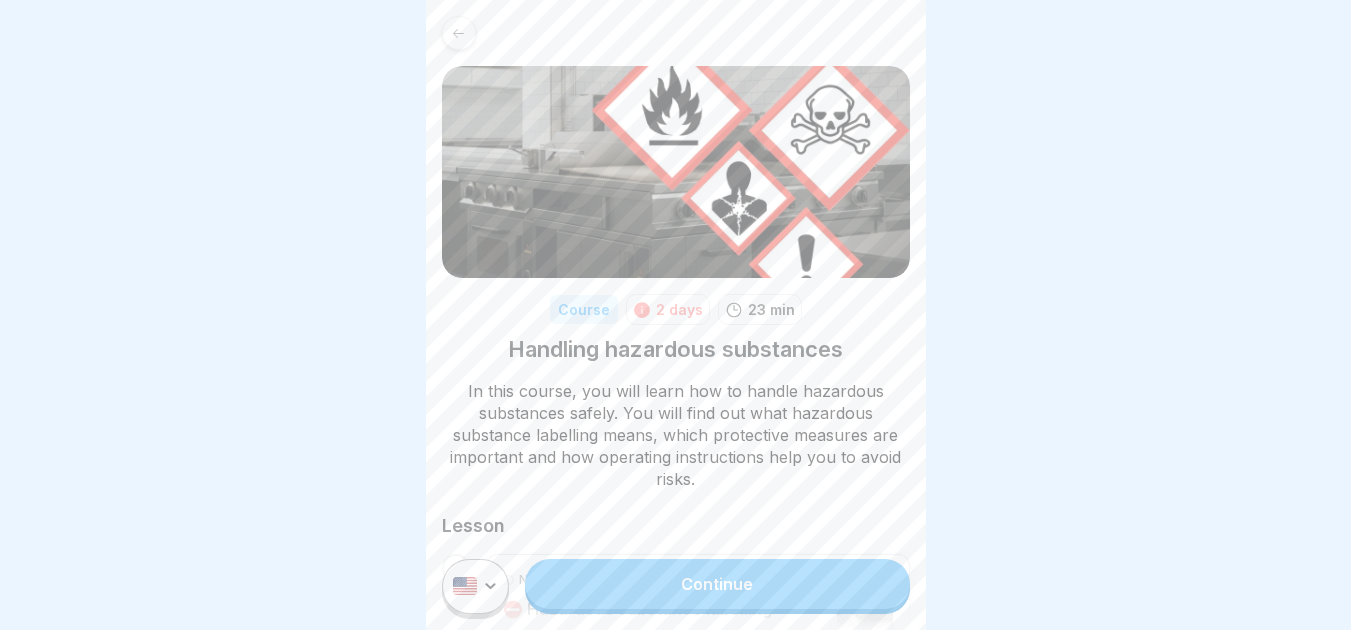click at bounding box center (459, 33) 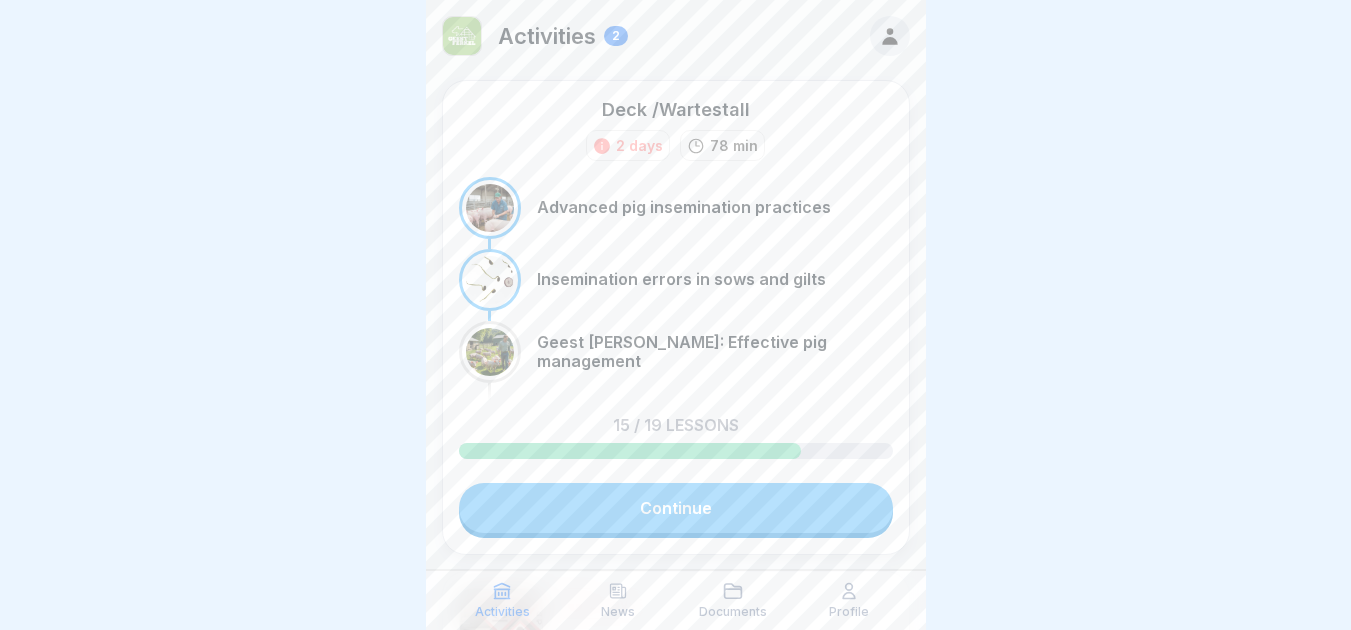 scroll, scrollTop: 11, scrollLeft: 0, axis: vertical 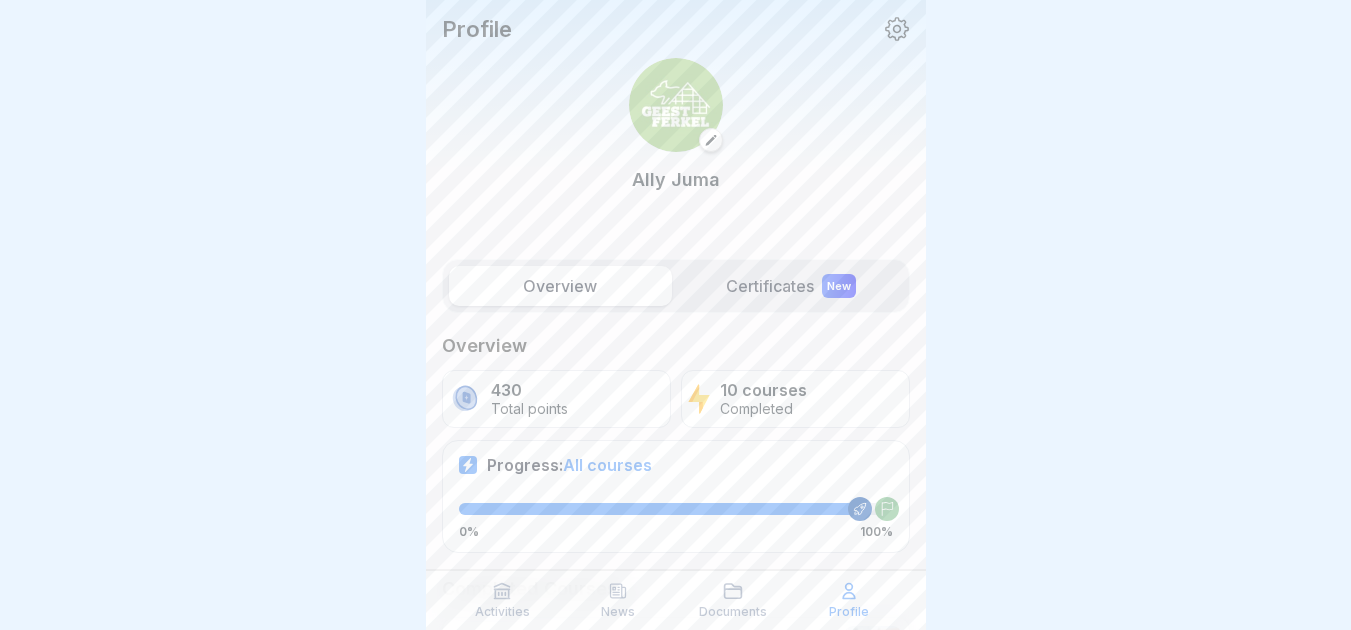 click on "Activities" at bounding box center (503, 600) 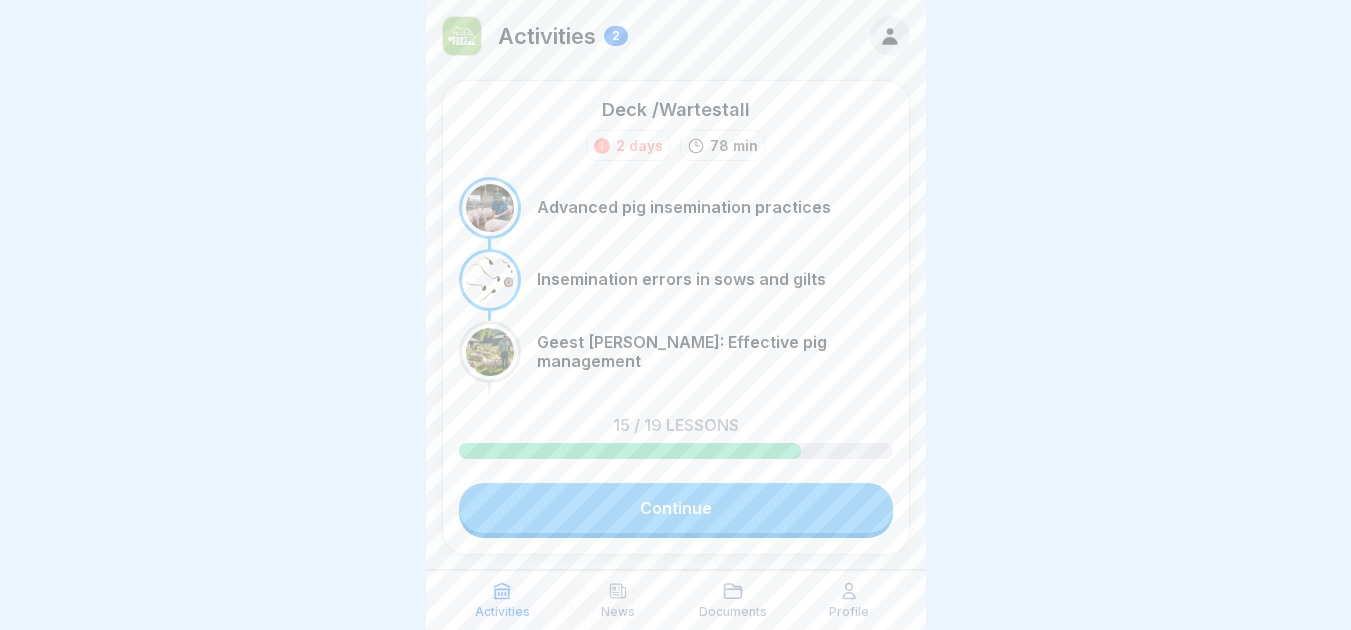 scroll, scrollTop: 0, scrollLeft: 0, axis: both 